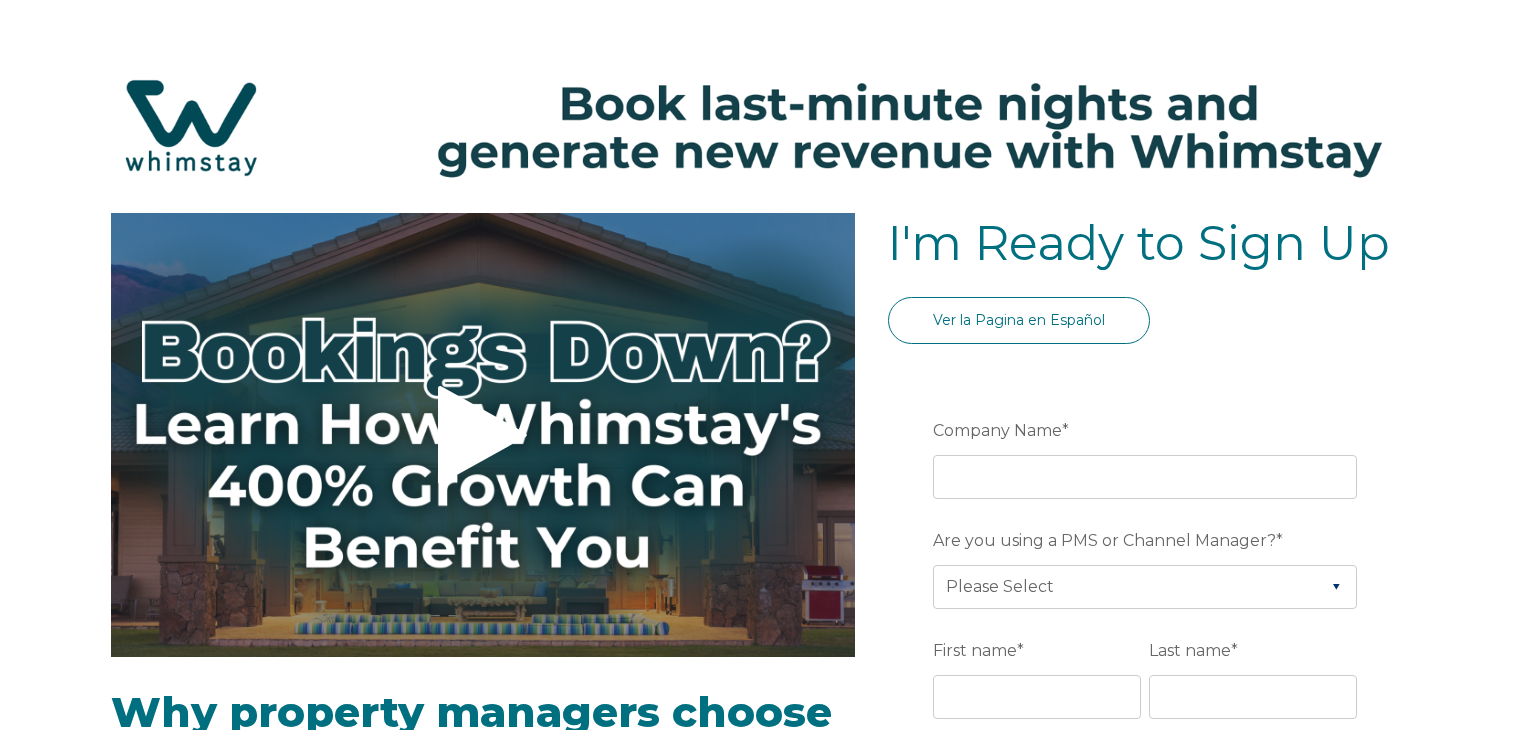 select on "US" 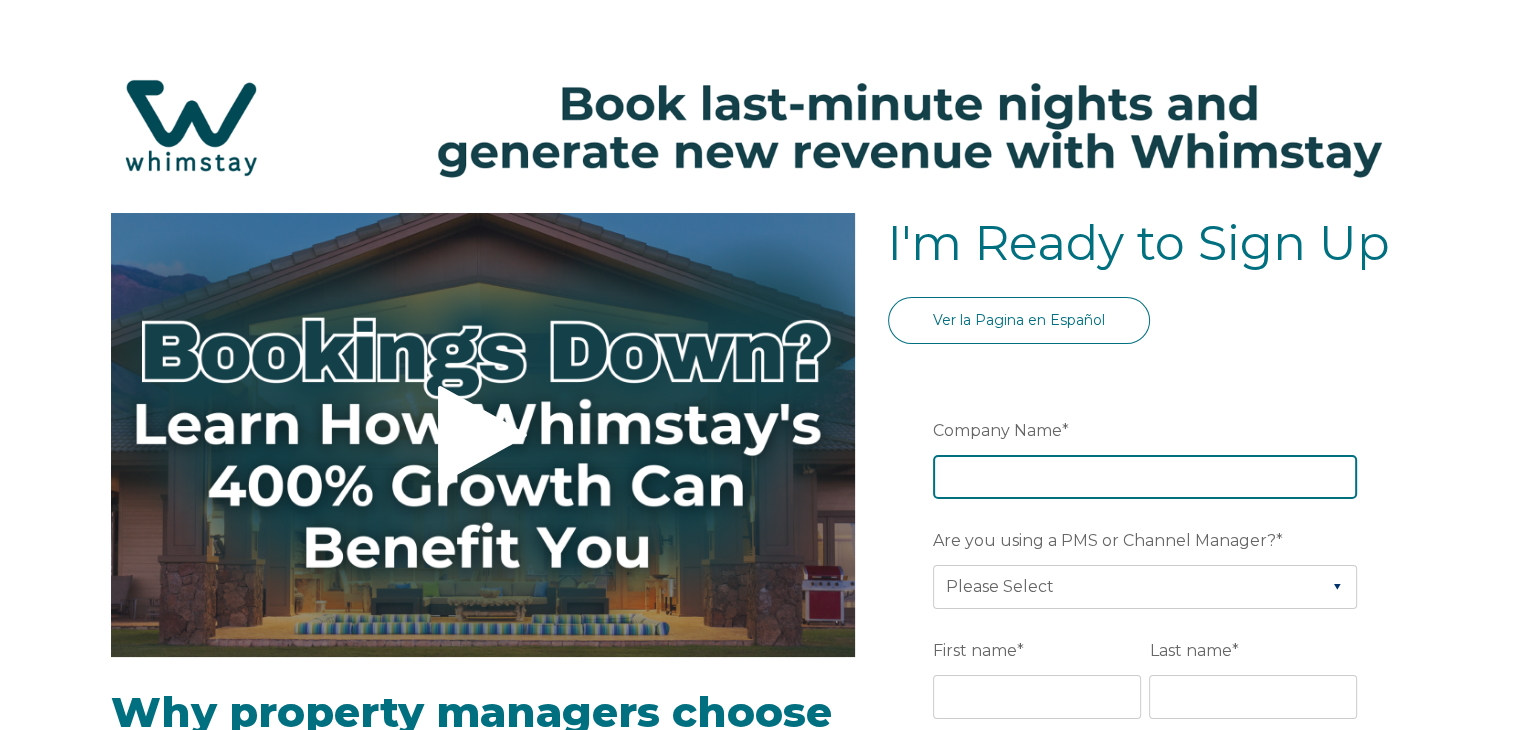 click on "Company Name *" at bounding box center [1145, 477] 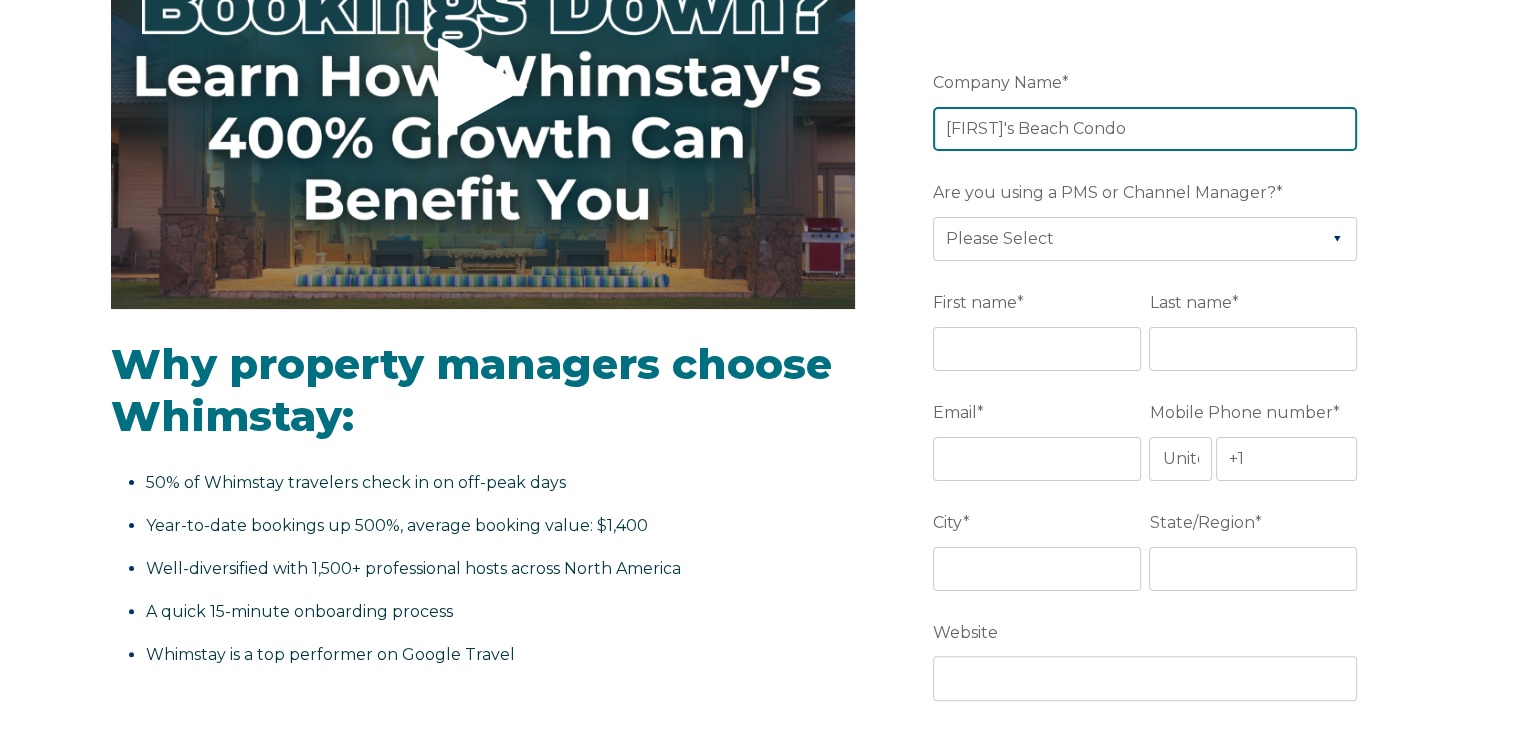 scroll, scrollTop: 351, scrollLeft: 0, axis: vertical 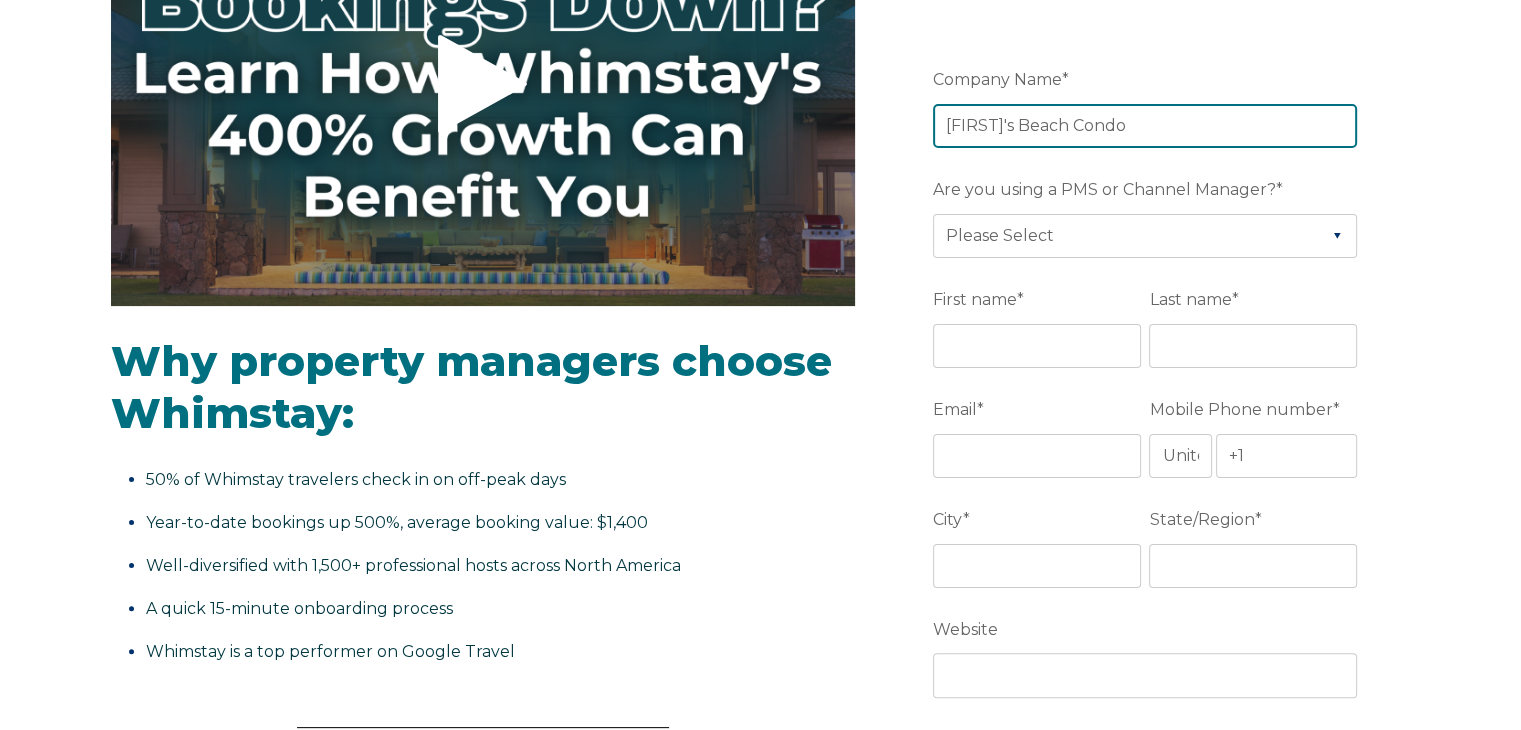 type on "Chantale's Beach Condo" 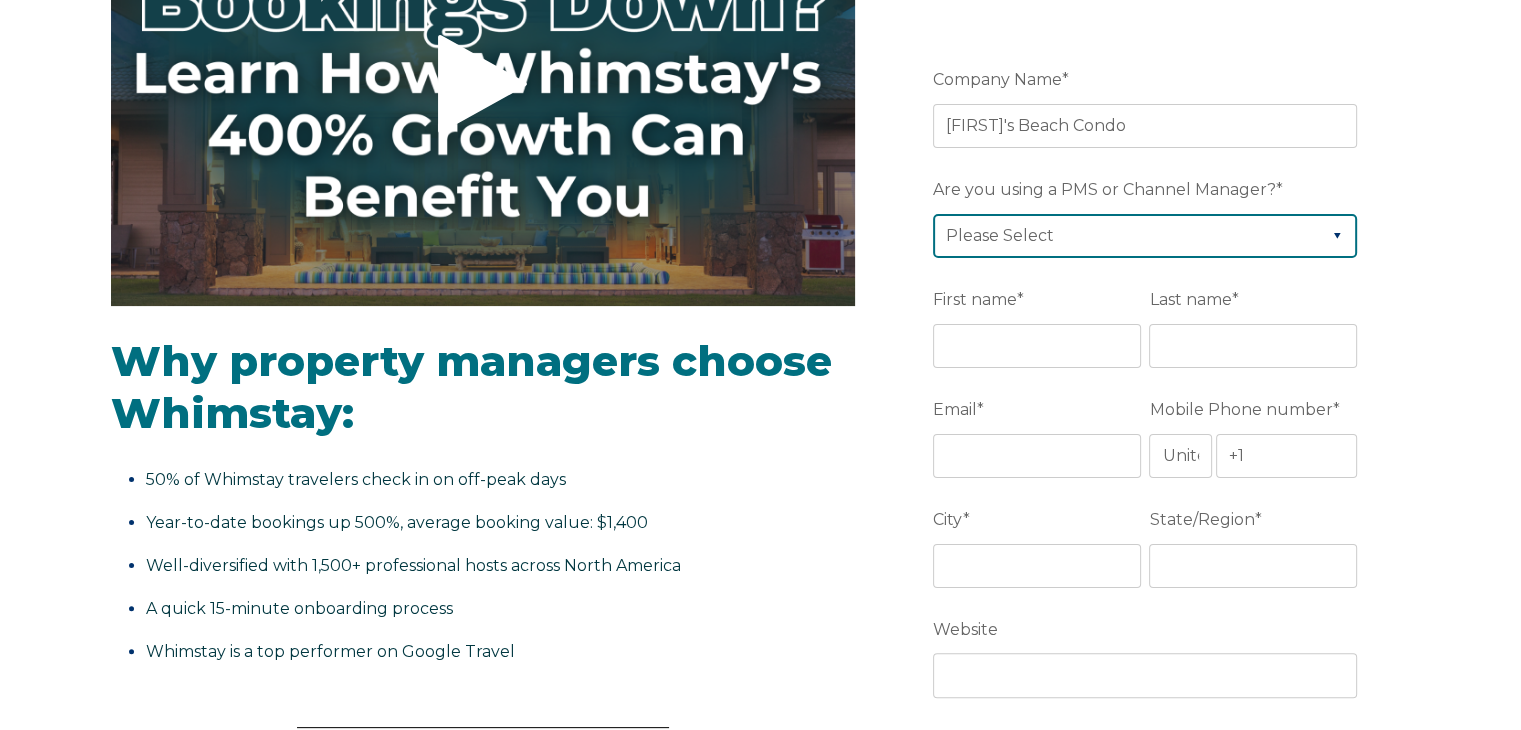 click on "Please Select Barefoot BookingPal Boost Brightside CiiRUS Escapia Guesty Hostaway Hostfully Hostify Lodgify NextPax/NxtBeds OwnerRez PMS or CM Not Listed Rentals United/Quick Connect Streamline Track Airbnb" at bounding box center [1145, 236] 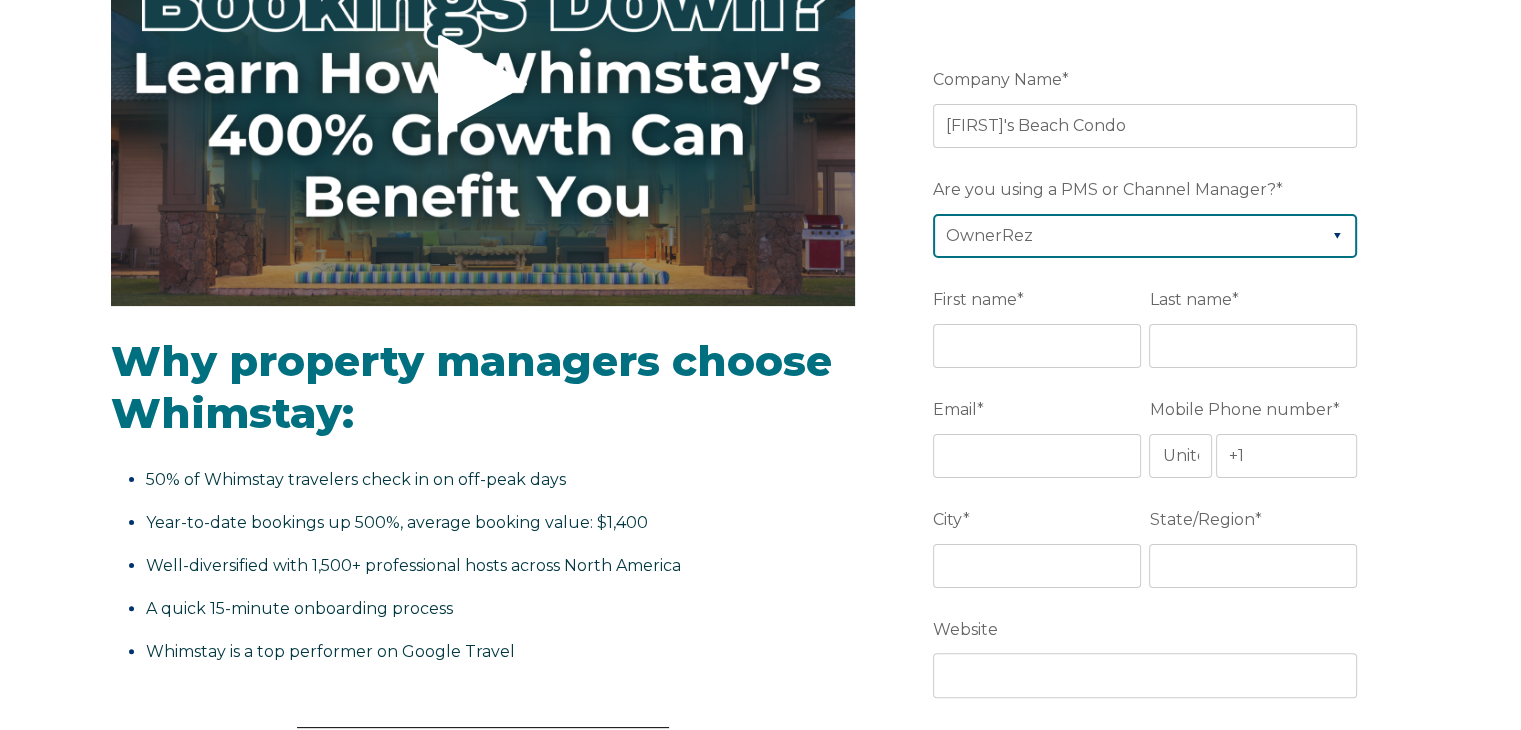 click on "Please Select Barefoot BookingPal Boost Brightside CiiRUS Escapia Guesty Hostaway Hostfully Hostify Lodgify NextPax/NxtBeds OwnerRez PMS or CM Not Listed Rentals United/Quick Connect Streamline Track Airbnb" at bounding box center (1145, 236) 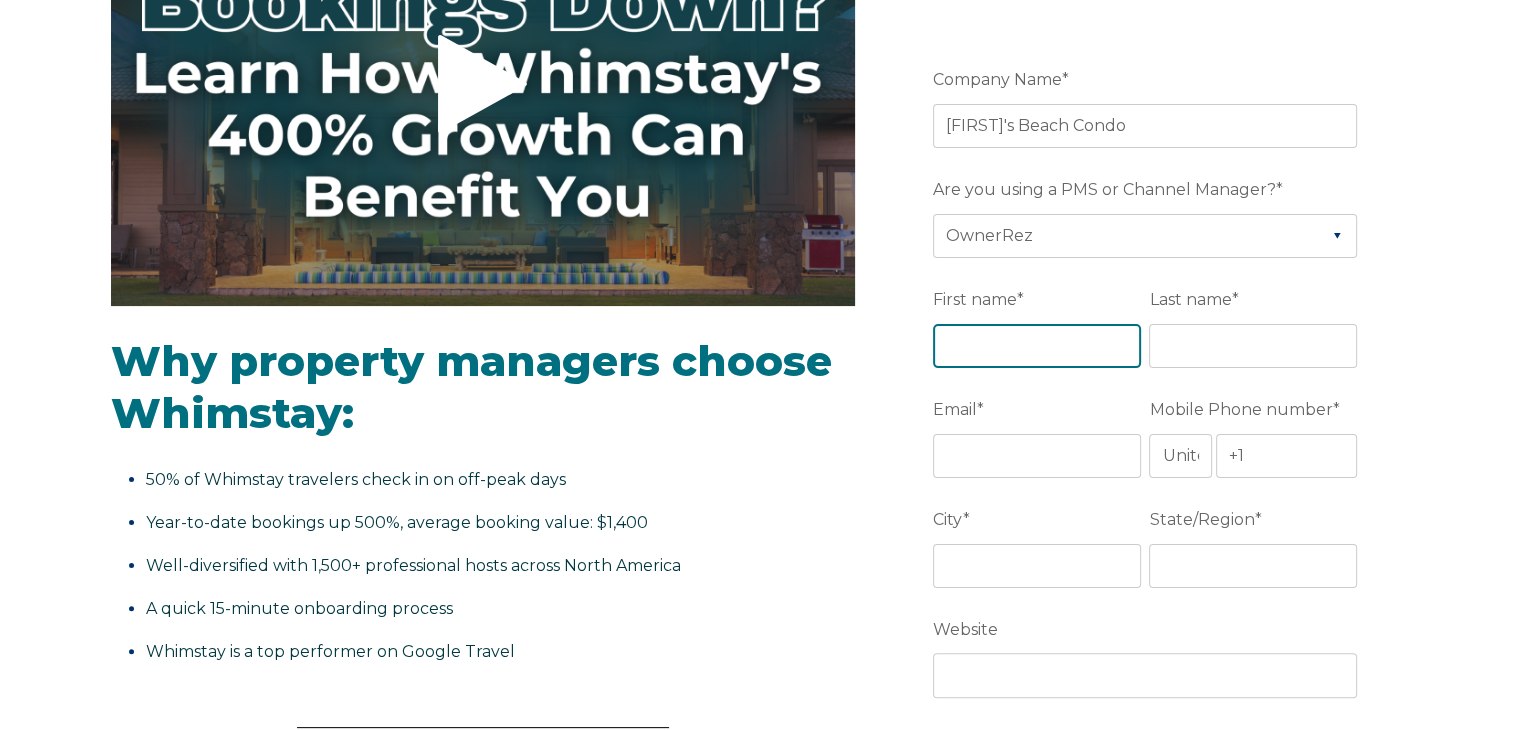 click on "First name *" at bounding box center [1037, 346] 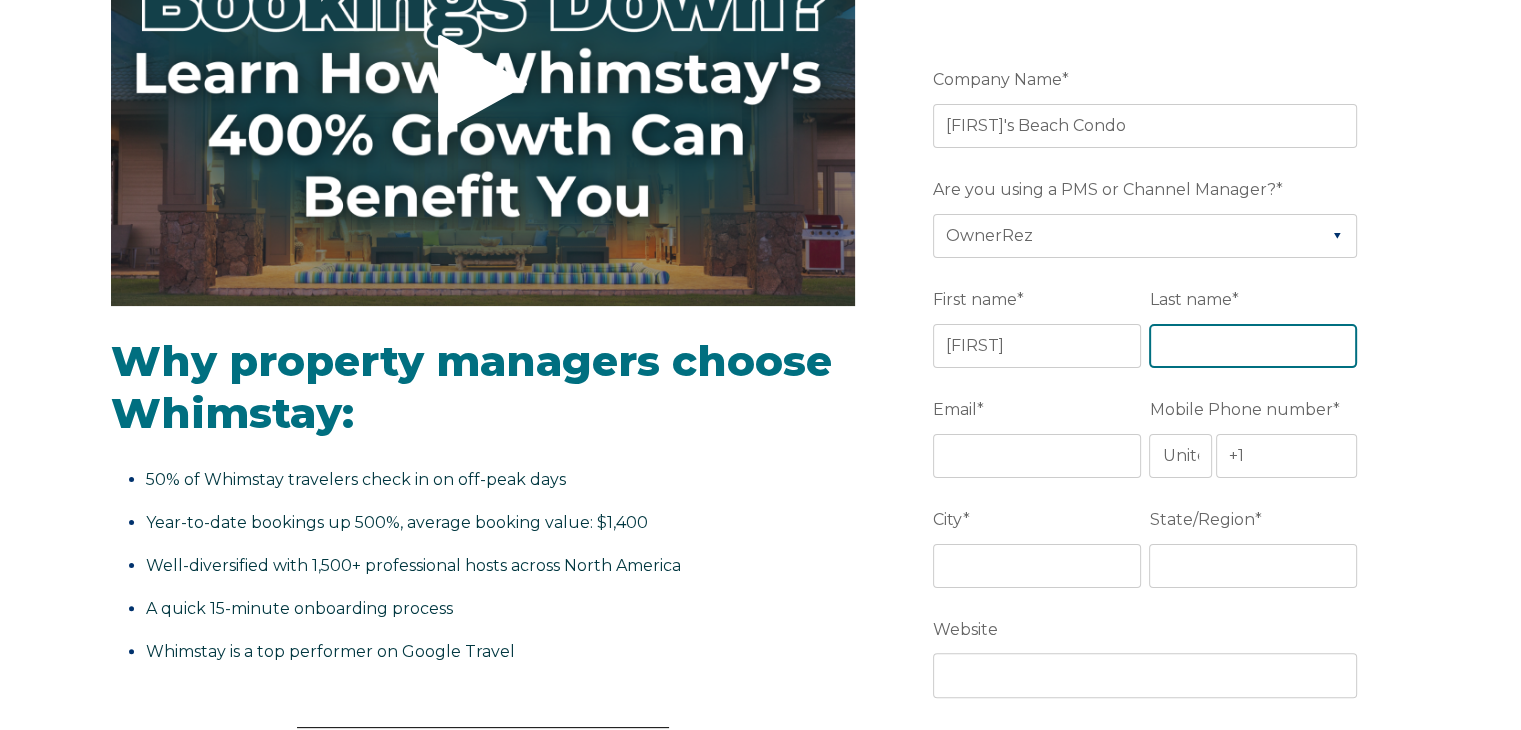 type on "COLEMAN" 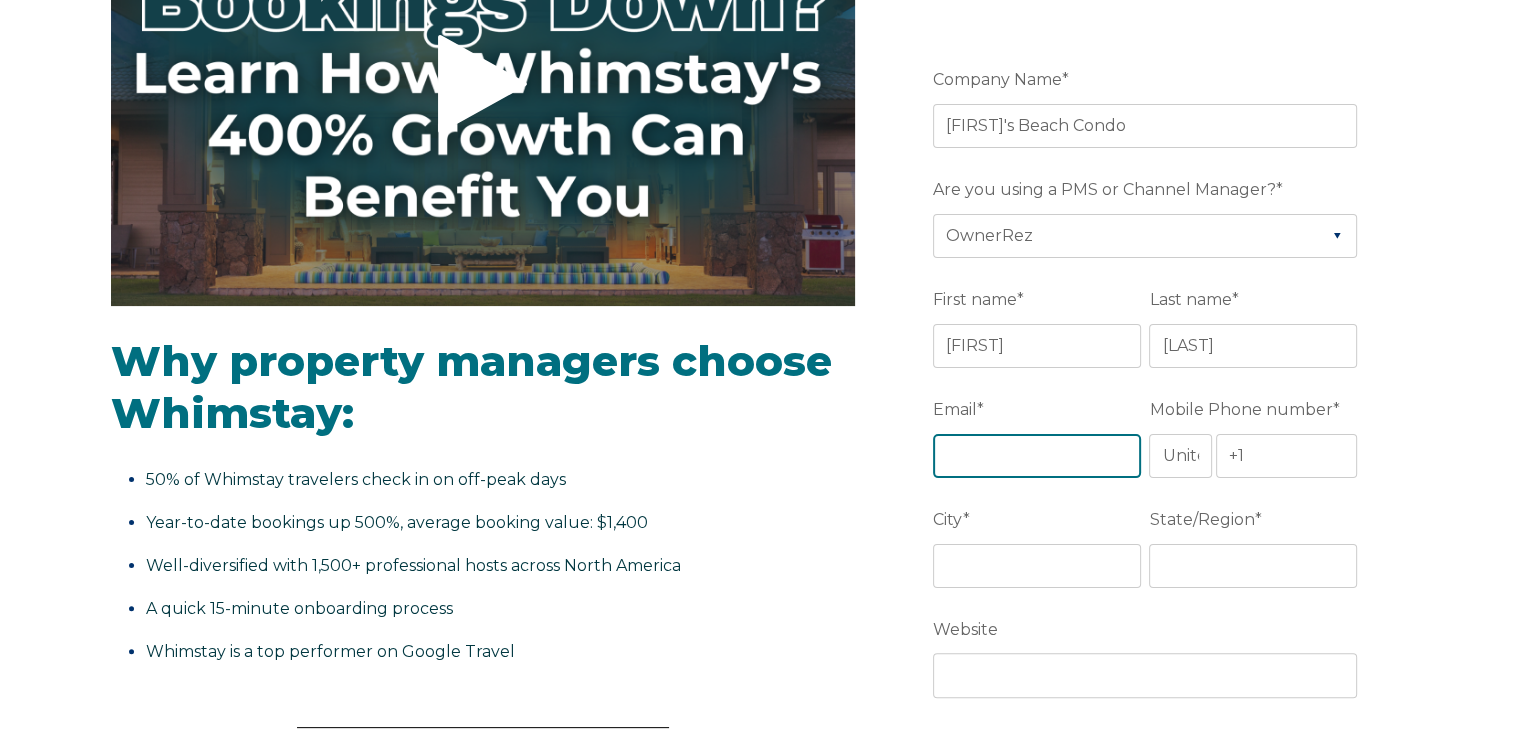 type on "naccs@mchsi.com" 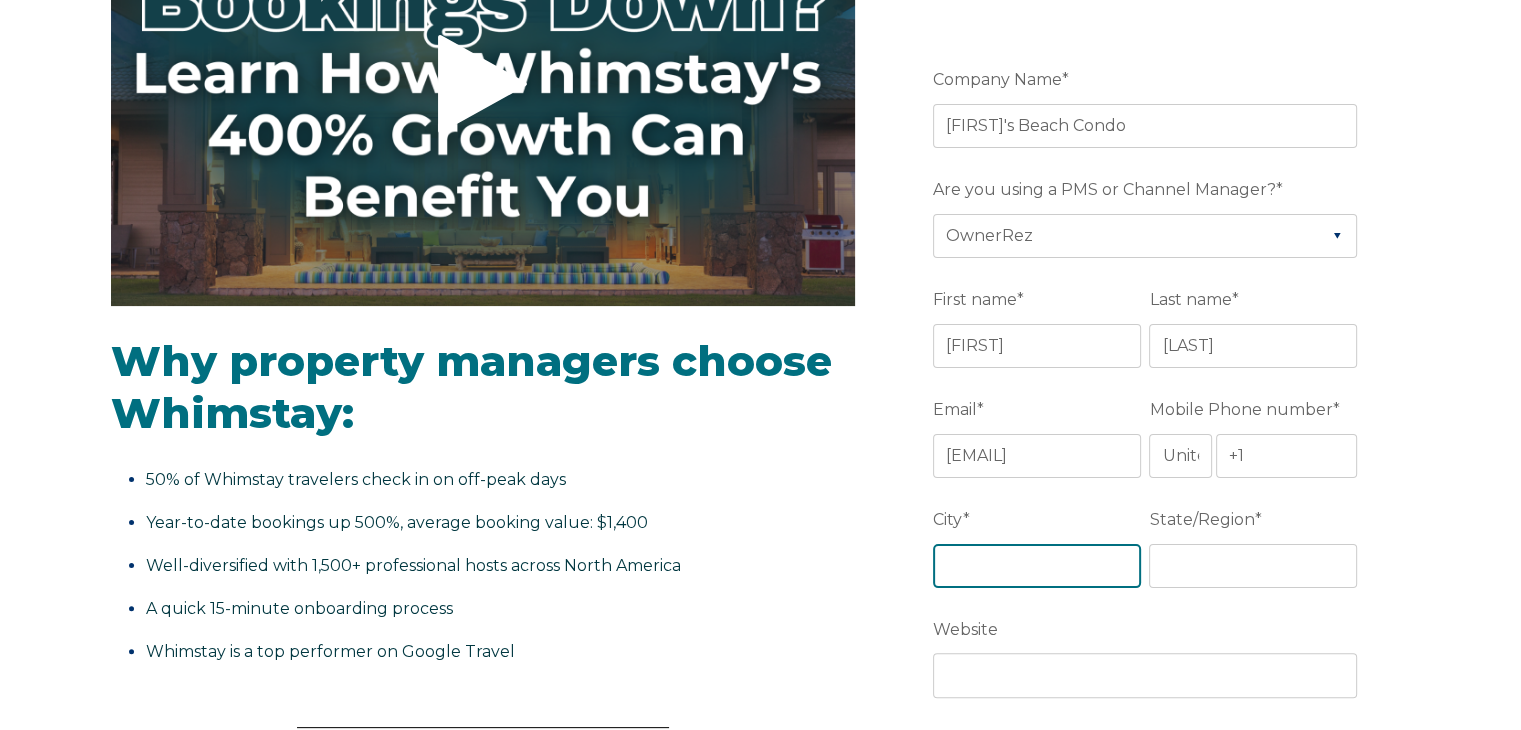type on "[CITY] [STATE]" 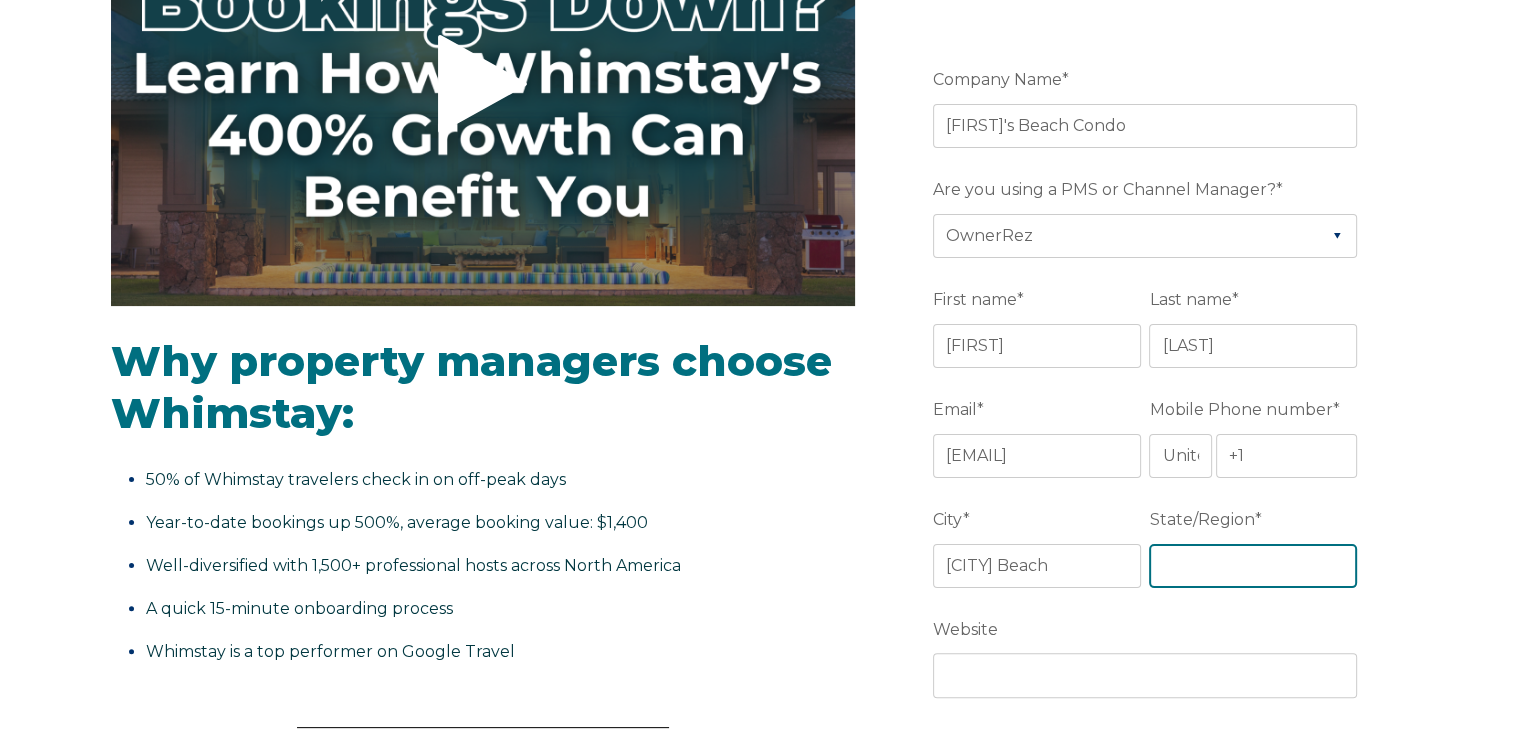 type on "FL" 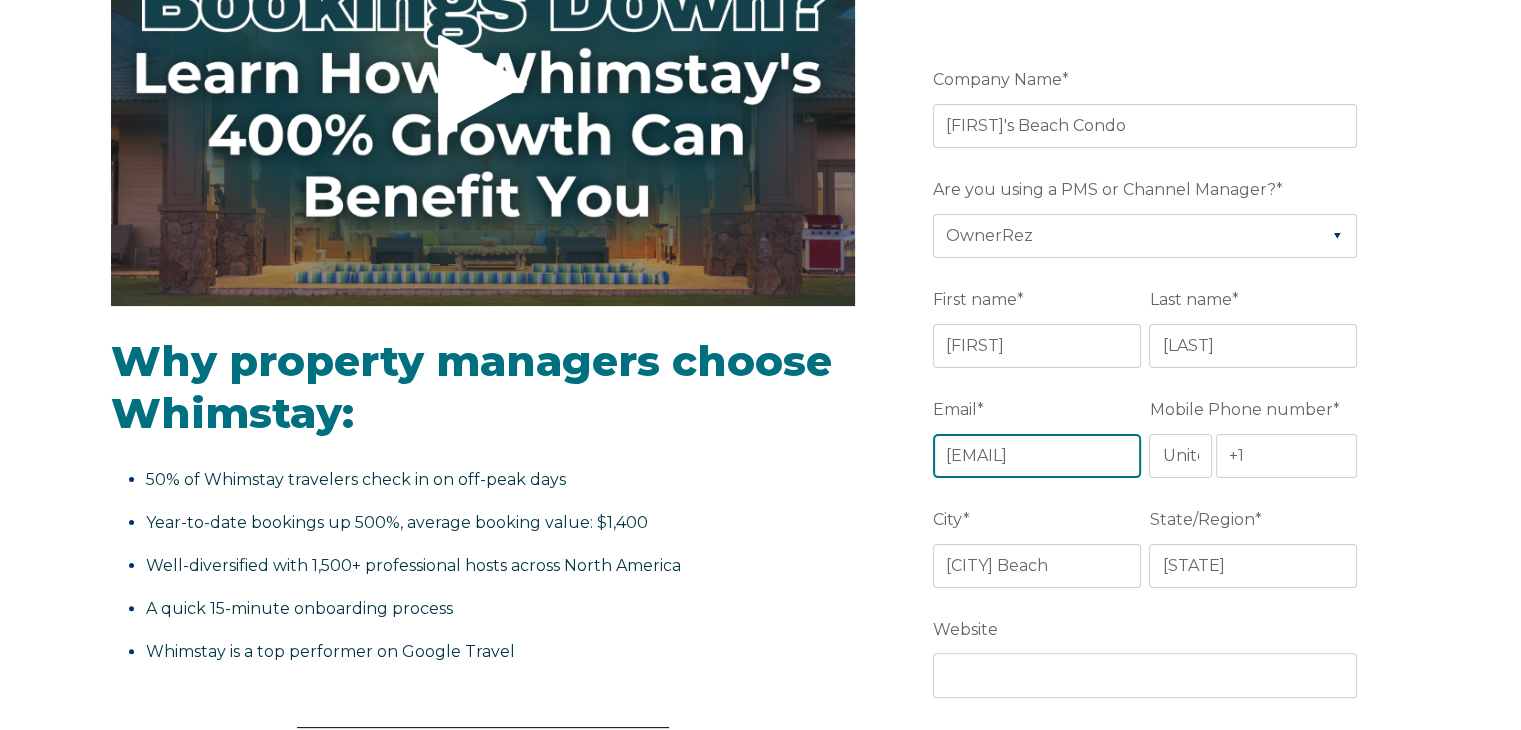 drag, startPoint x: 1098, startPoint y: 454, endPoint x: 937, endPoint y: 469, distance: 161.69725 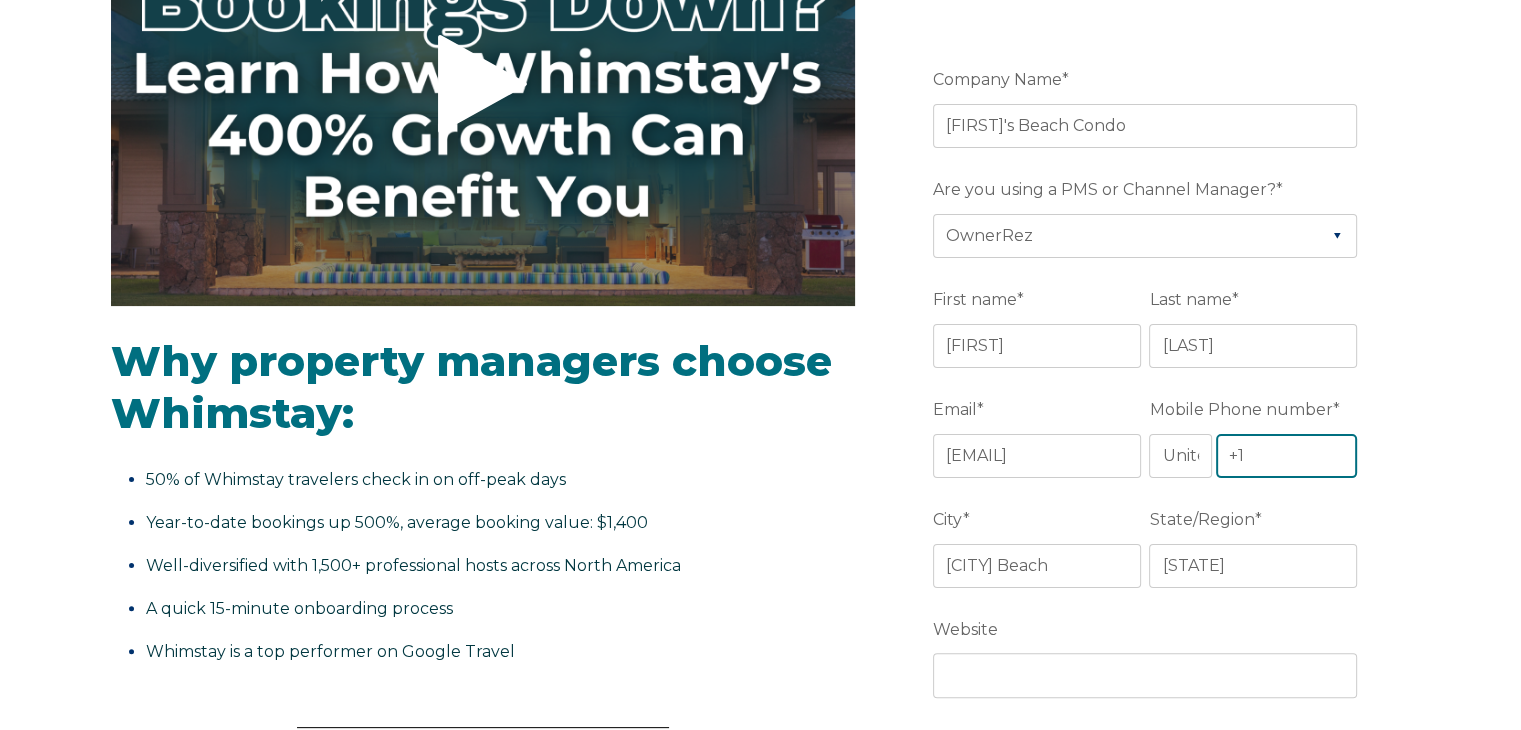 click on "+1" at bounding box center [1287, 456] 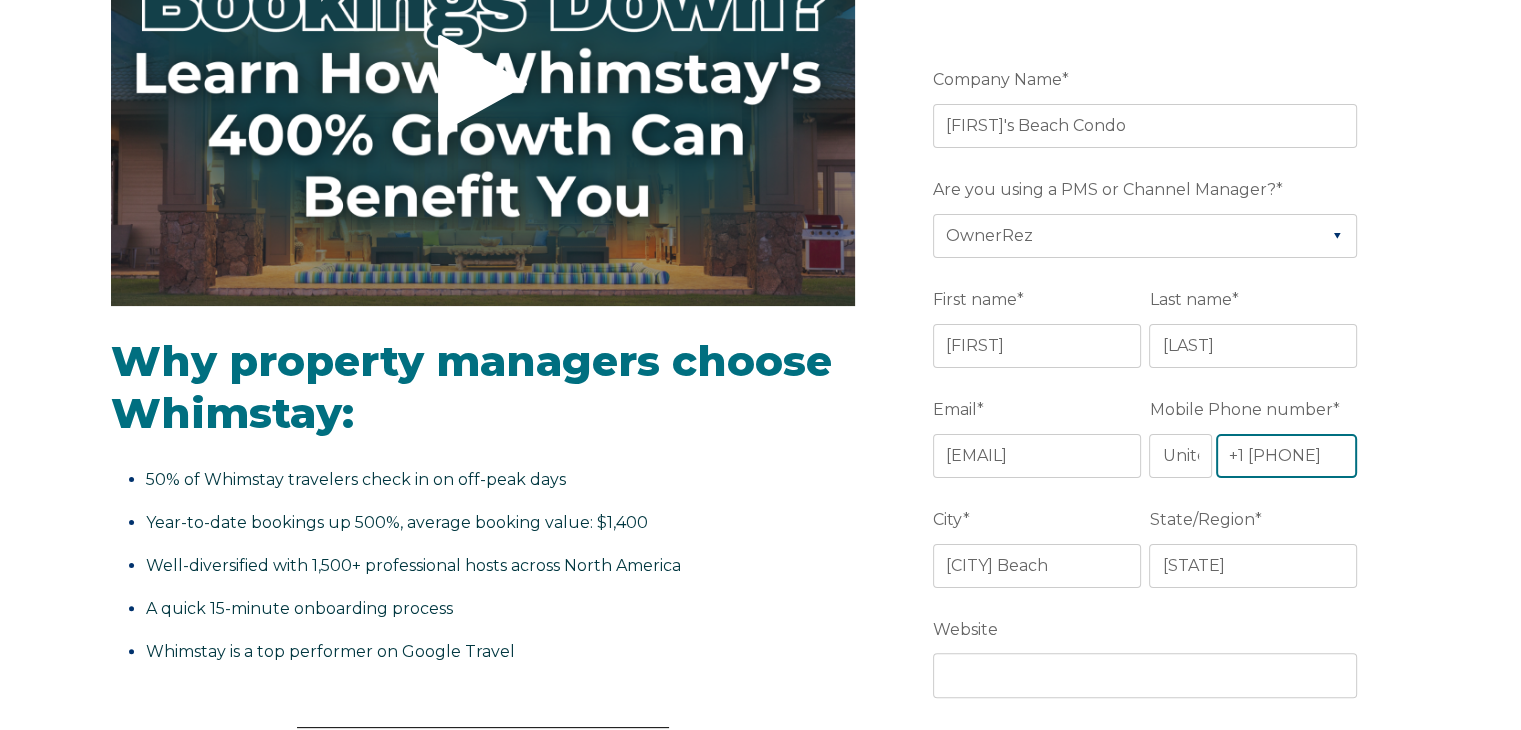 type on "+1 [PHONE]" 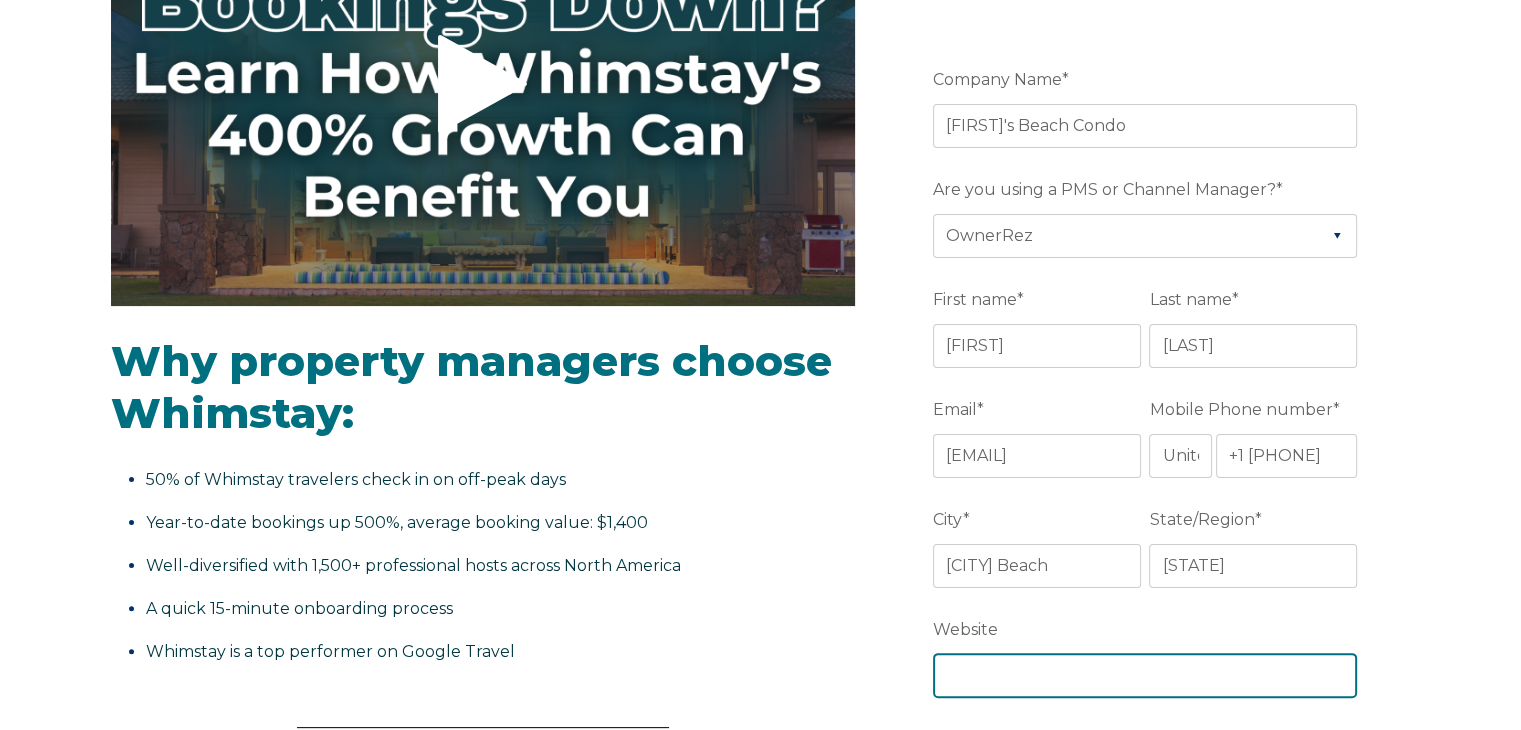 click on "Website" at bounding box center (1145, 675) 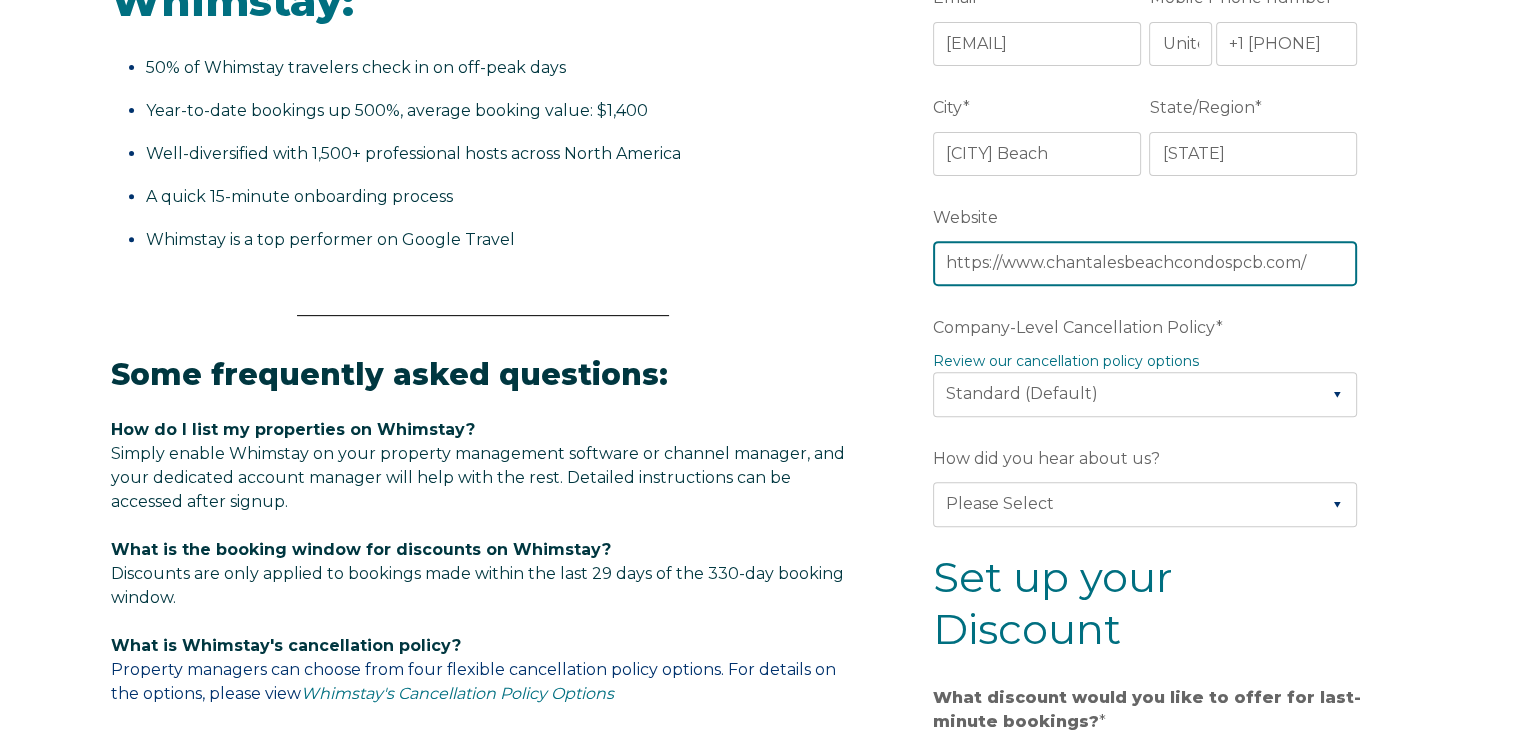 scroll, scrollTop: 771, scrollLeft: 0, axis: vertical 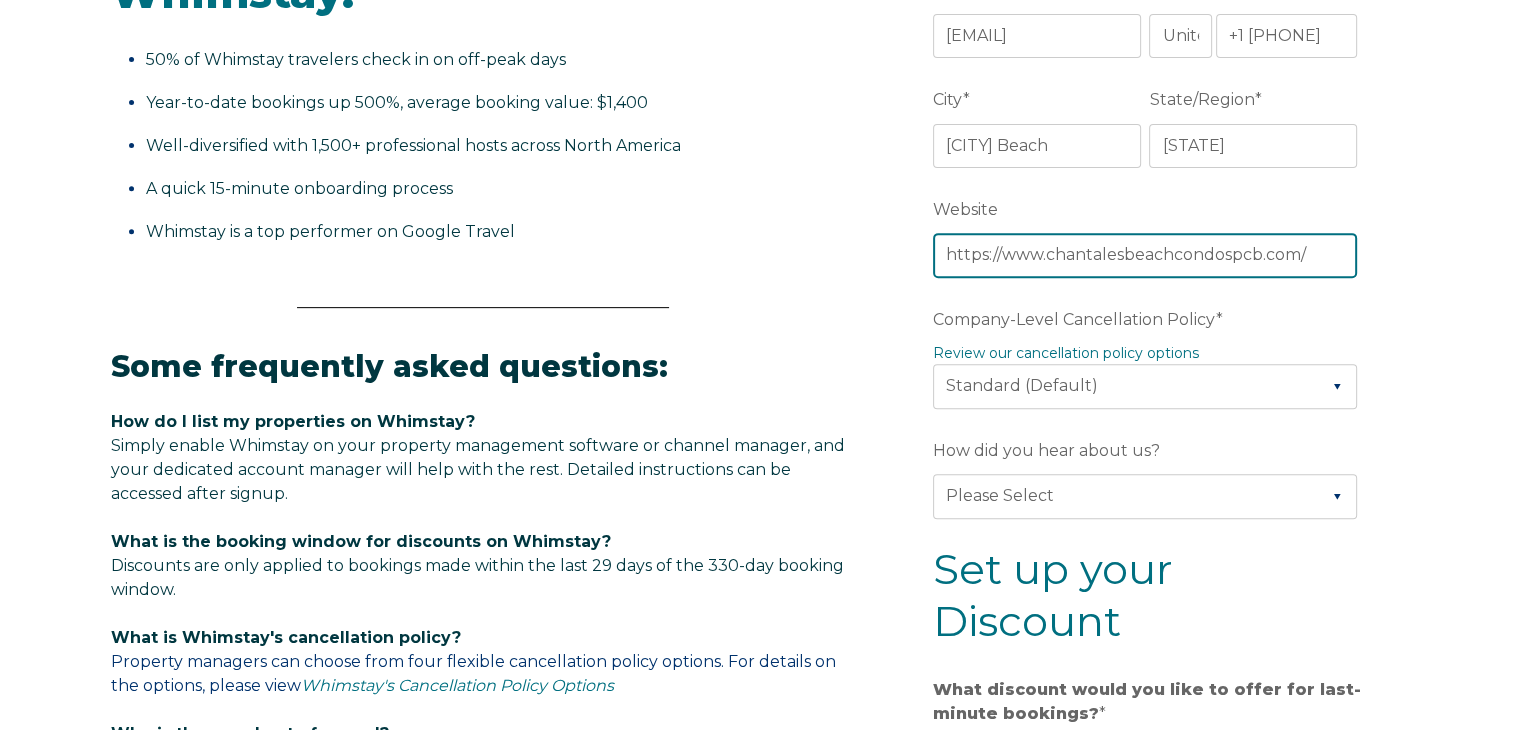 type on "https://www.[EMAIL]" 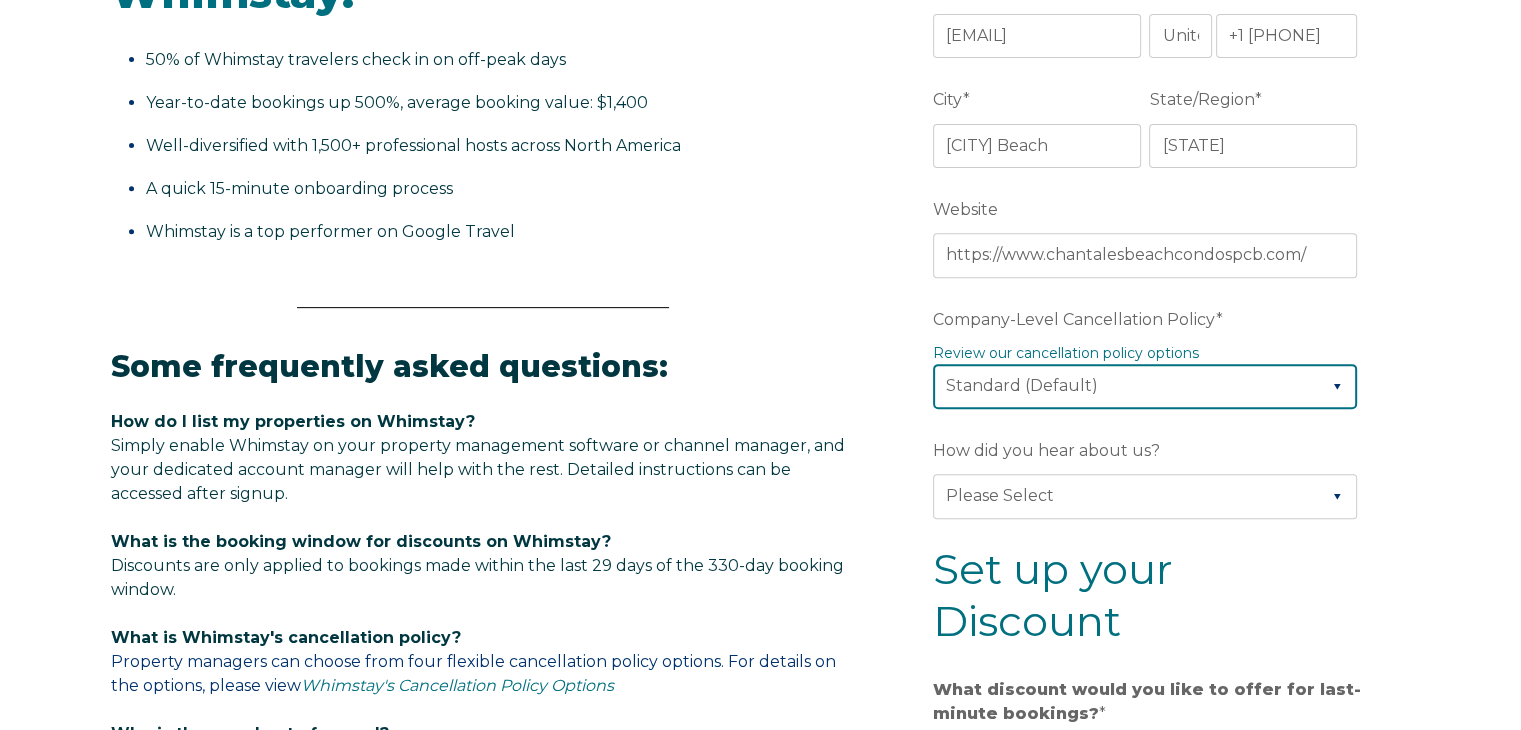 click on "Please Select Partial Standard (Default) Moderate Strict" at bounding box center (1145, 386) 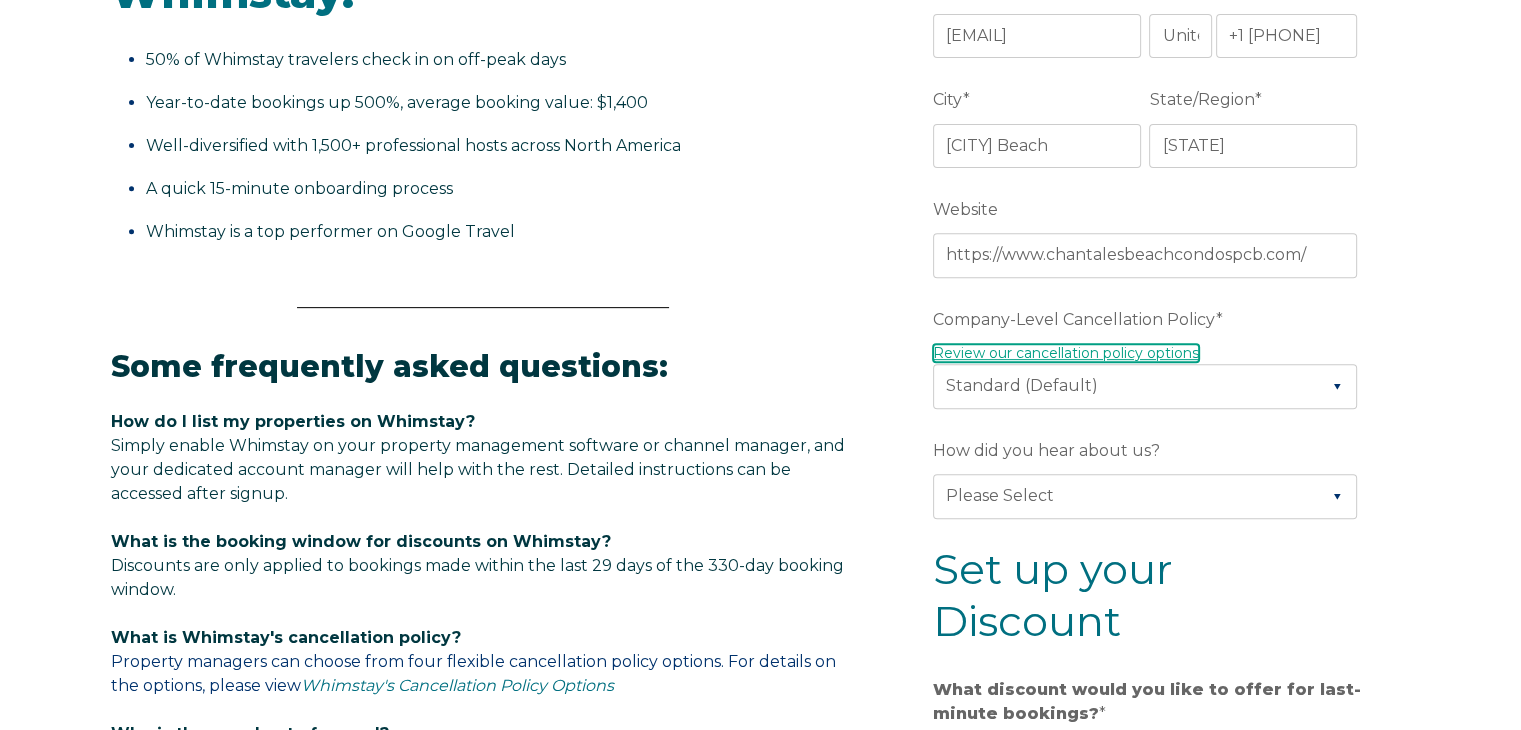 click on "Review our cancellation policy options" at bounding box center (1066, 353) 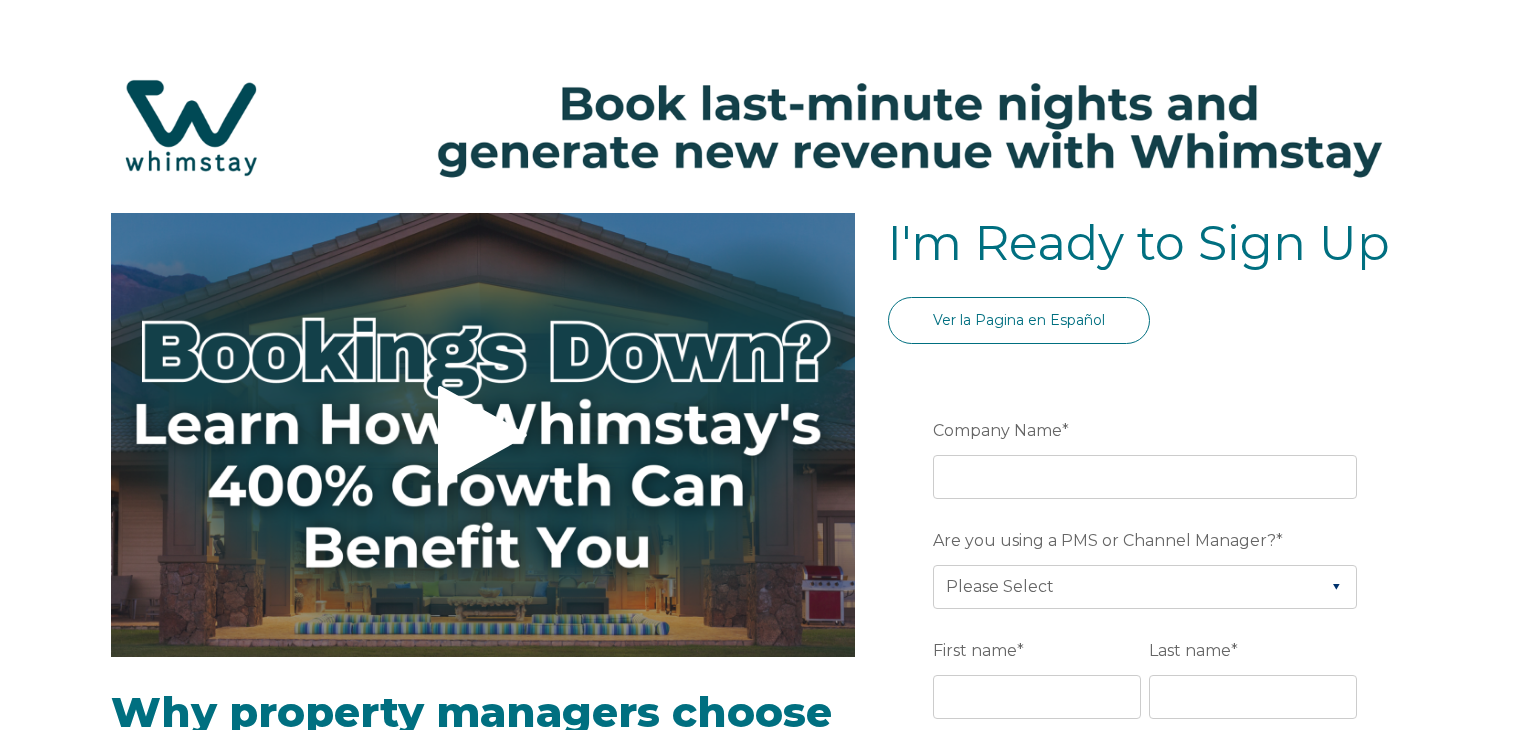 select on "US" 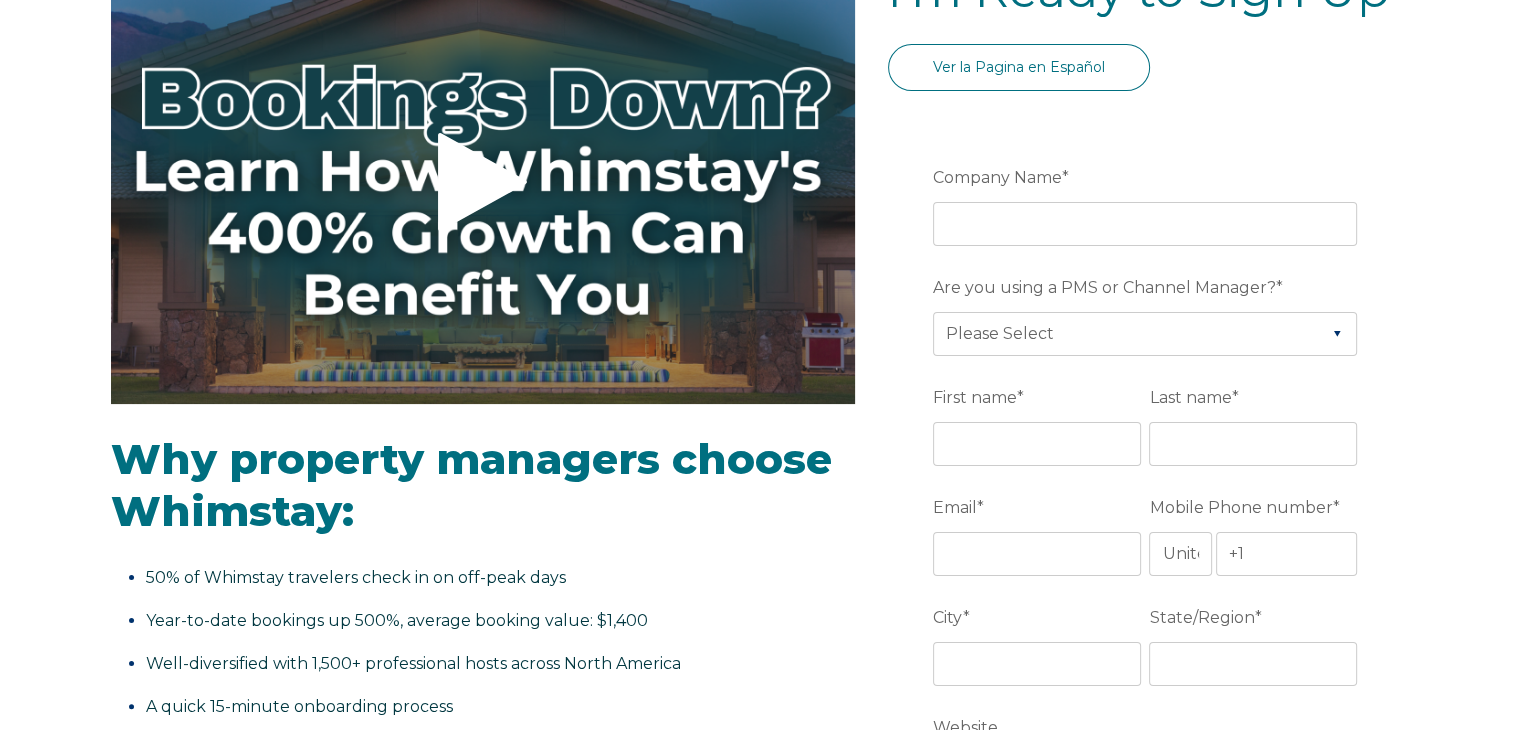 scroll, scrollTop: 275, scrollLeft: 0, axis: vertical 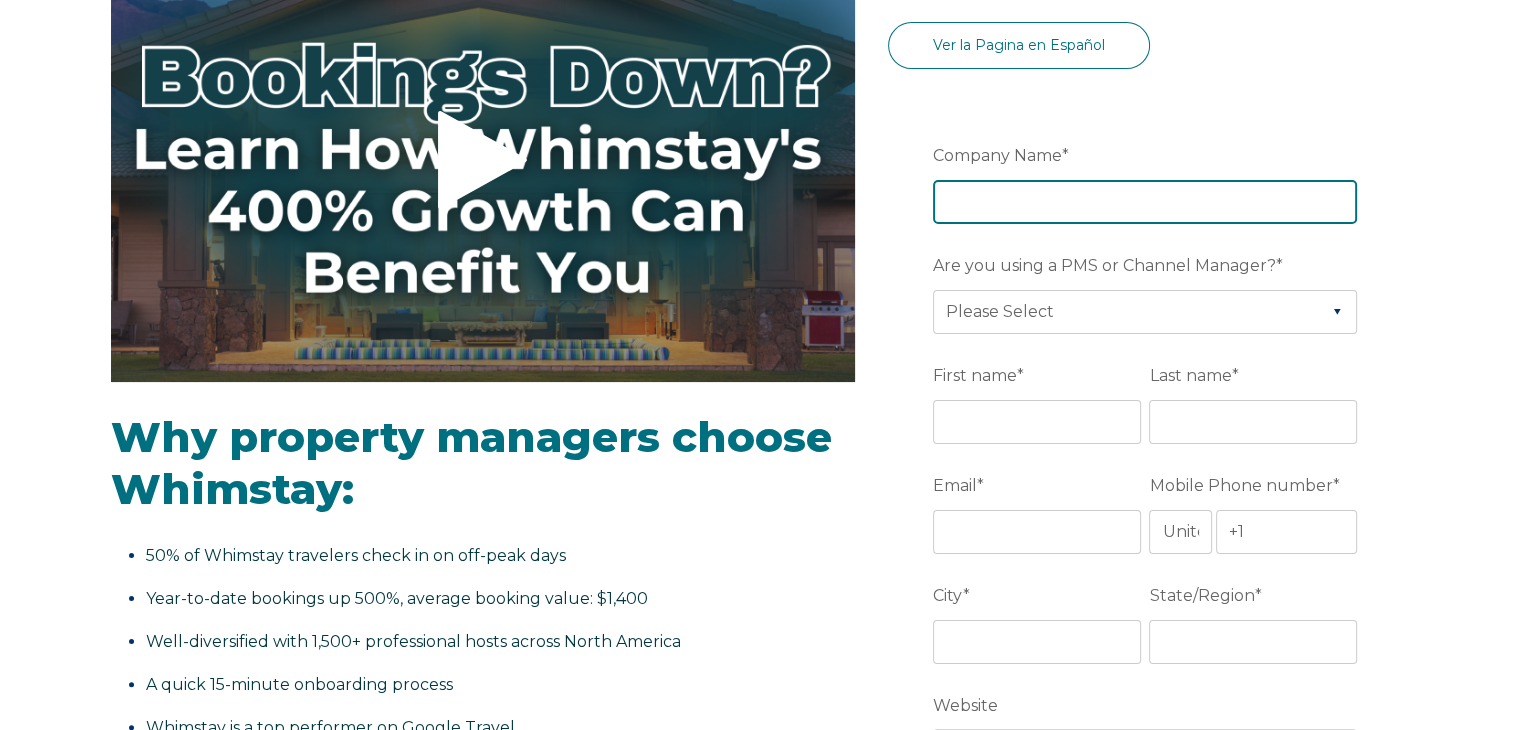click on "Company Name *" at bounding box center (1145, 202) 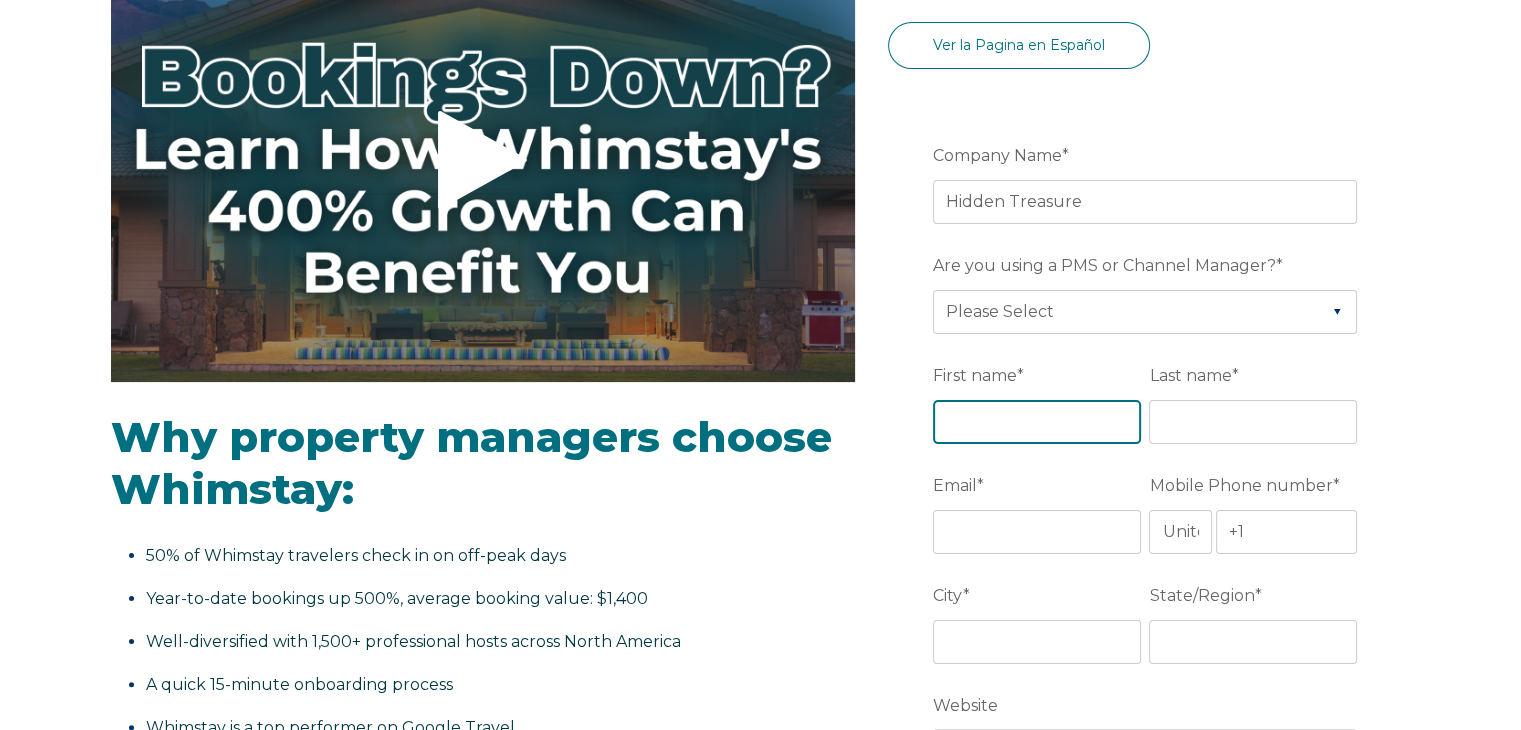 type on "Chantale" 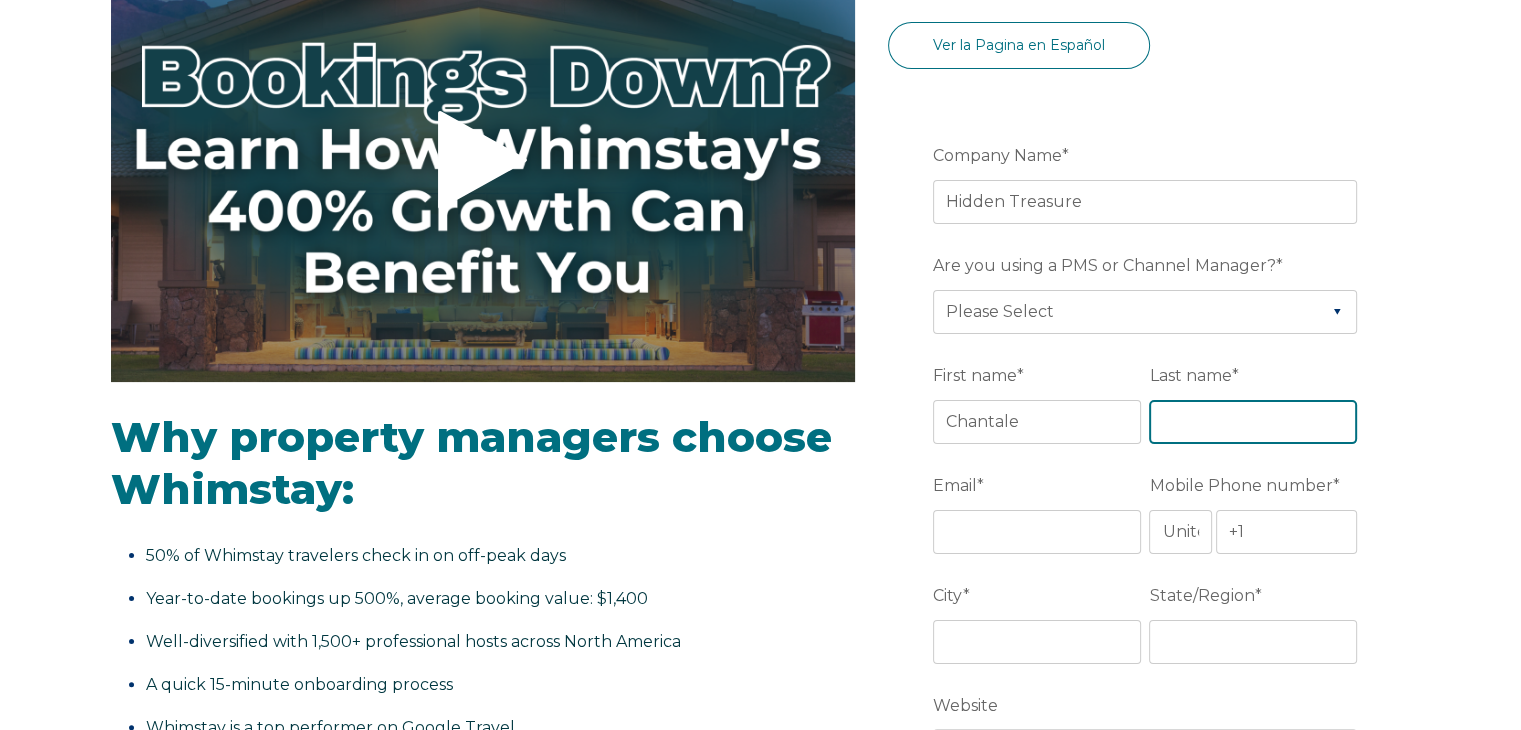 type on "[LAST]" 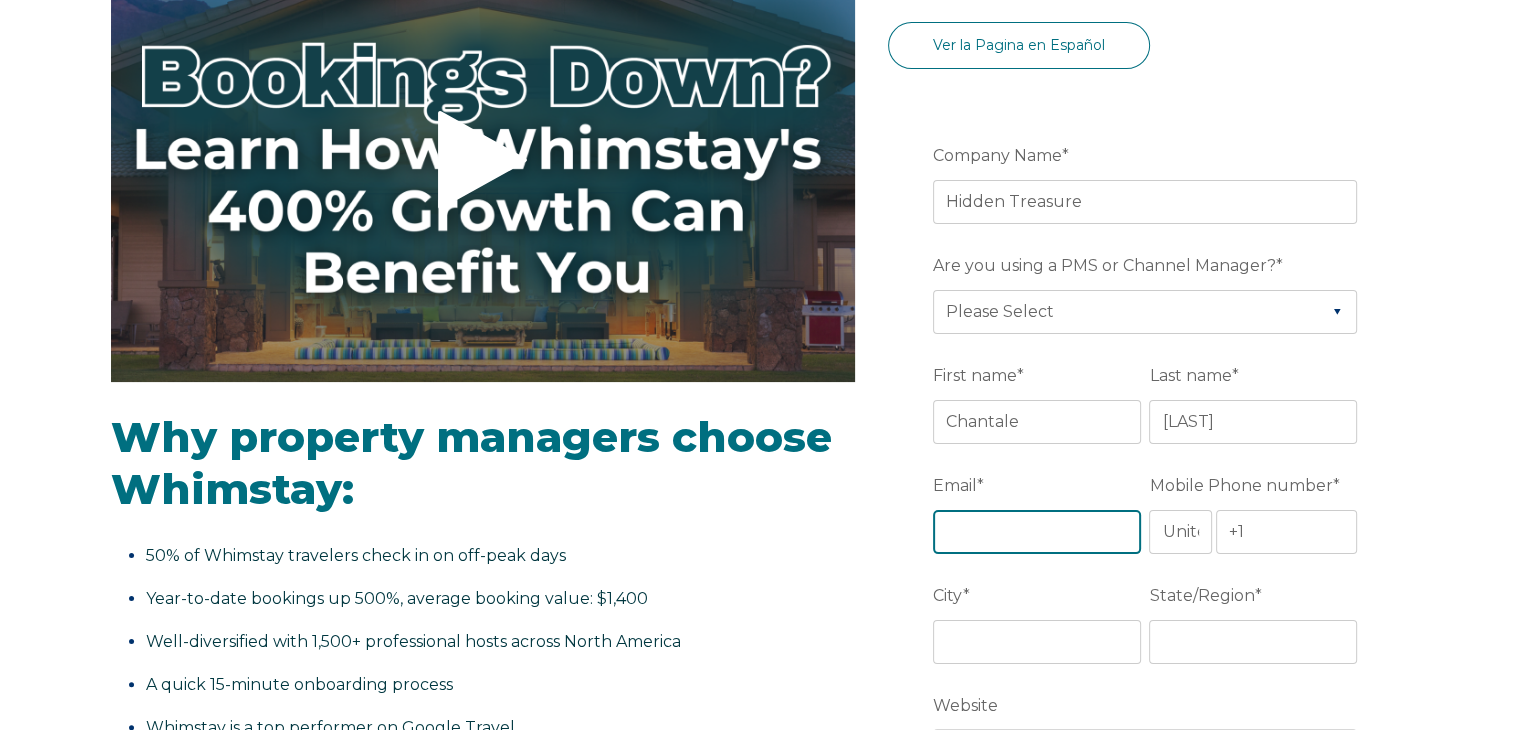 type on "chantalecondos@[EMAIL]" 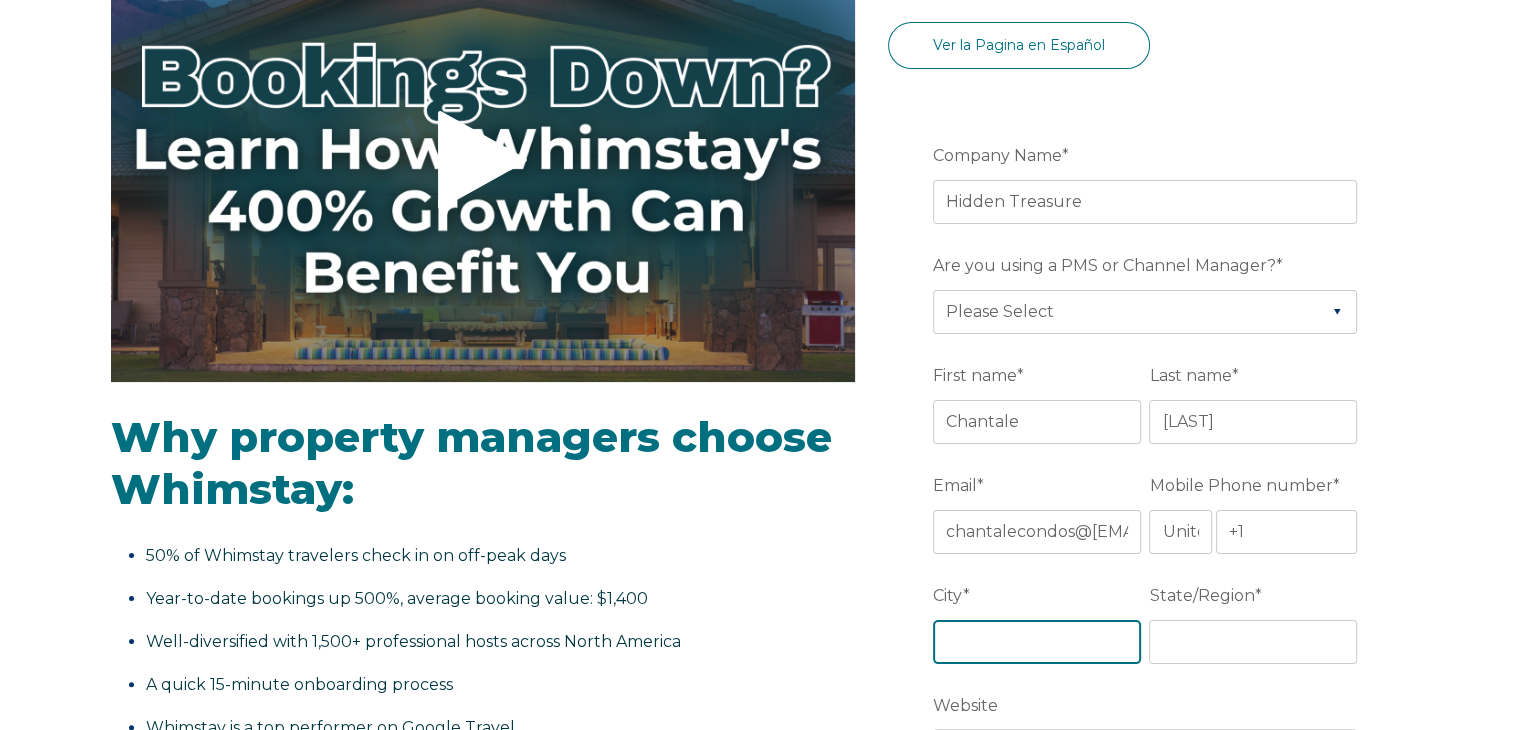 type on "[LAST]" 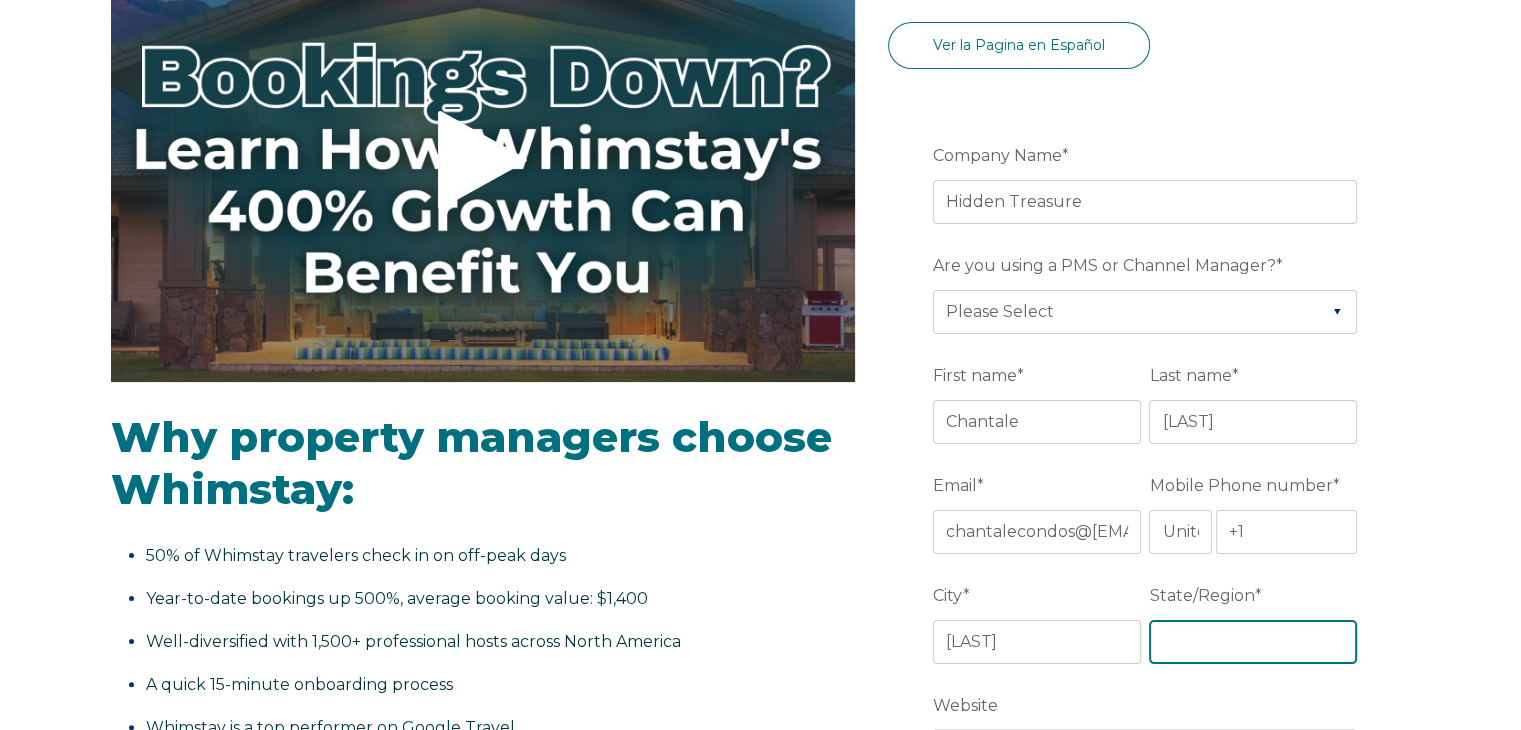 type on "GA" 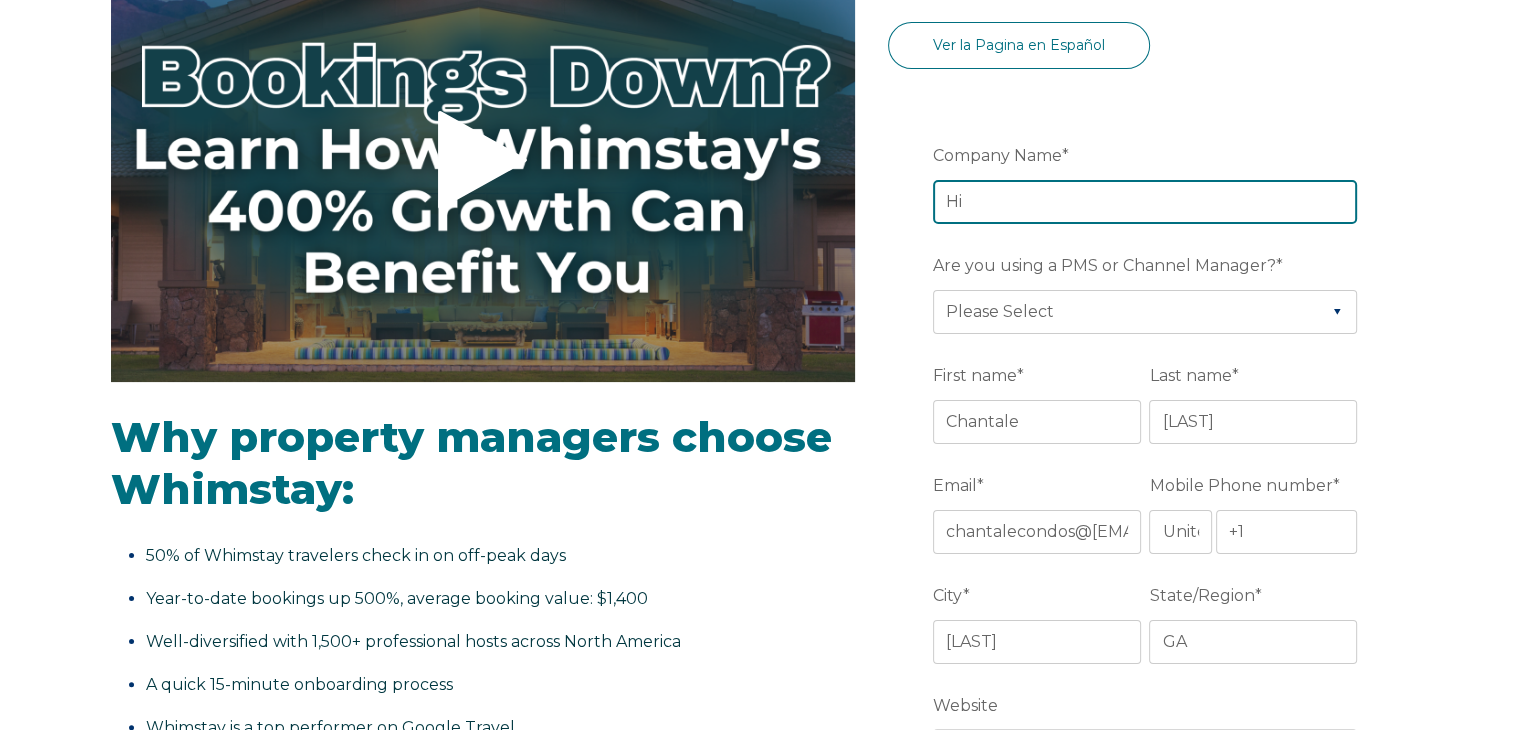 type on "H" 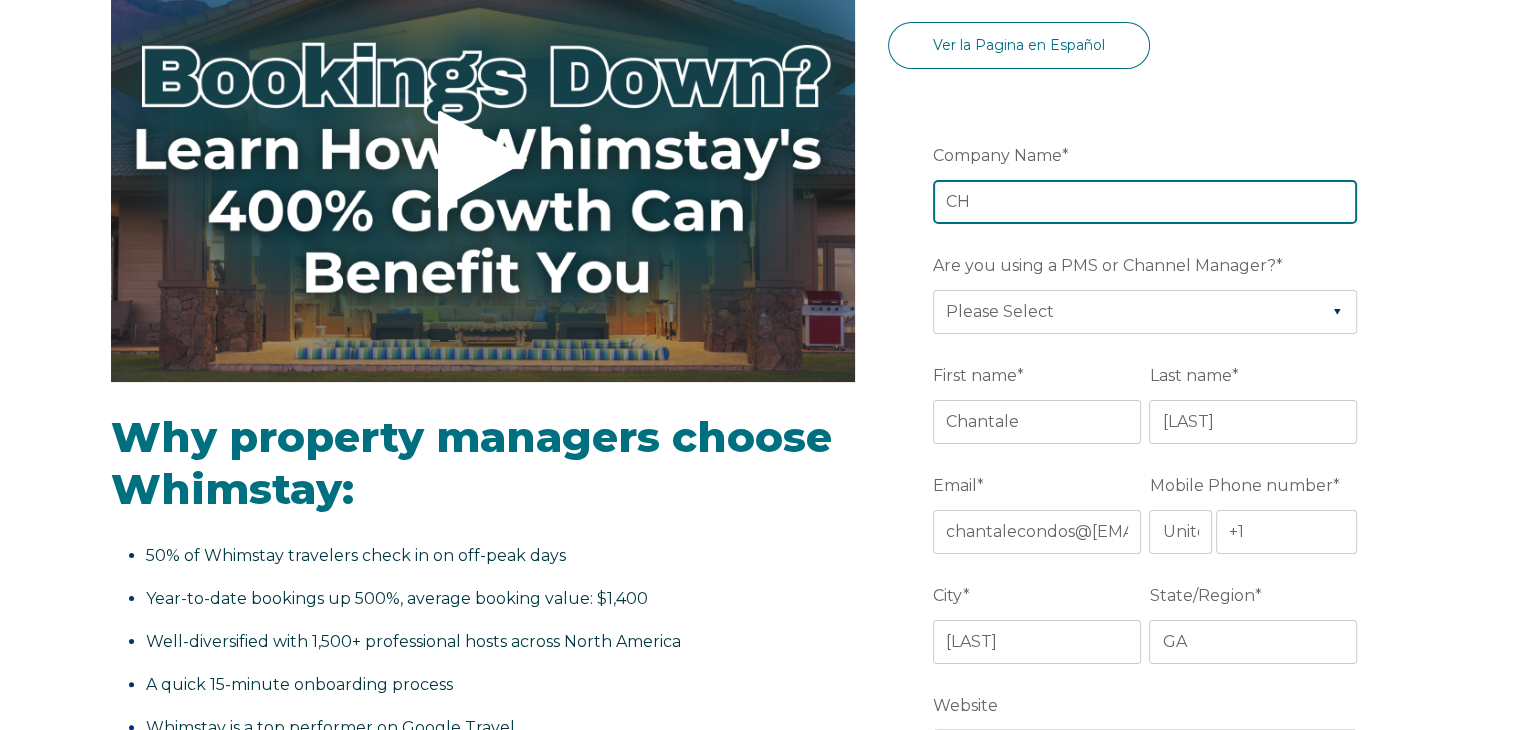 type on "C" 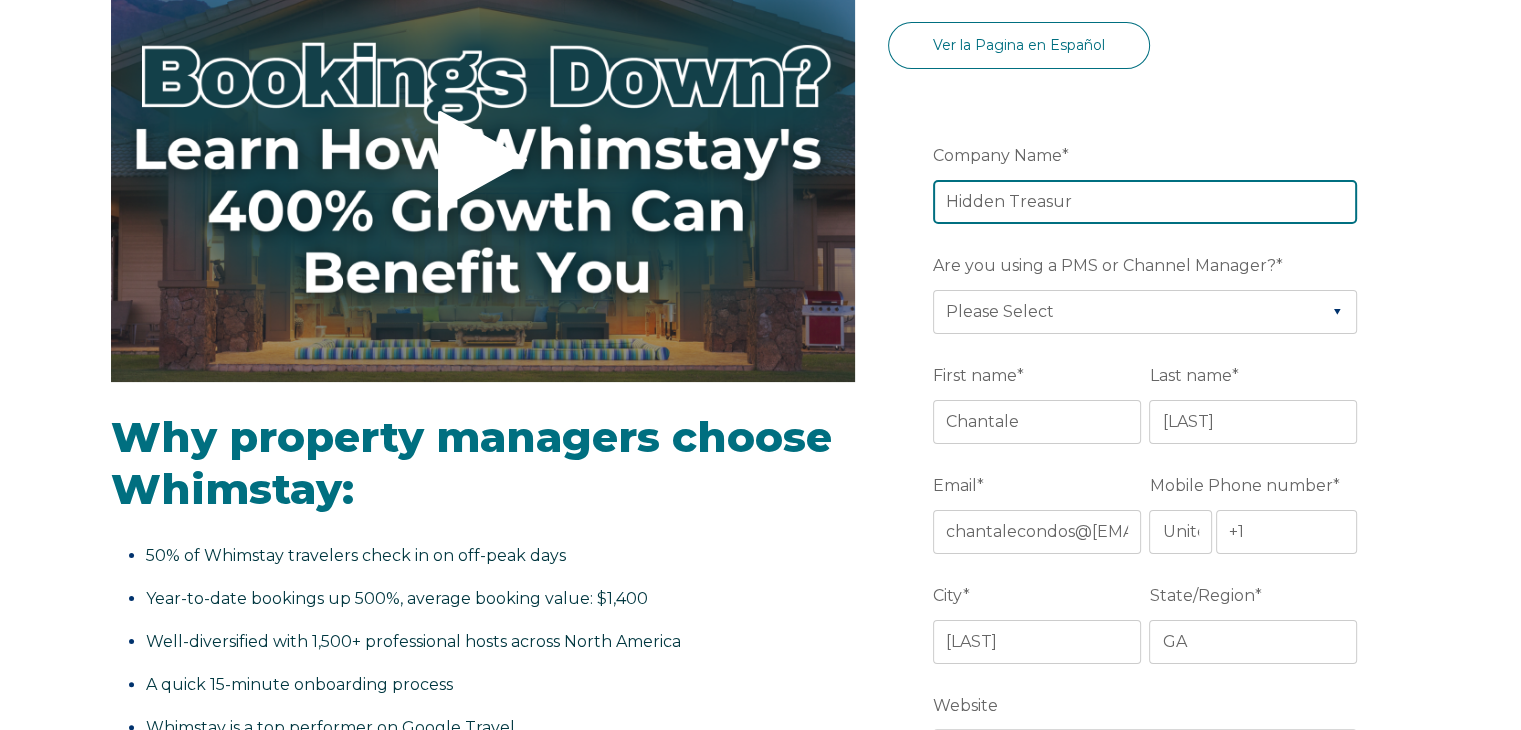 type on "Hidden Treasure" 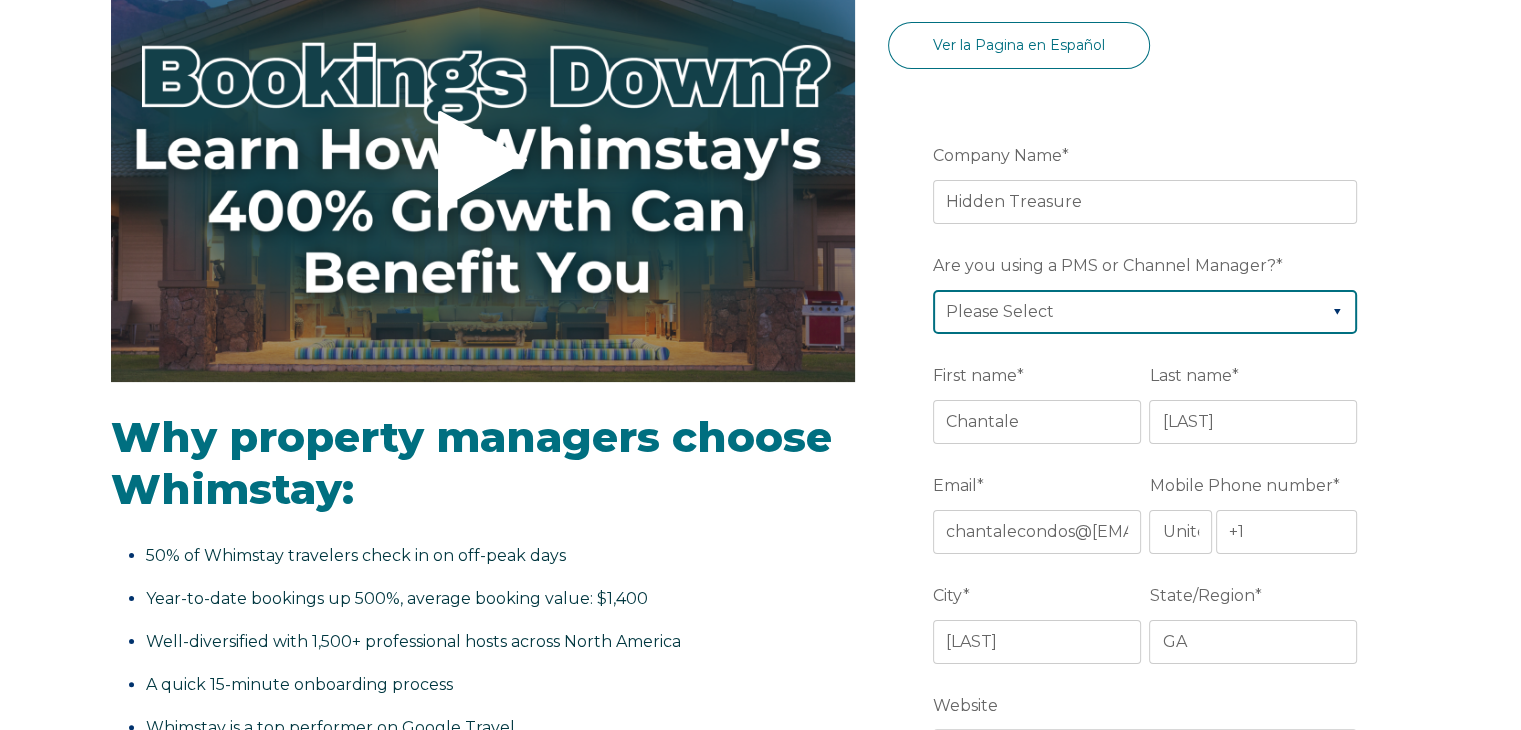 click on "Please Select Barefoot BookingPal Boost Brightside CiiRUS Escapia Guesty Hostaway Hostfully Hostify Lodgify NextPax/NxtBeds OwnerRez PMS or CM Not Listed Rentals United/Quick Connect Streamline Track Airbnb" at bounding box center (1145, 312) 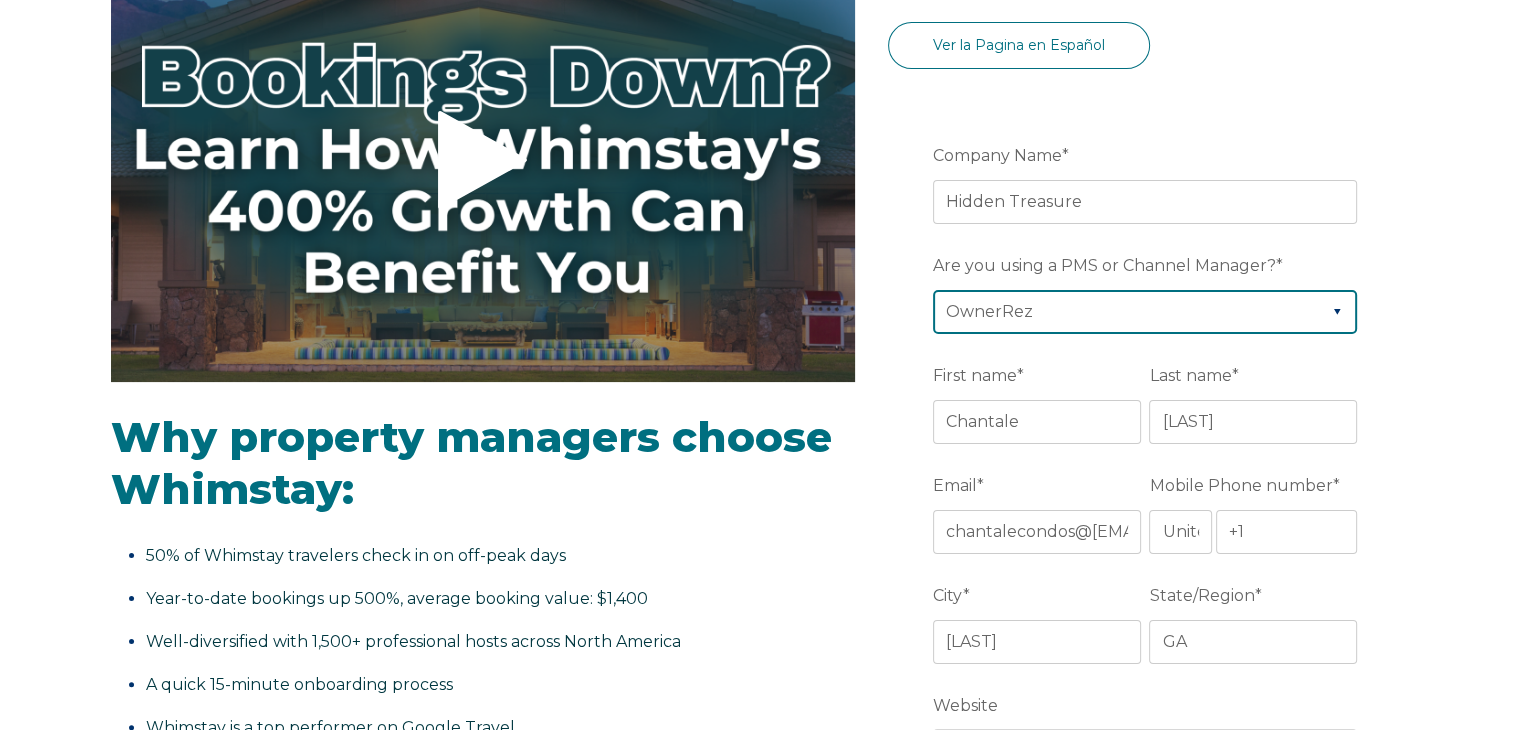 click on "Please Select Barefoot BookingPal Boost Brightside CiiRUS Escapia Guesty Hostaway Hostfully Hostify Lodgify NextPax/NxtBeds OwnerRez PMS or CM Not Listed Rentals United/Quick Connect Streamline Track Airbnb" at bounding box center (1145, 312) 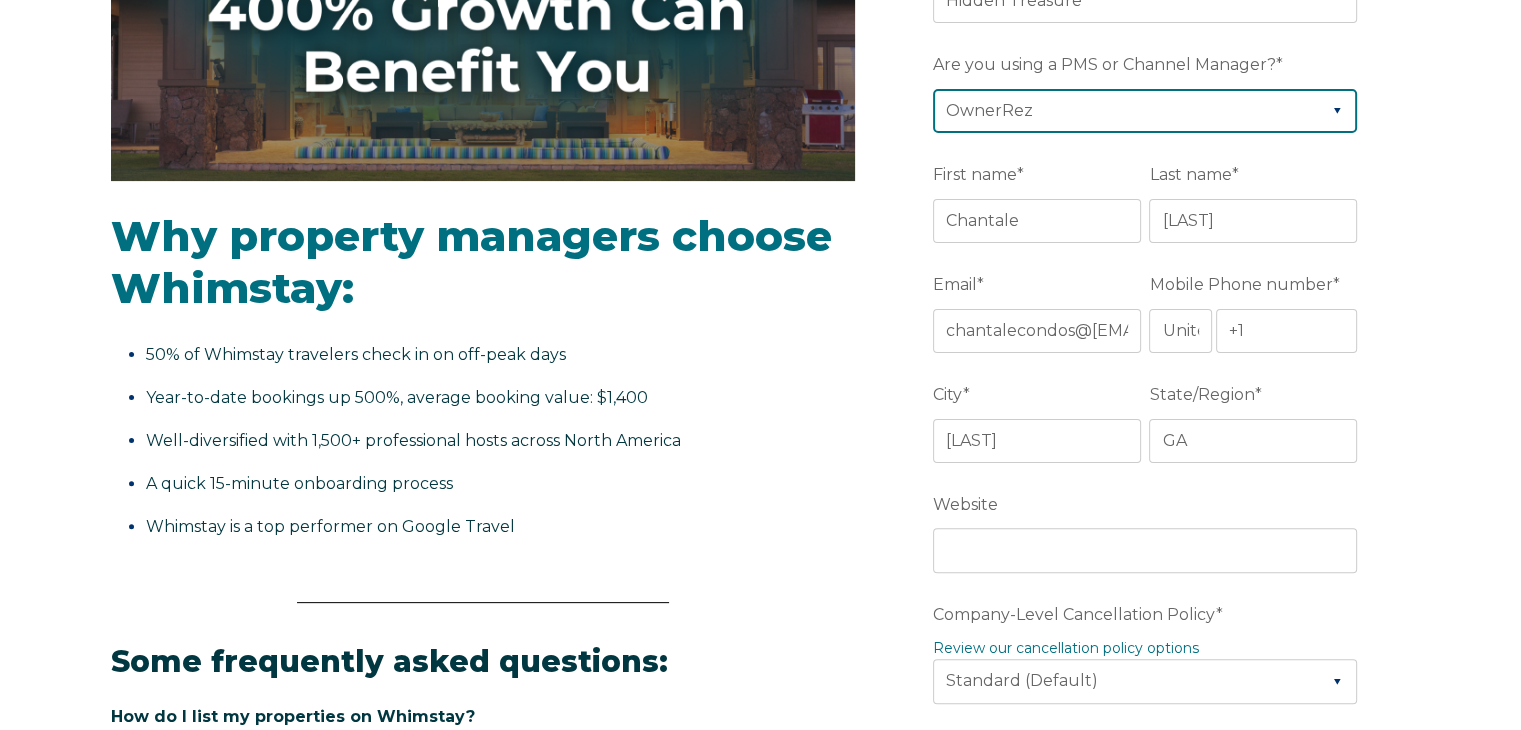 scroll, scrollTop: 484, scrollLeft: 0, axis: vertical 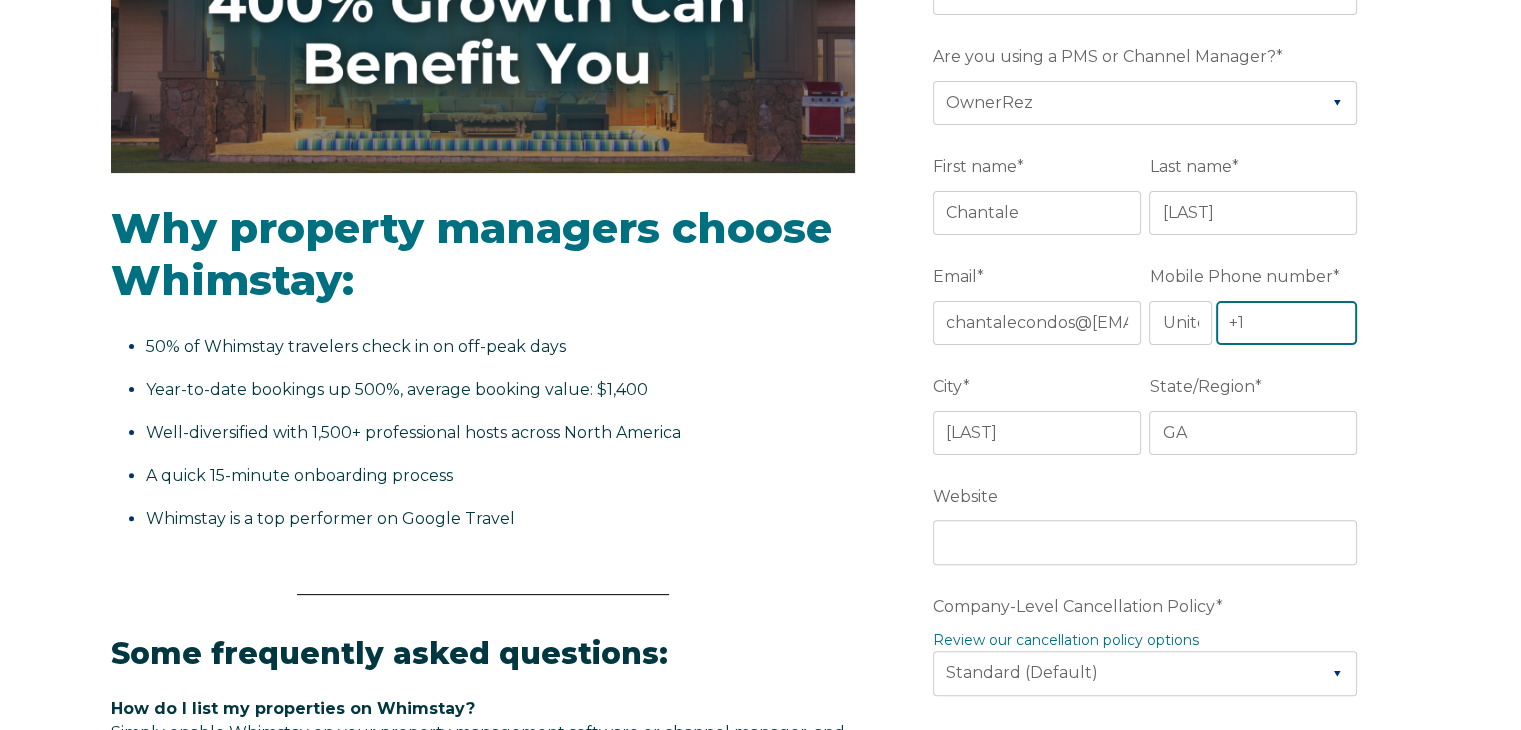 click on "+1" at bounding box center [1287, 323] 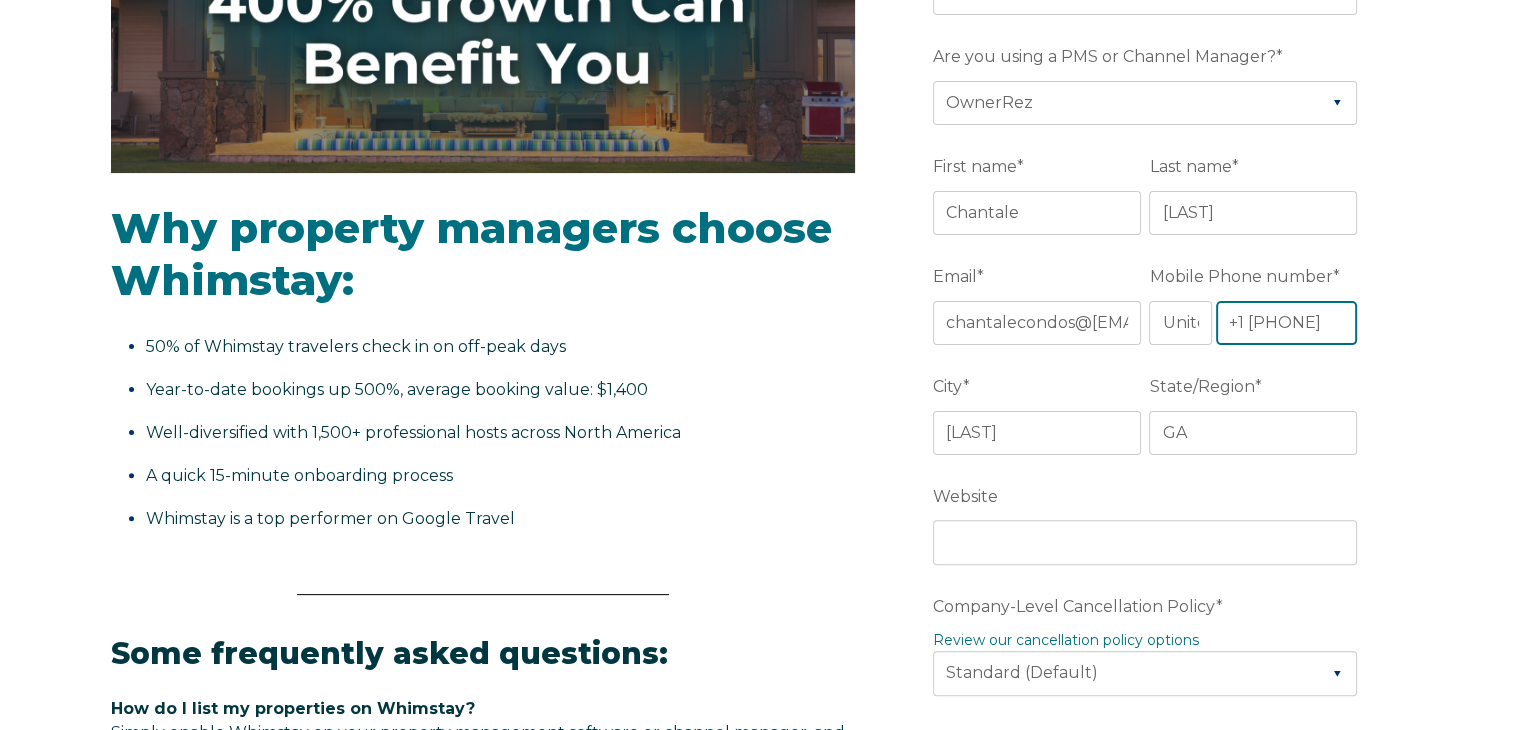 type on "+1 [PHONE]" 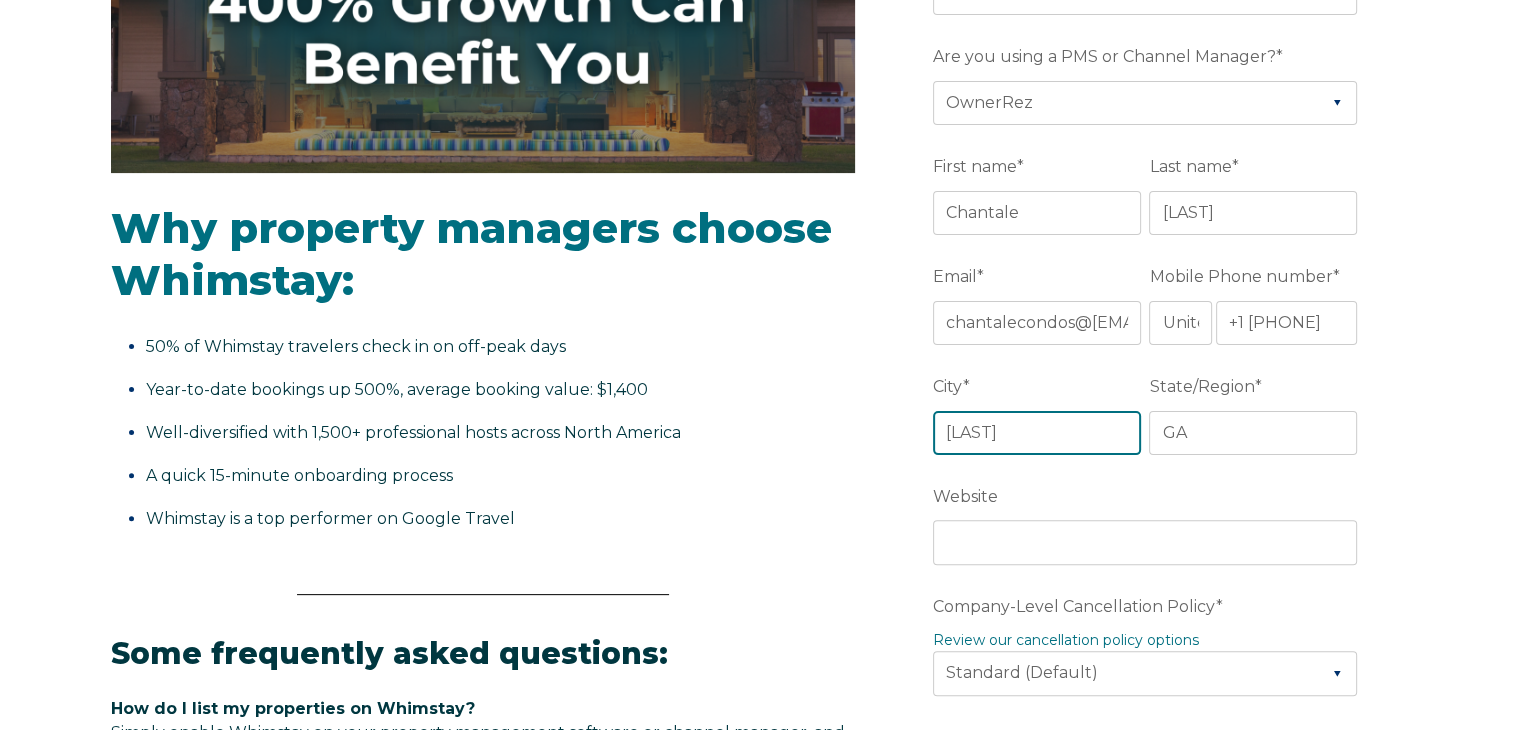 click on "[LAST]" at bounding box center [1037, 433] 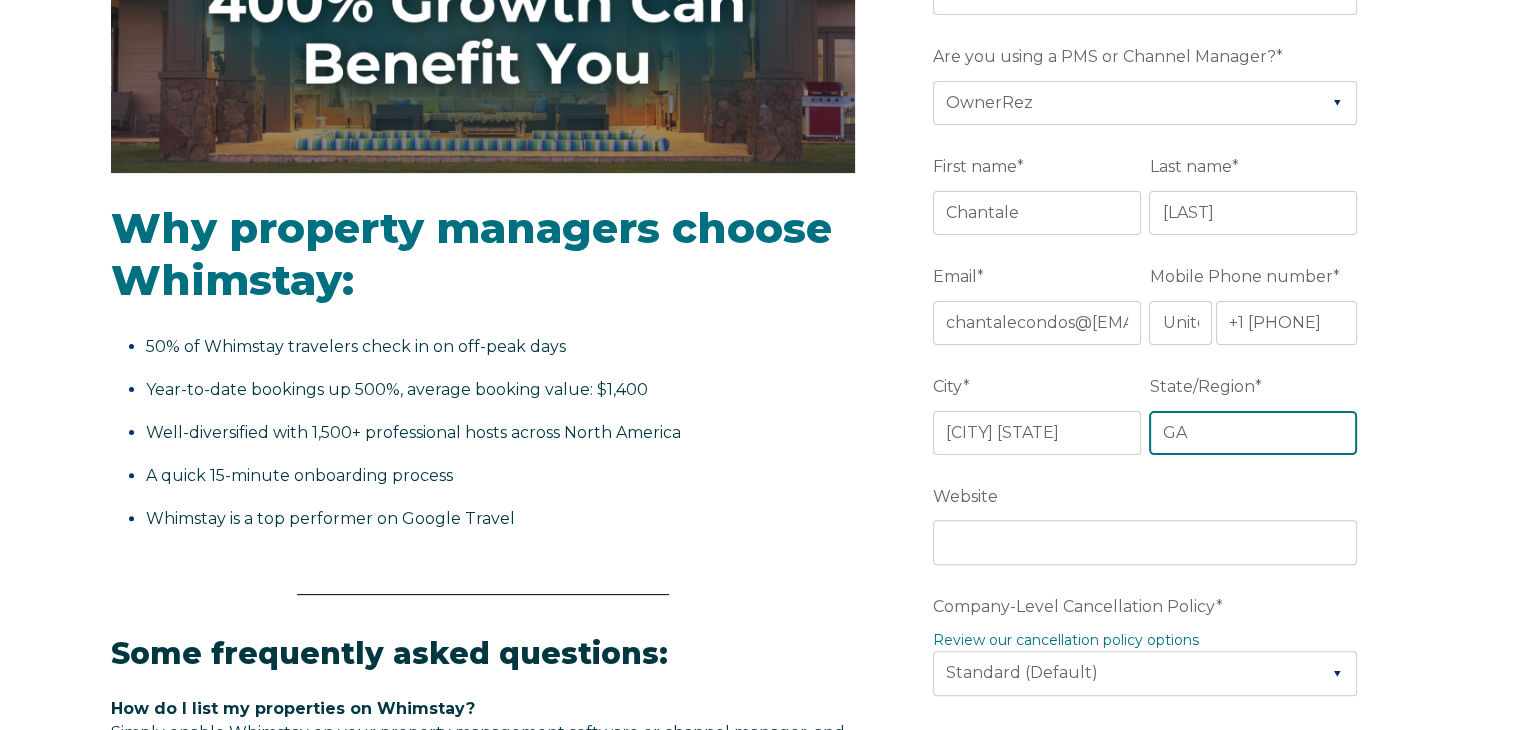 click on "GA" at bounding box center [1253, 433] 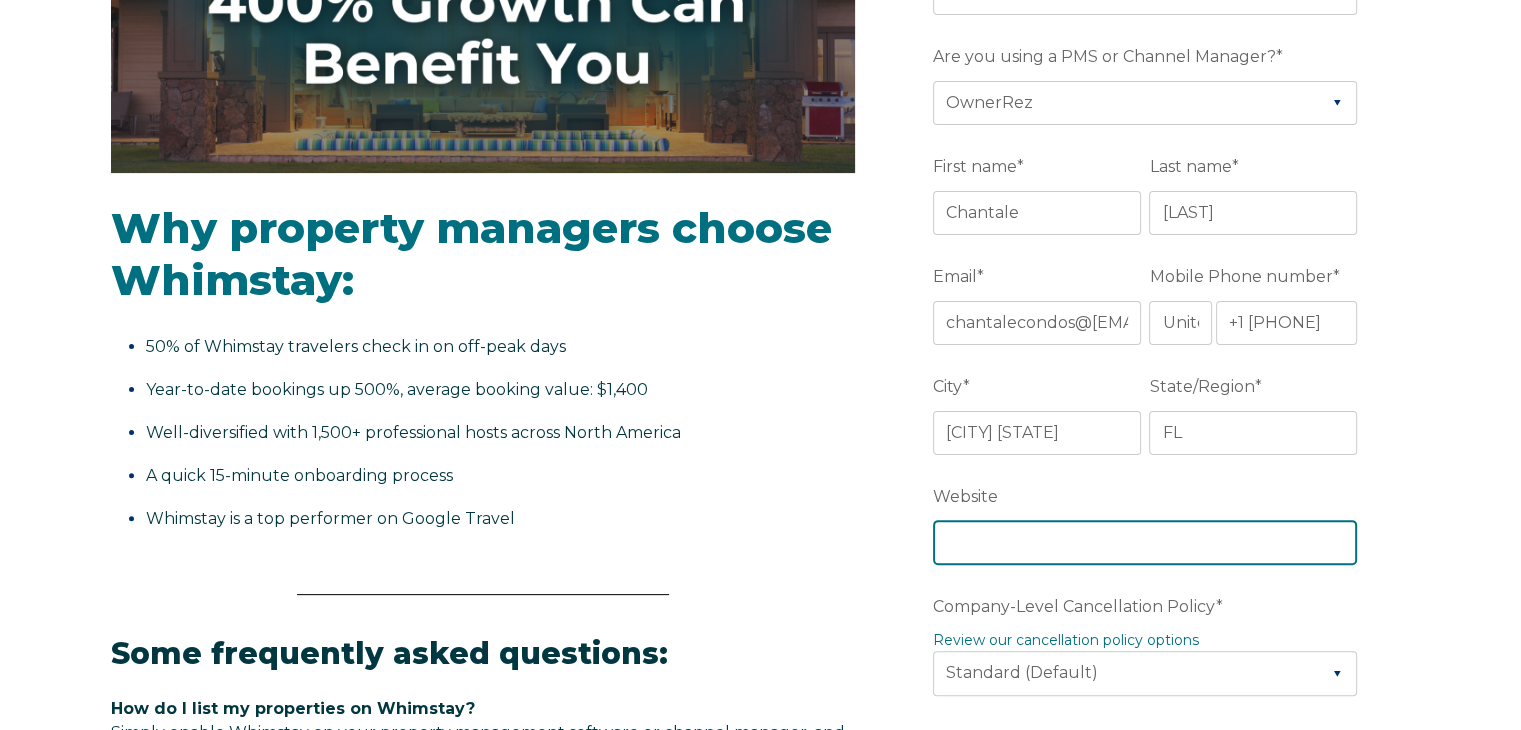 click on "Website" at bounding box center [1145, 542] 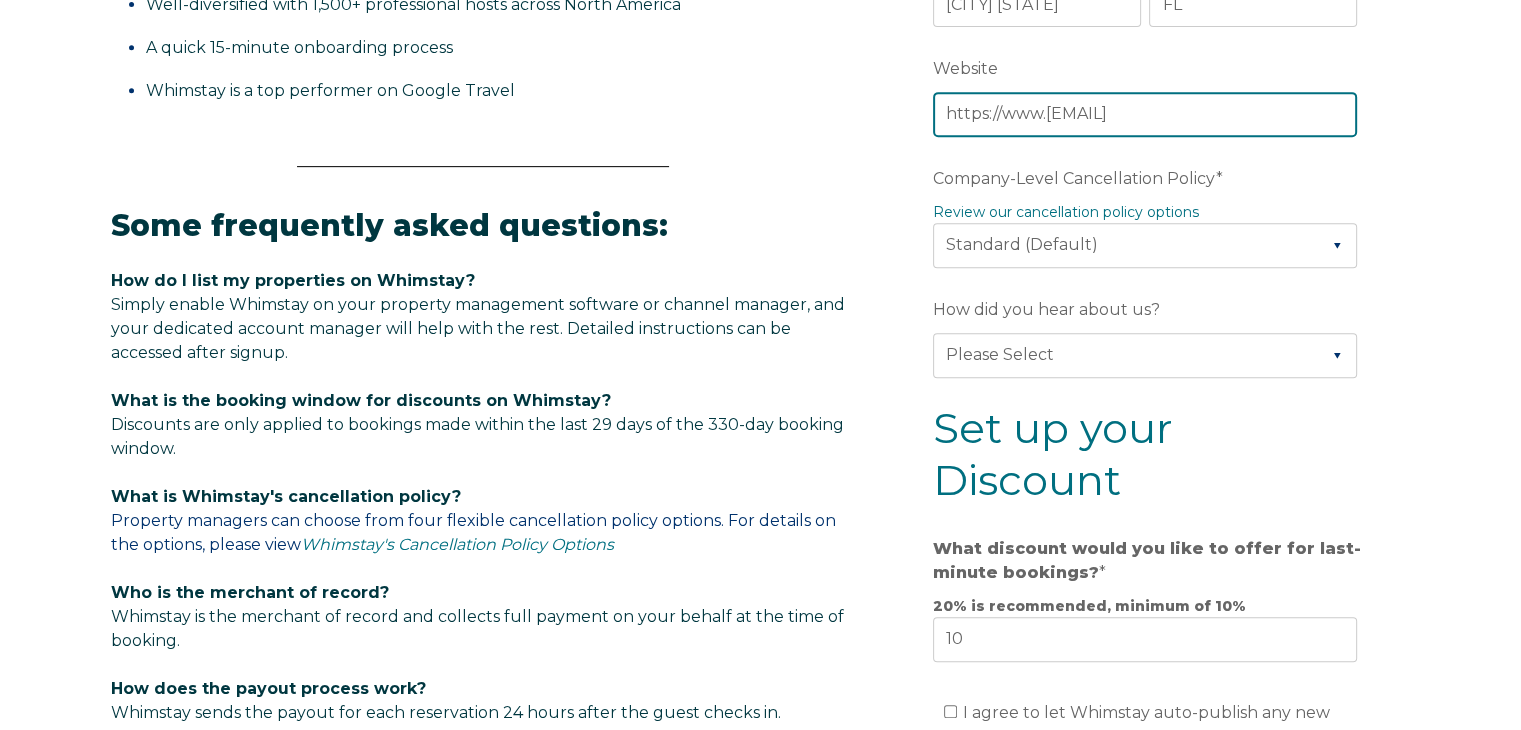 scroll, scrollTop: 924, scrollLeft: 0, axis: vertical 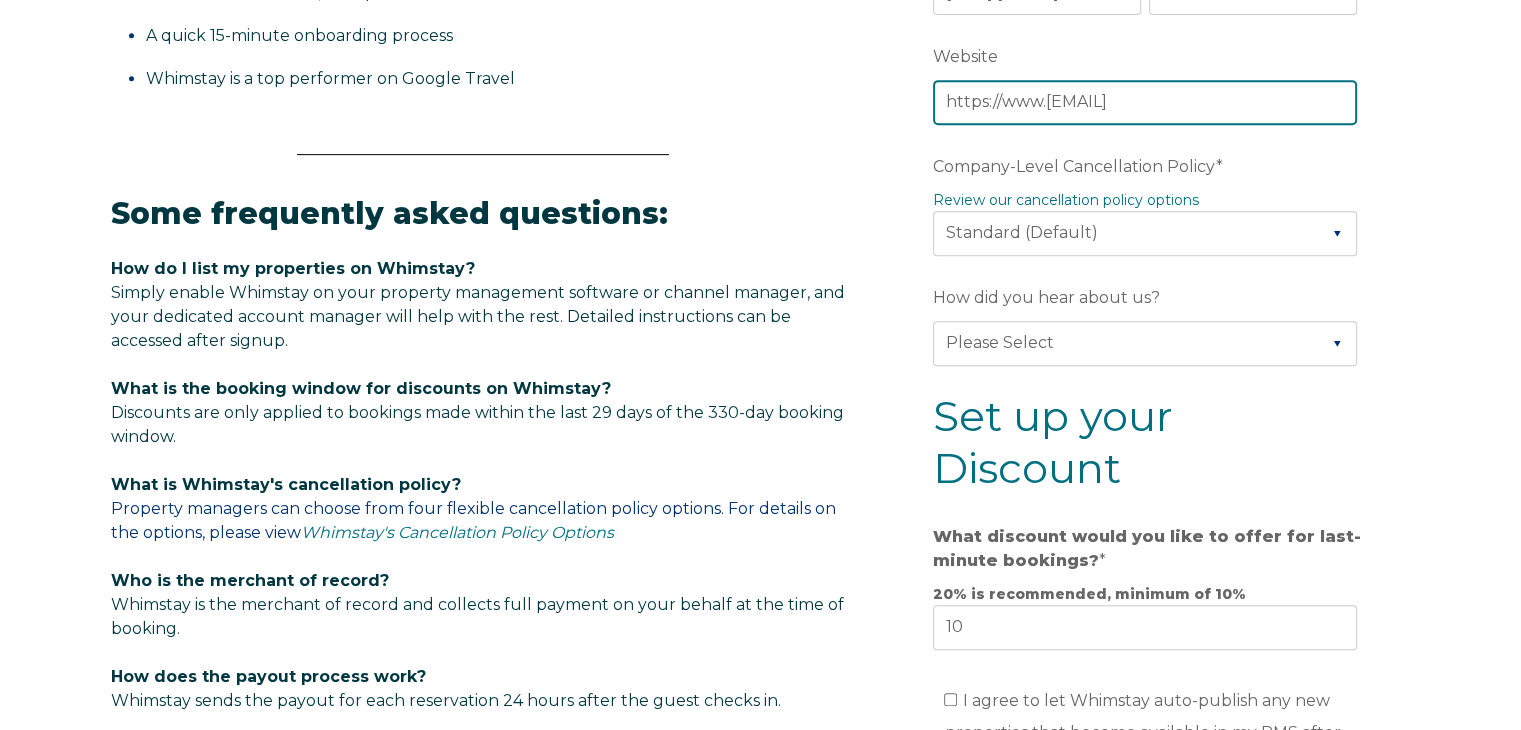 type on "https://www.[EMAIL]" 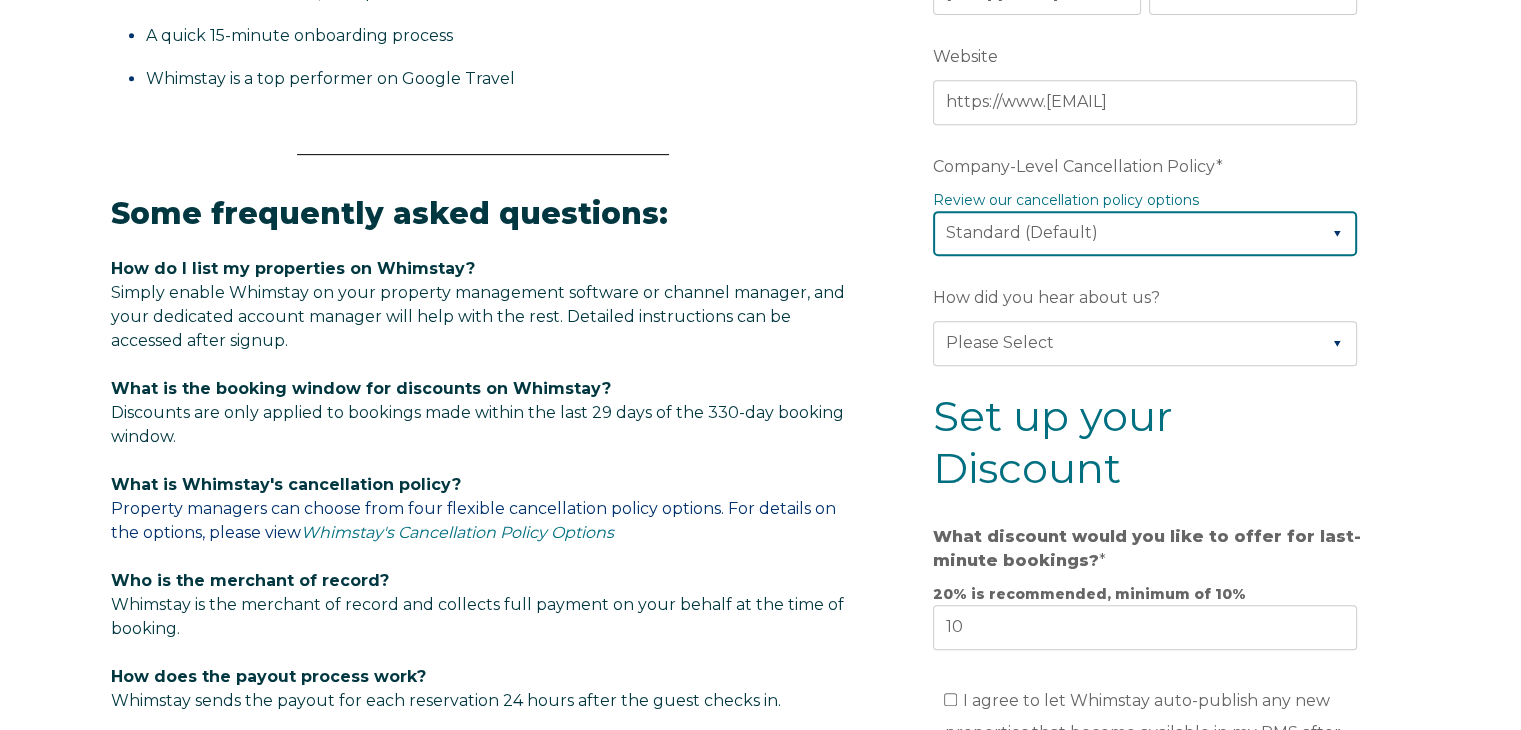 click on "Please Select Partial Standard (Default) Moderate Strict" at bounding box center [1145, 233] 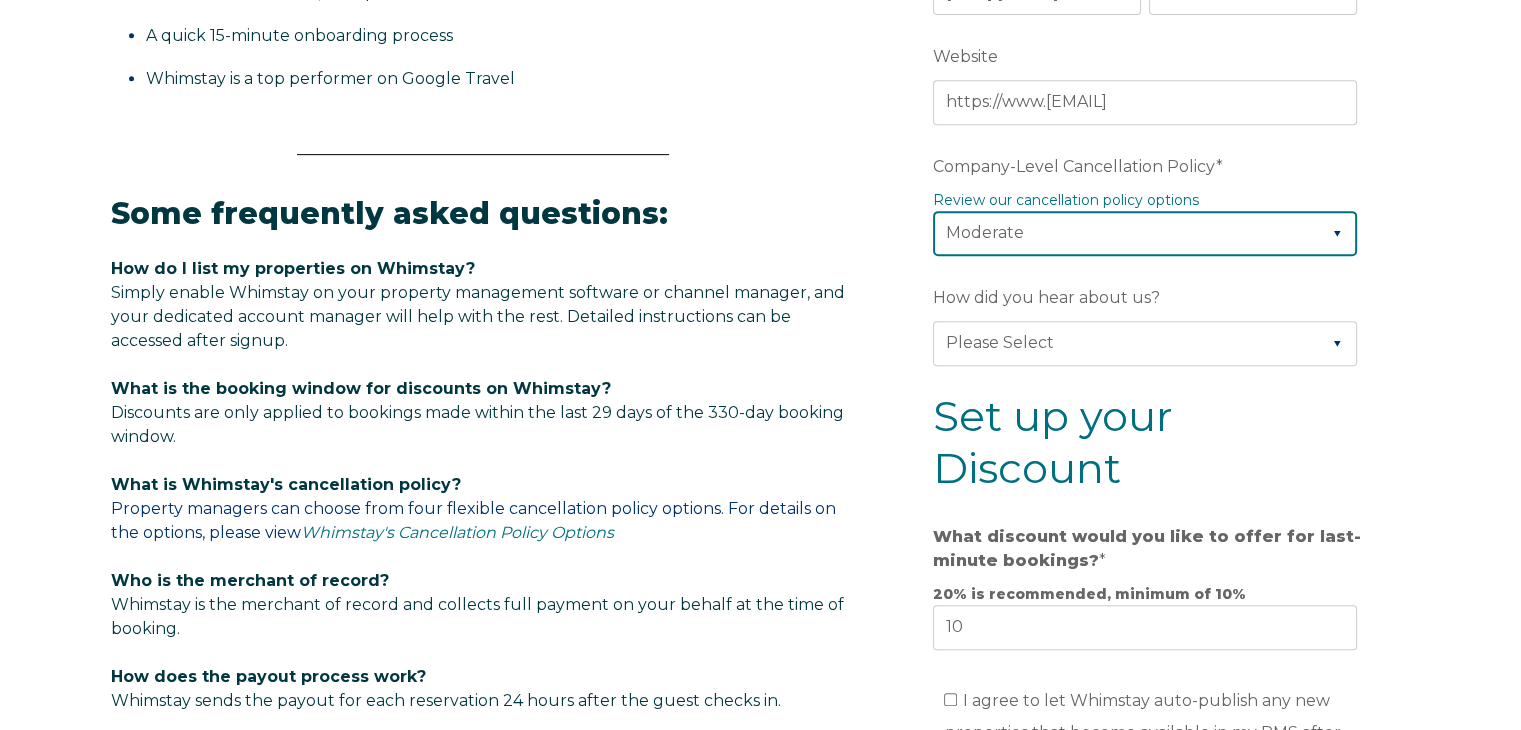click on "Please Select Partial Standard (Default) Moderate Strict" at bounding box center (1145, 233) 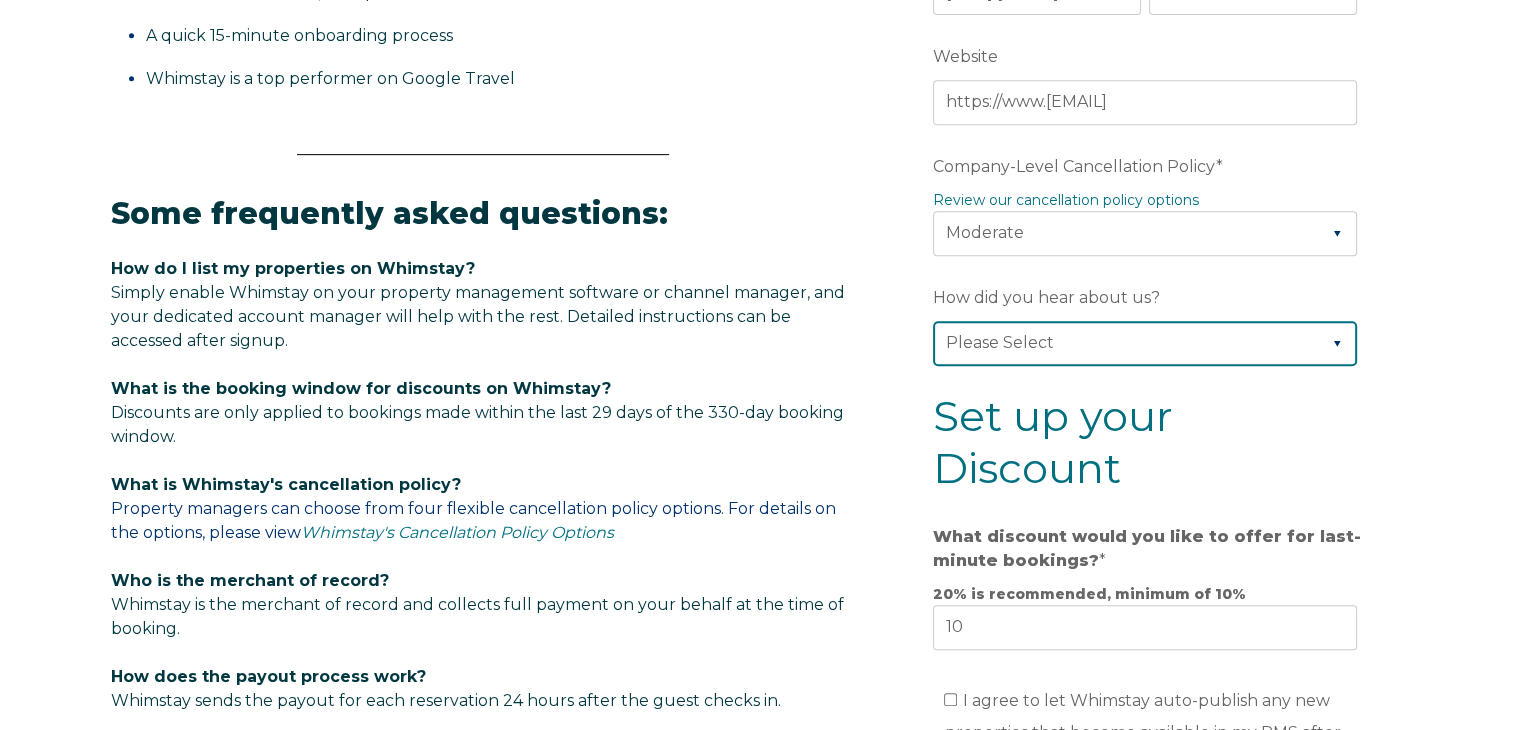 click on "Please Select Found Whimstay through a Google search Direct outreach from a Whimstay team member Saw Whimstay on social media Referred by a friend, colleague, or partner Discovered Whimstay at an event or conference Heard about Whimstay on a podcast Other" at bounding box center (1145, 343) 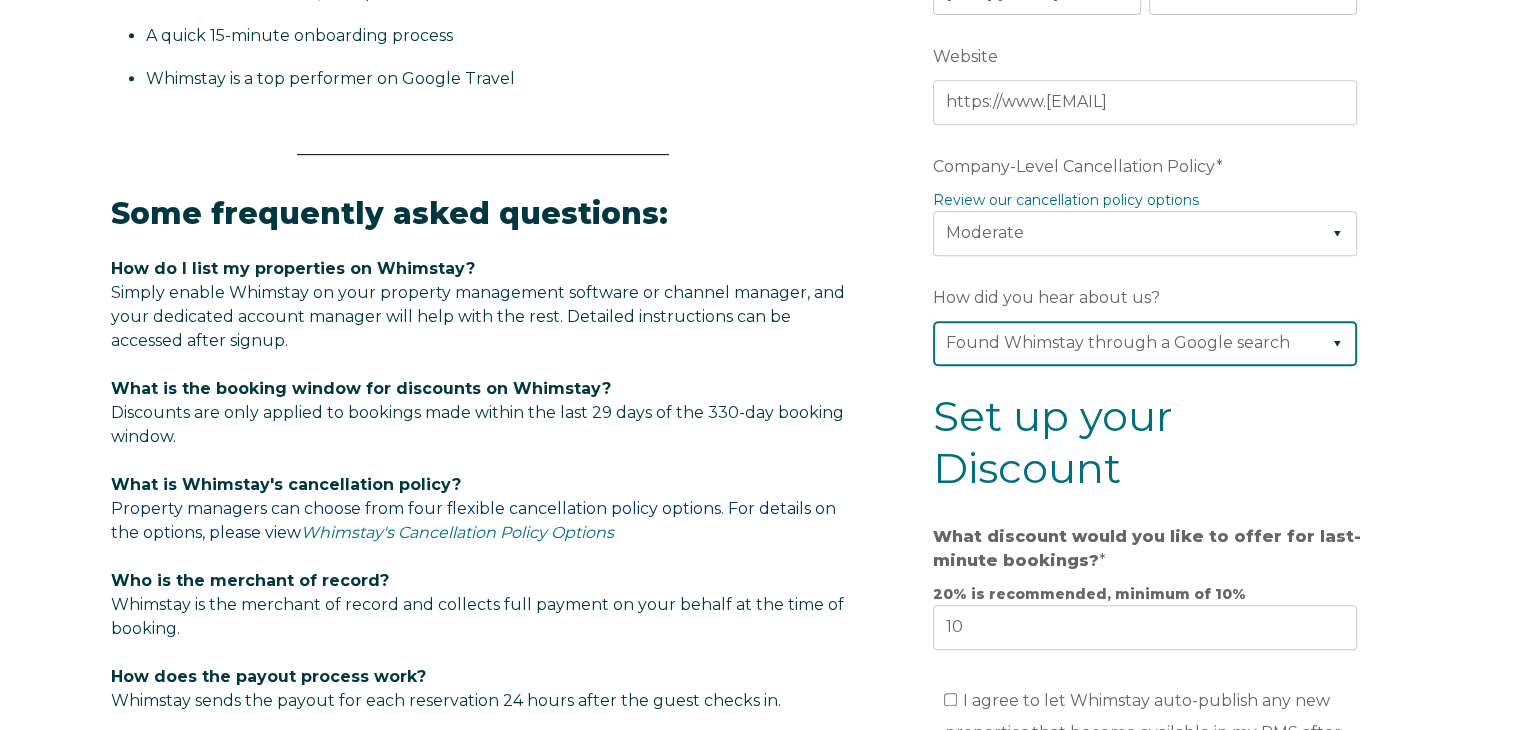 click on "Please Select Found Whimstay through a Google search Direct outreach from a Whimstay team member Saw Whimstay on social media Referred by a friend, colleague, or partner Discovered Whimstay at an event or conference Heard about Whimstay on a podcast Other" at bounding box center [1145, 343] 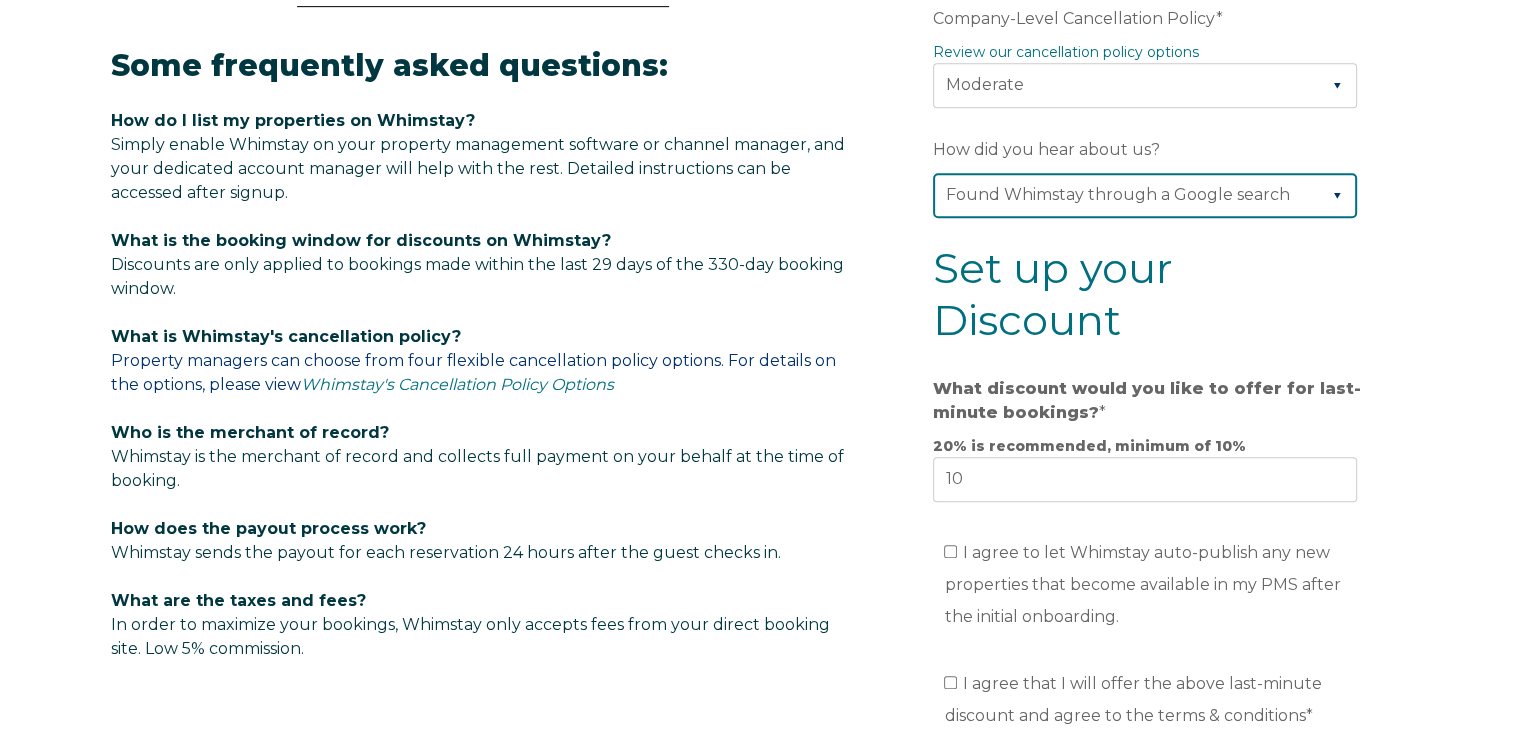 scroll, scrollTop: 1083, scrollLeft: 0, axis: vertical 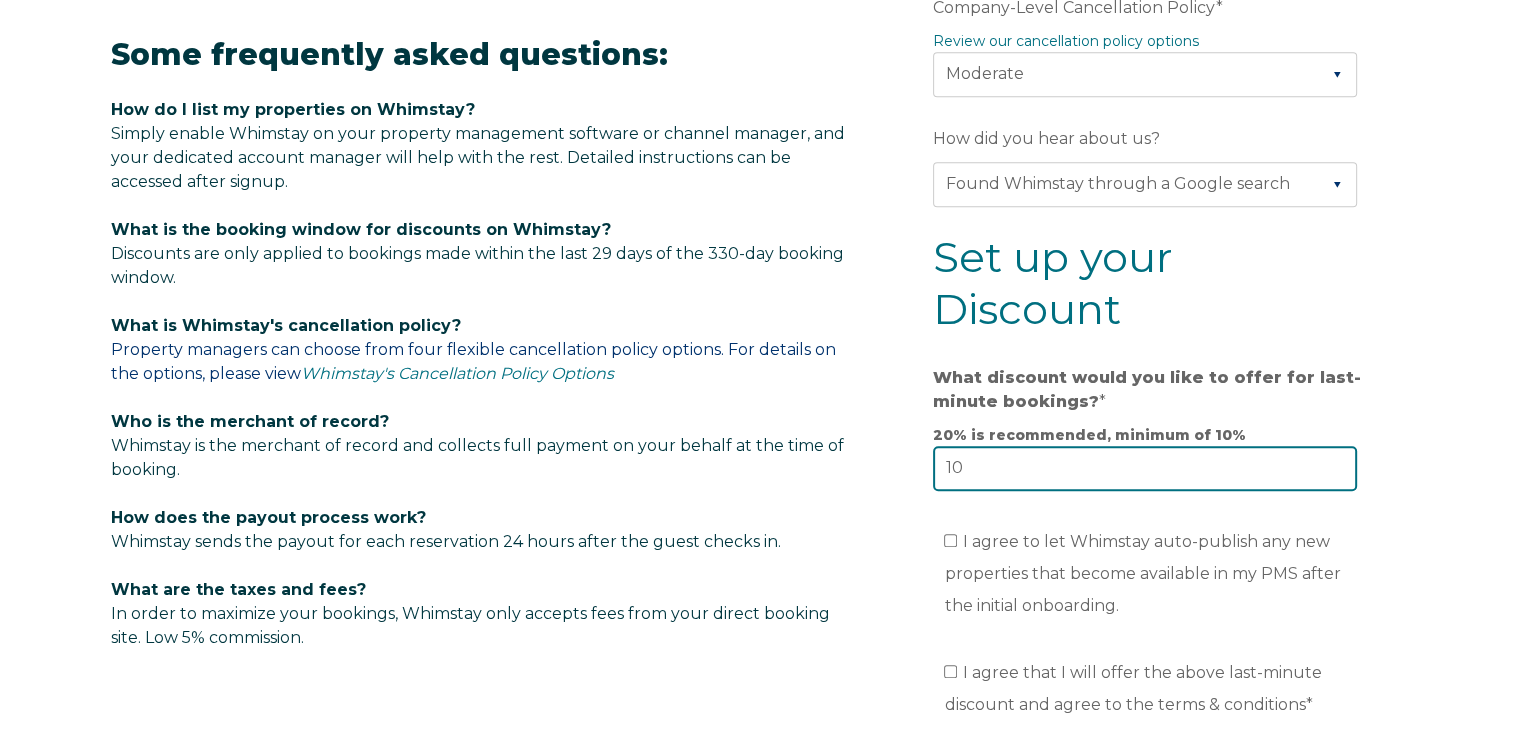 click on "10" at bounding box center [1145, 468] 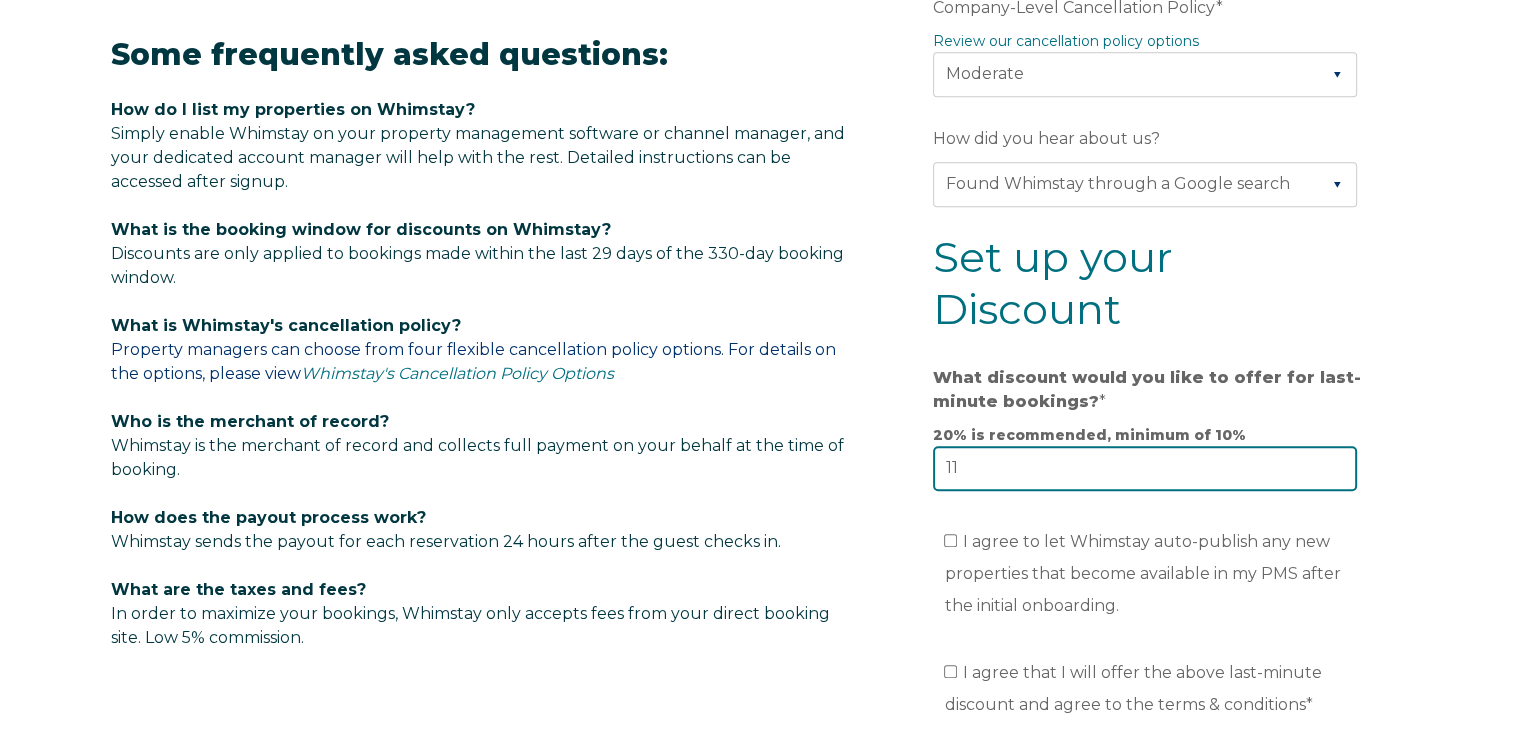 click on "11" at bounding box center (1145, 468) 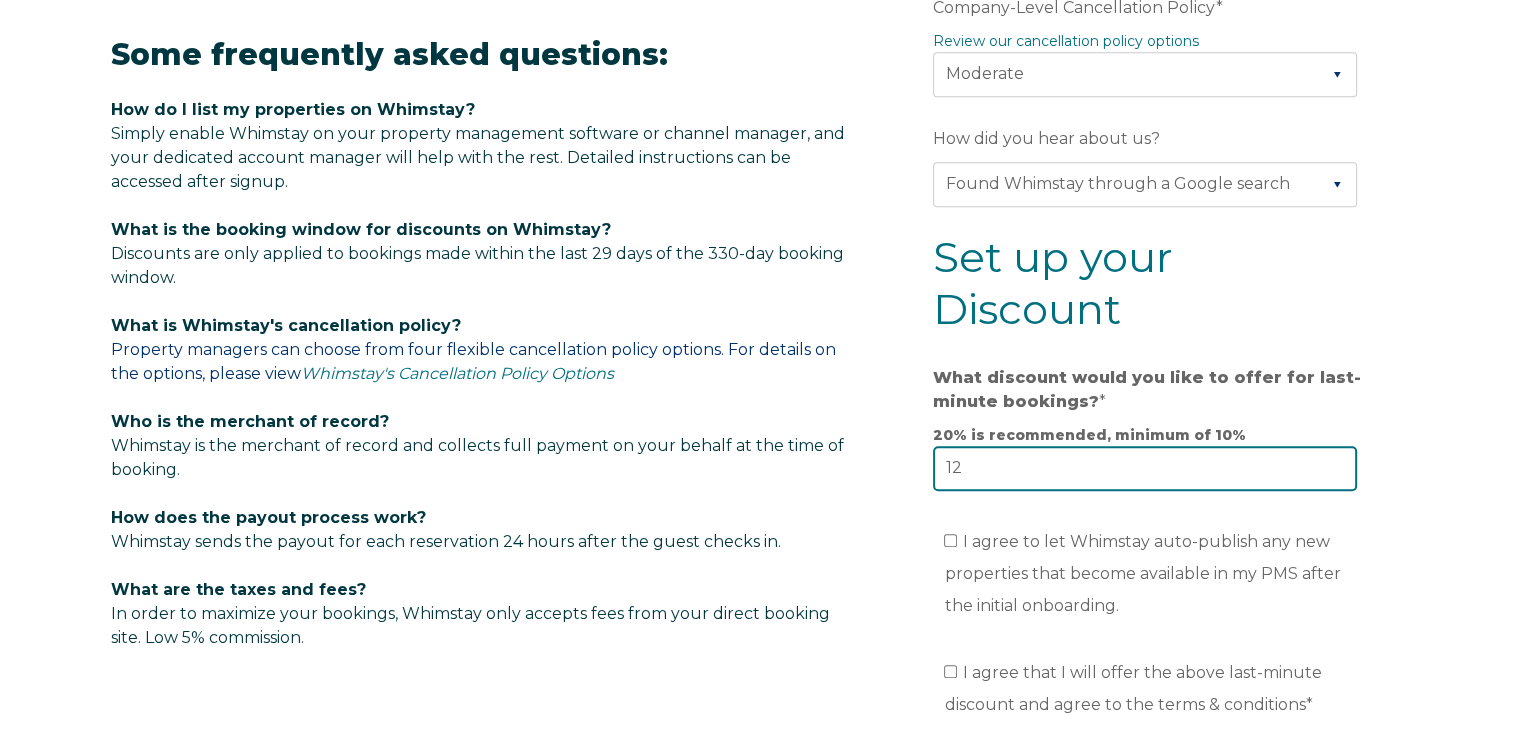 click on "12" at bounding box center [1145, 468] 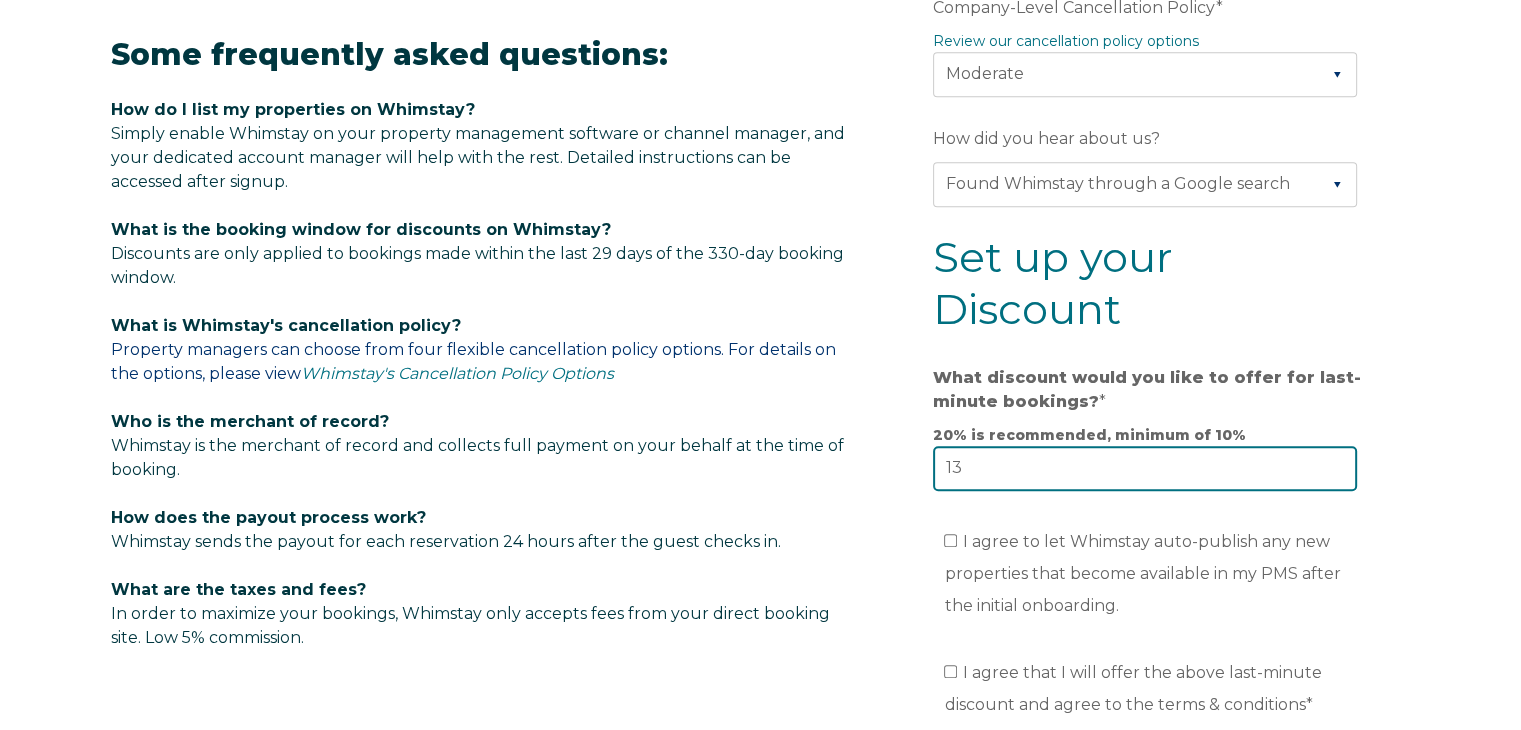 click on "13" at bounding box center [1145, 468] 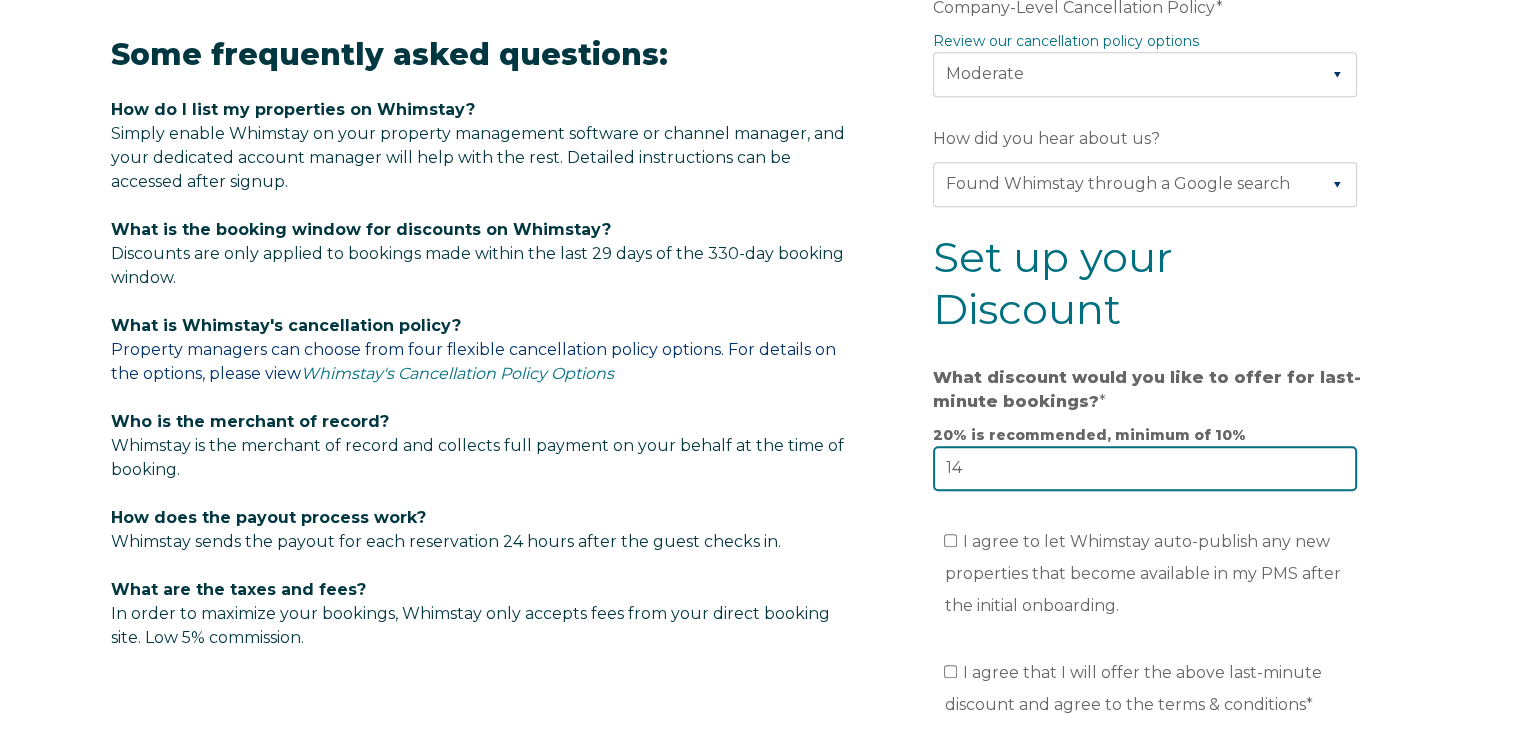click on "14" at bounding box center [1145, 468] 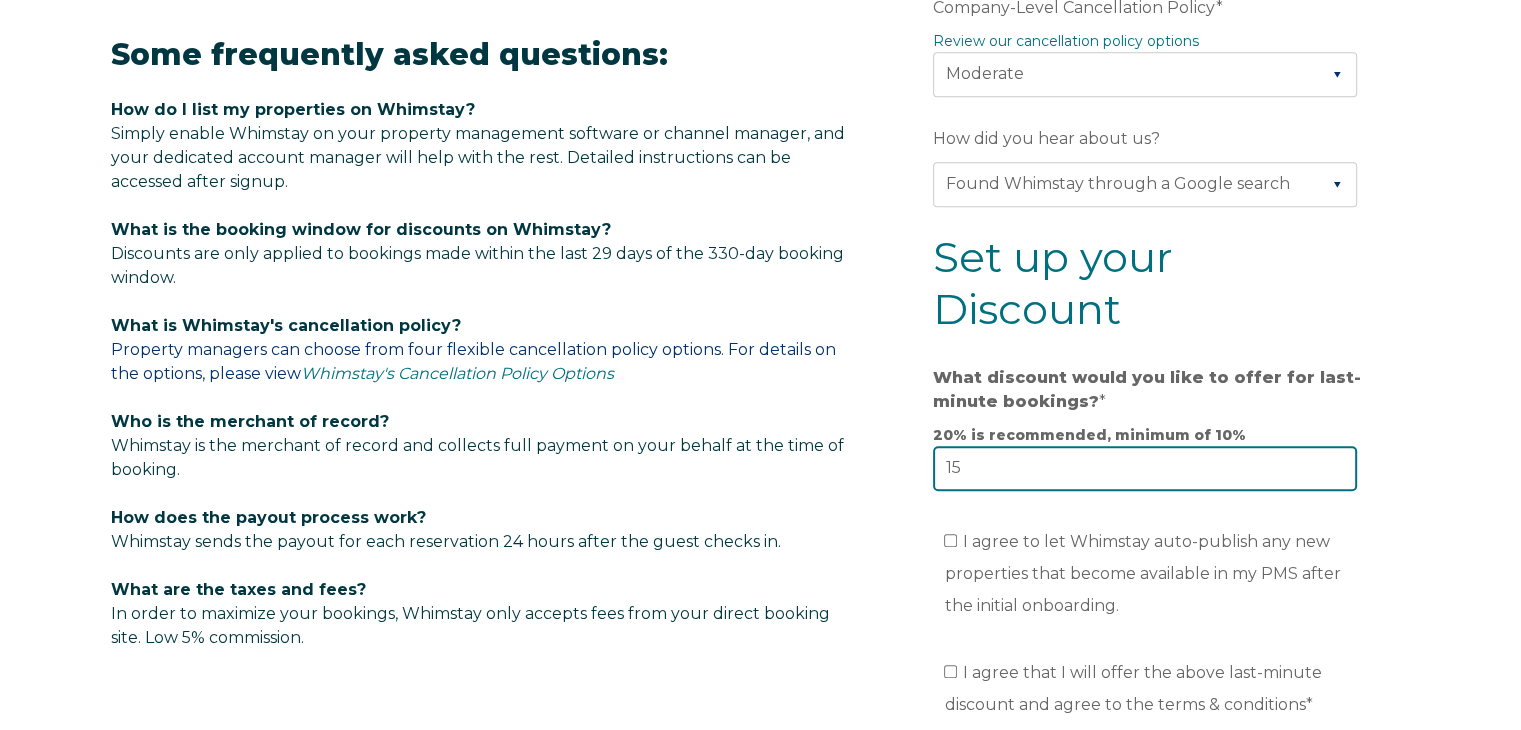 click on "15" at bounding box center [1145, 468] 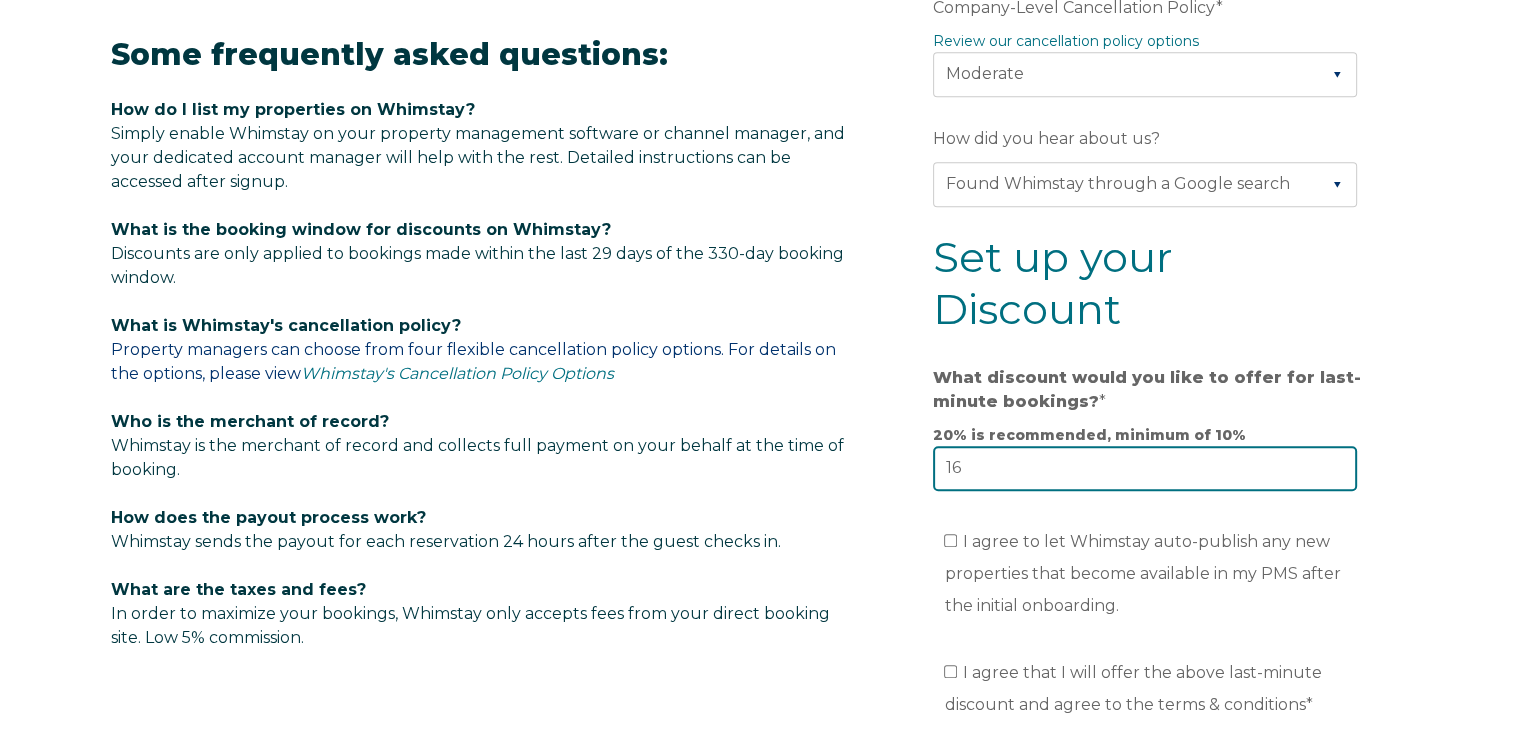 click on "16" at bounding box center [1145, 468] 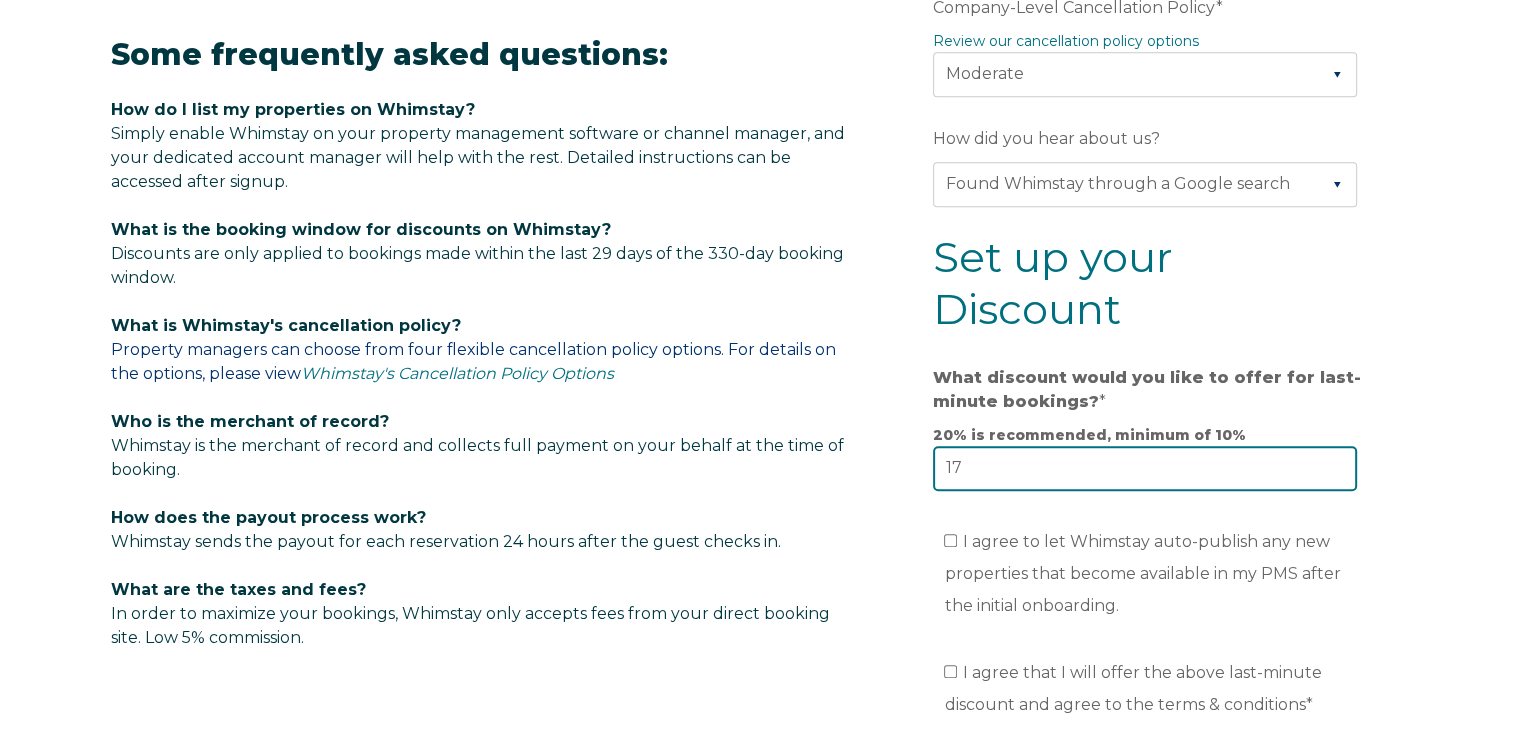 click on "17" at bounding box center (1145, 468) 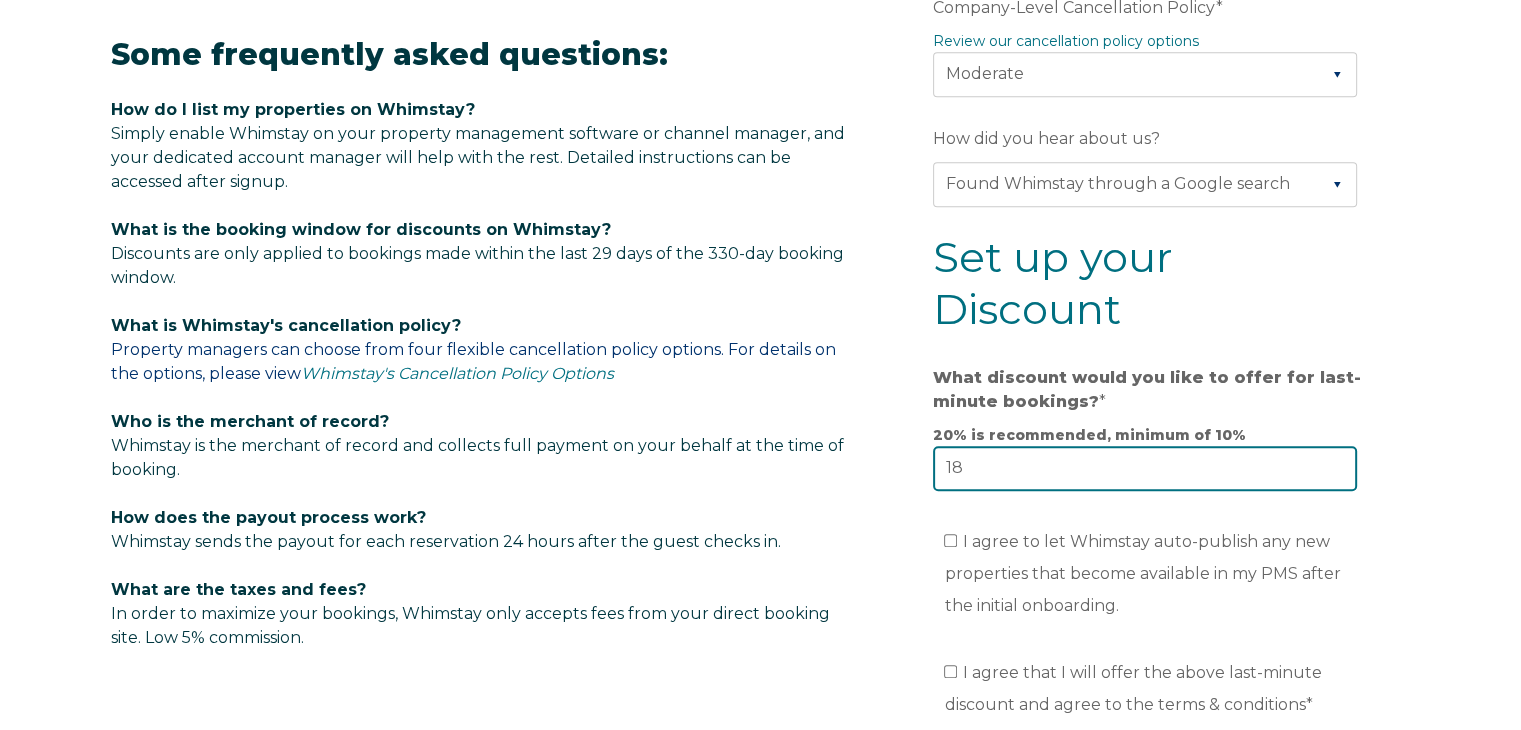 click on "18" at bounding box center (1145, 468) 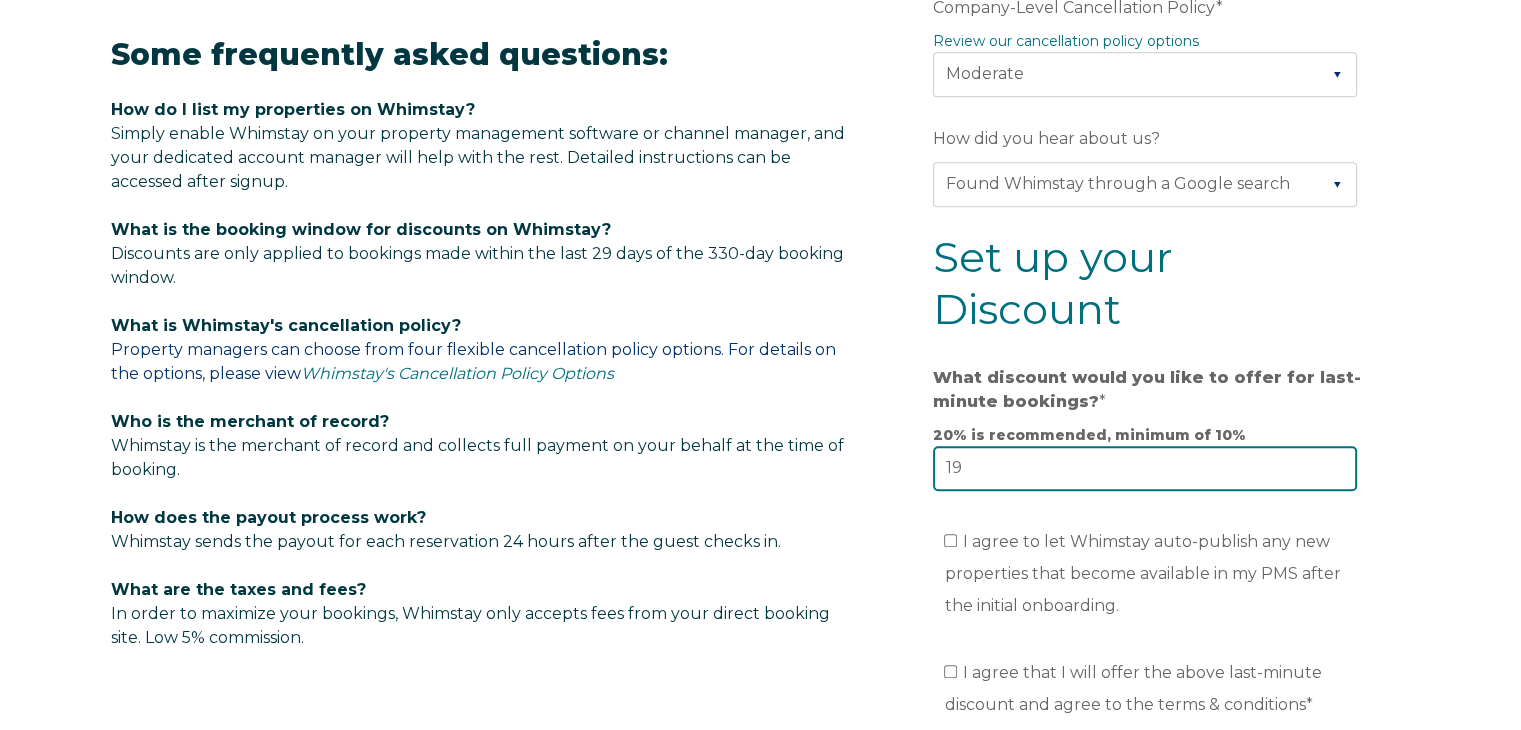 click on "19" at bounding box center (1145, 468) 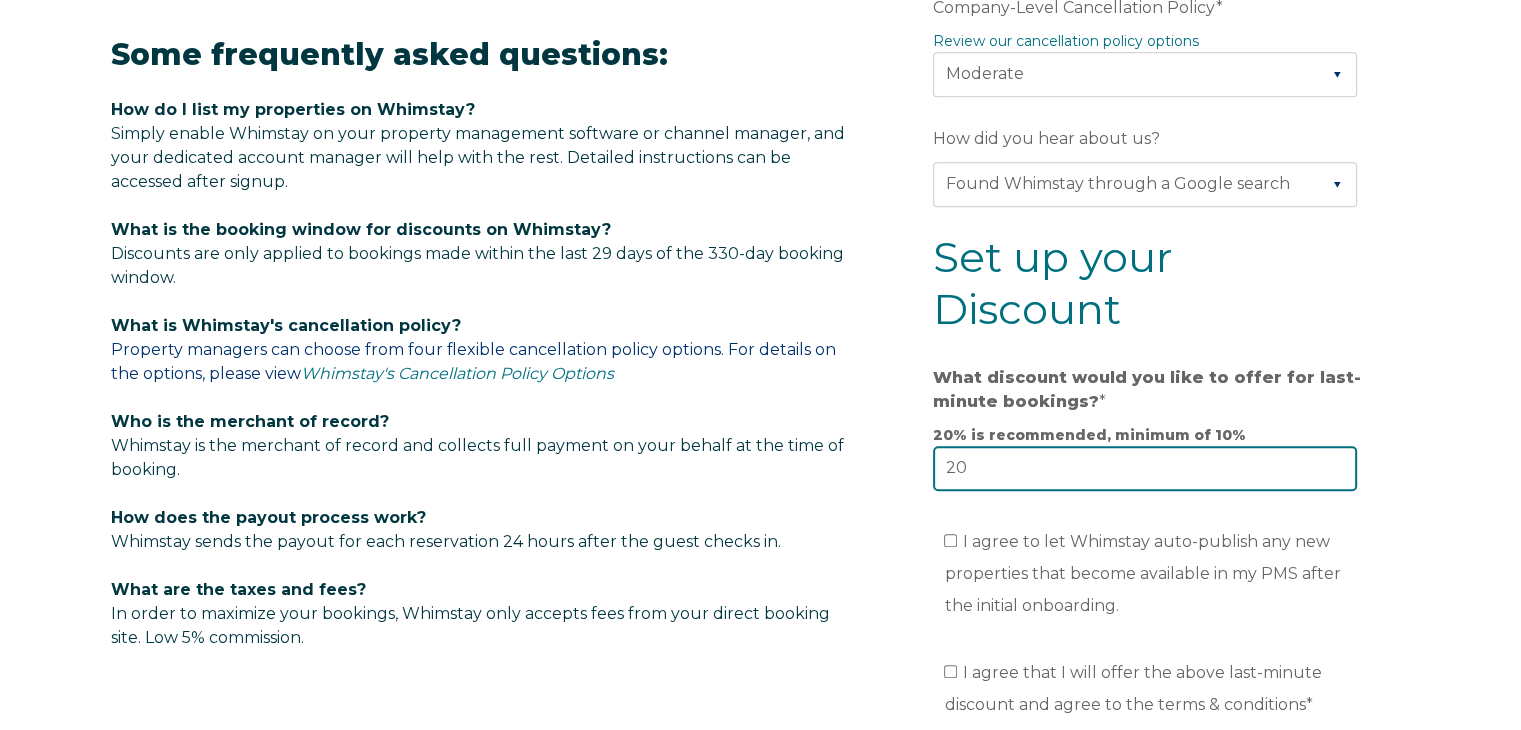 click on "20" at bounding box center (1145, 468) 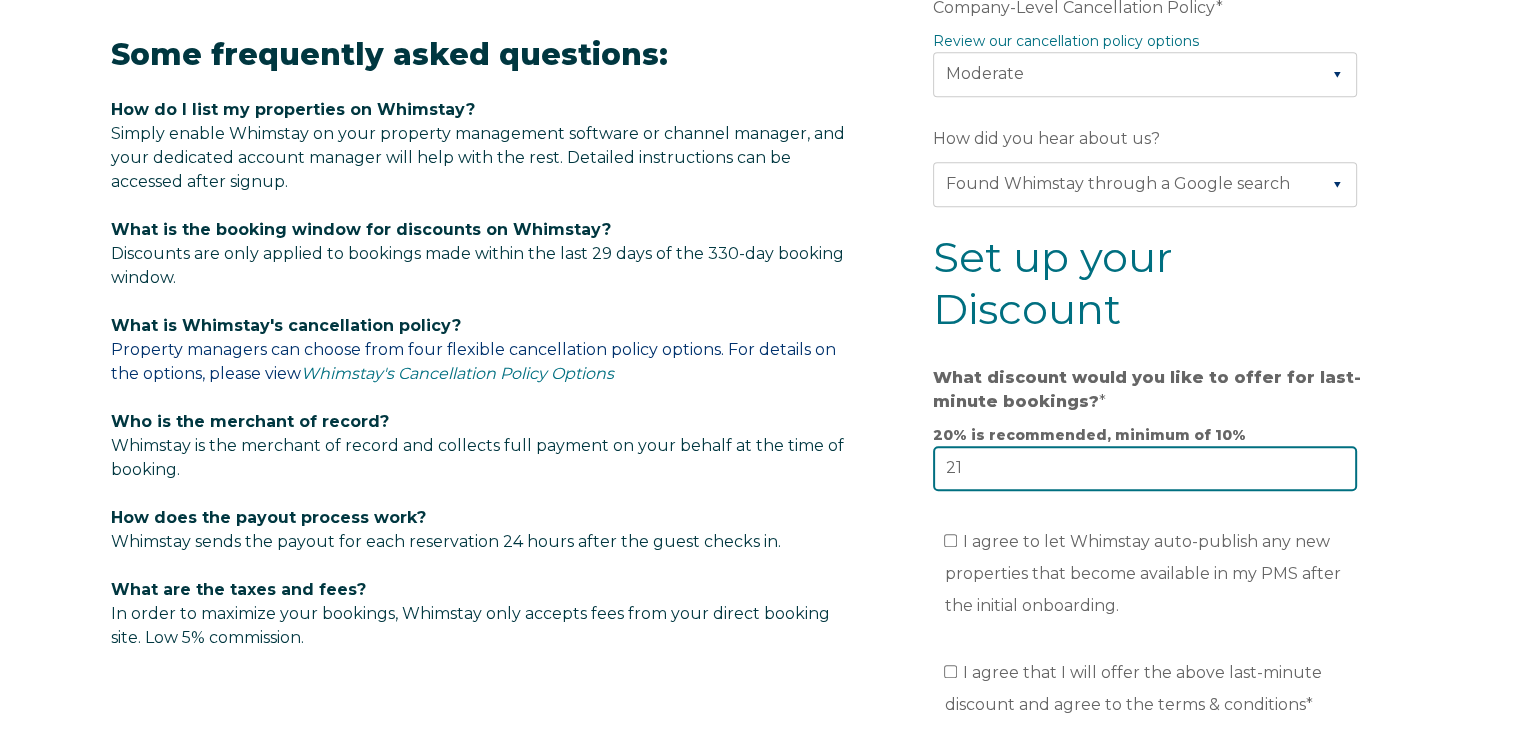 click on "21" at bounding box center (1145, 468) 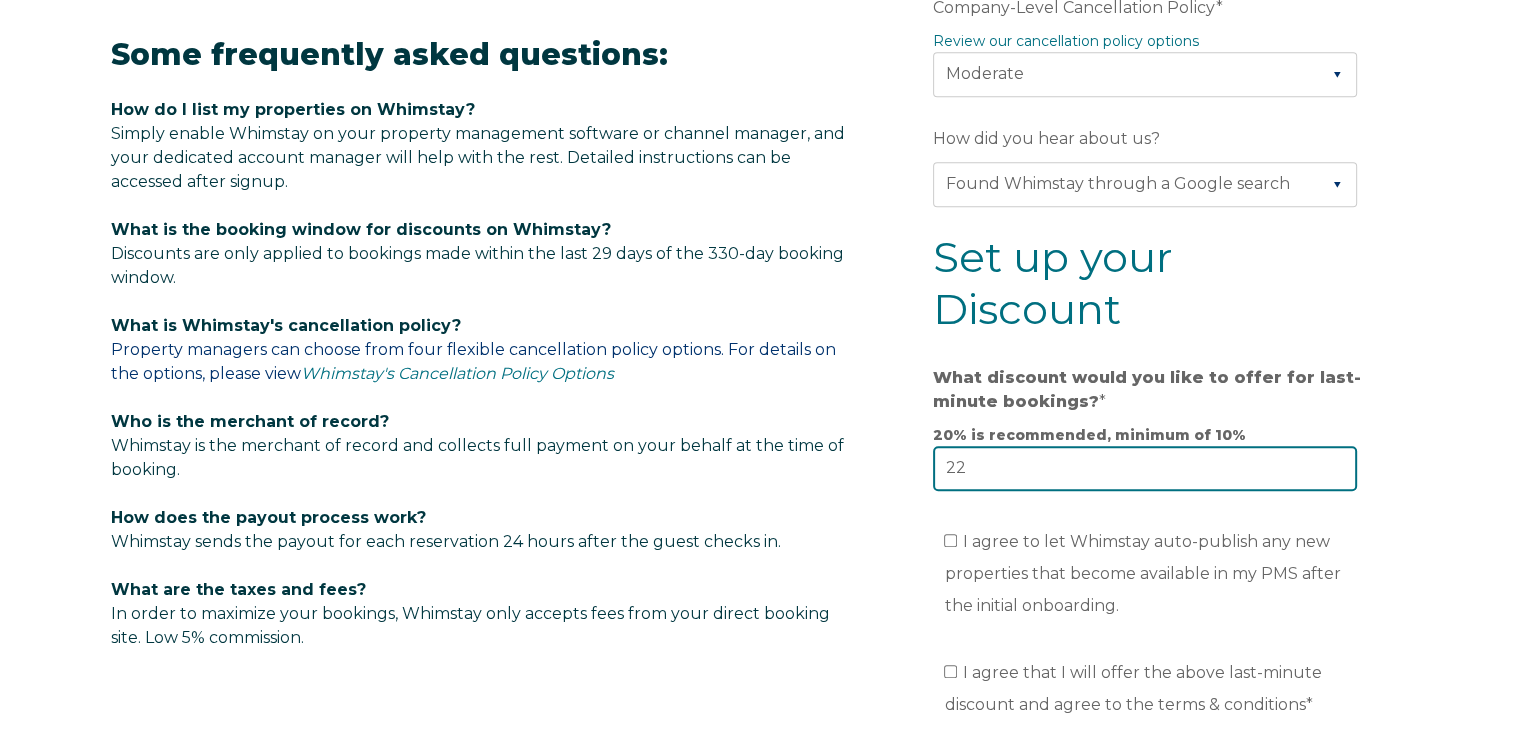 click on "22" at bounding box center (1145, 468) 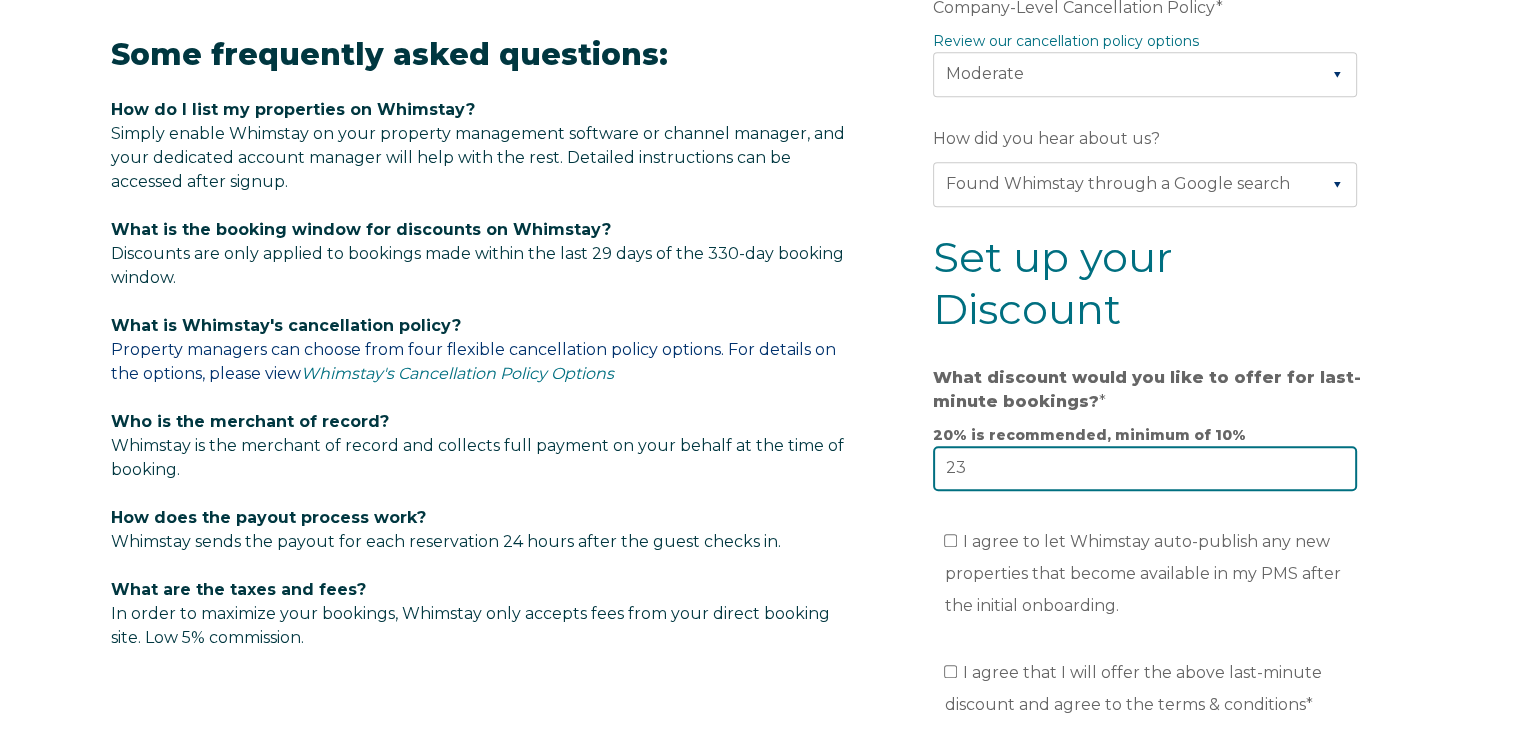 click on "23" at bounding box center (1145, 468) 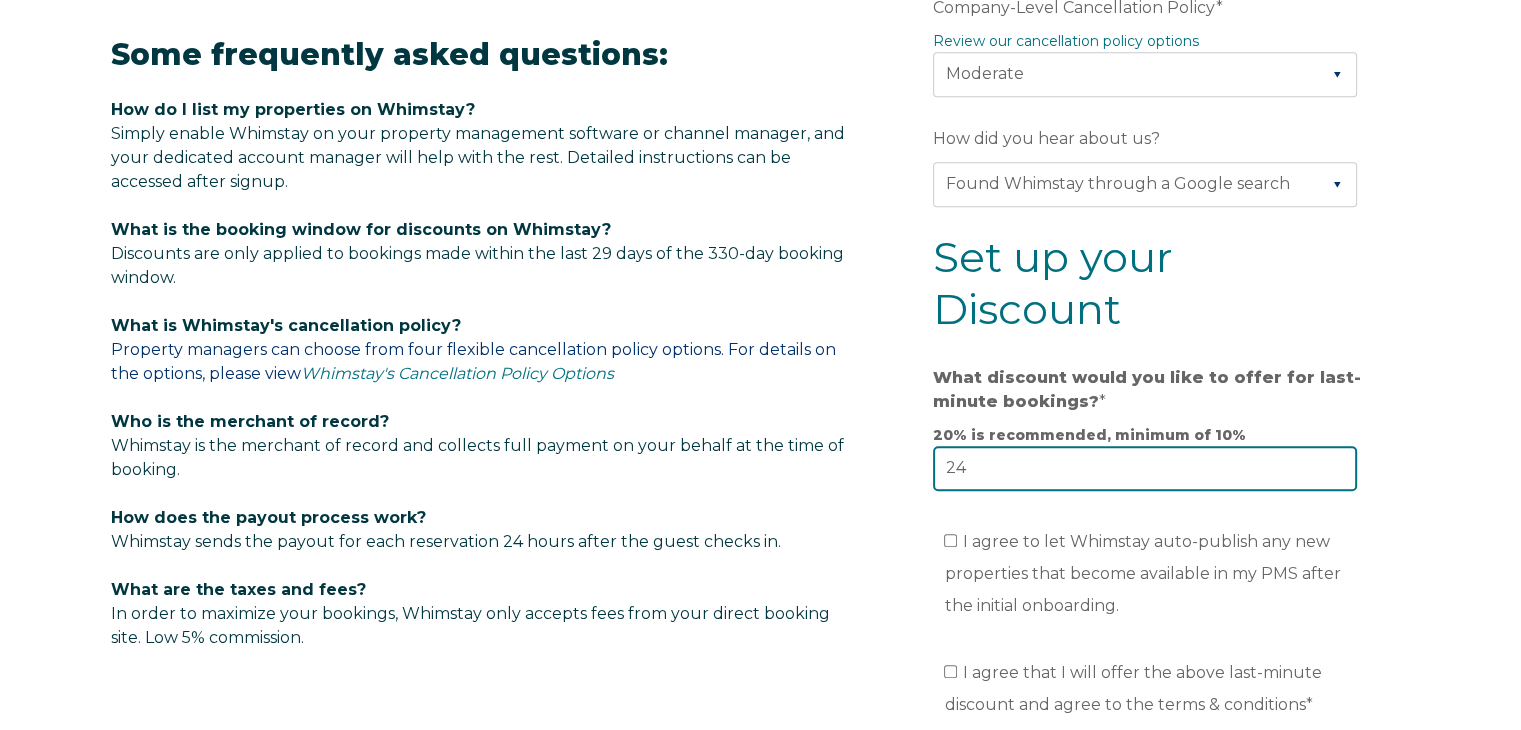 click on "24" at bounding box center (1145, 468) 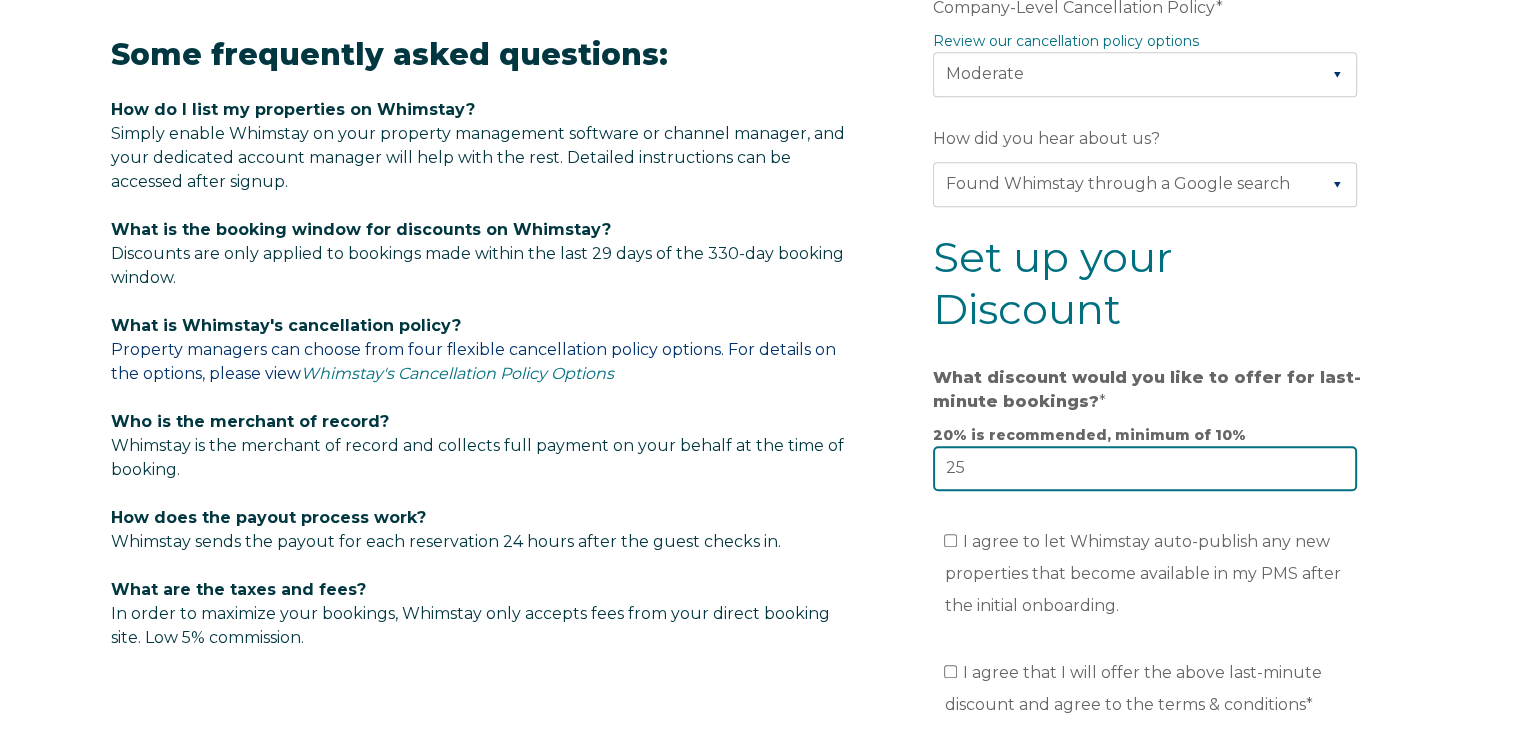 click on "25" at bounding box center [1145, 468] 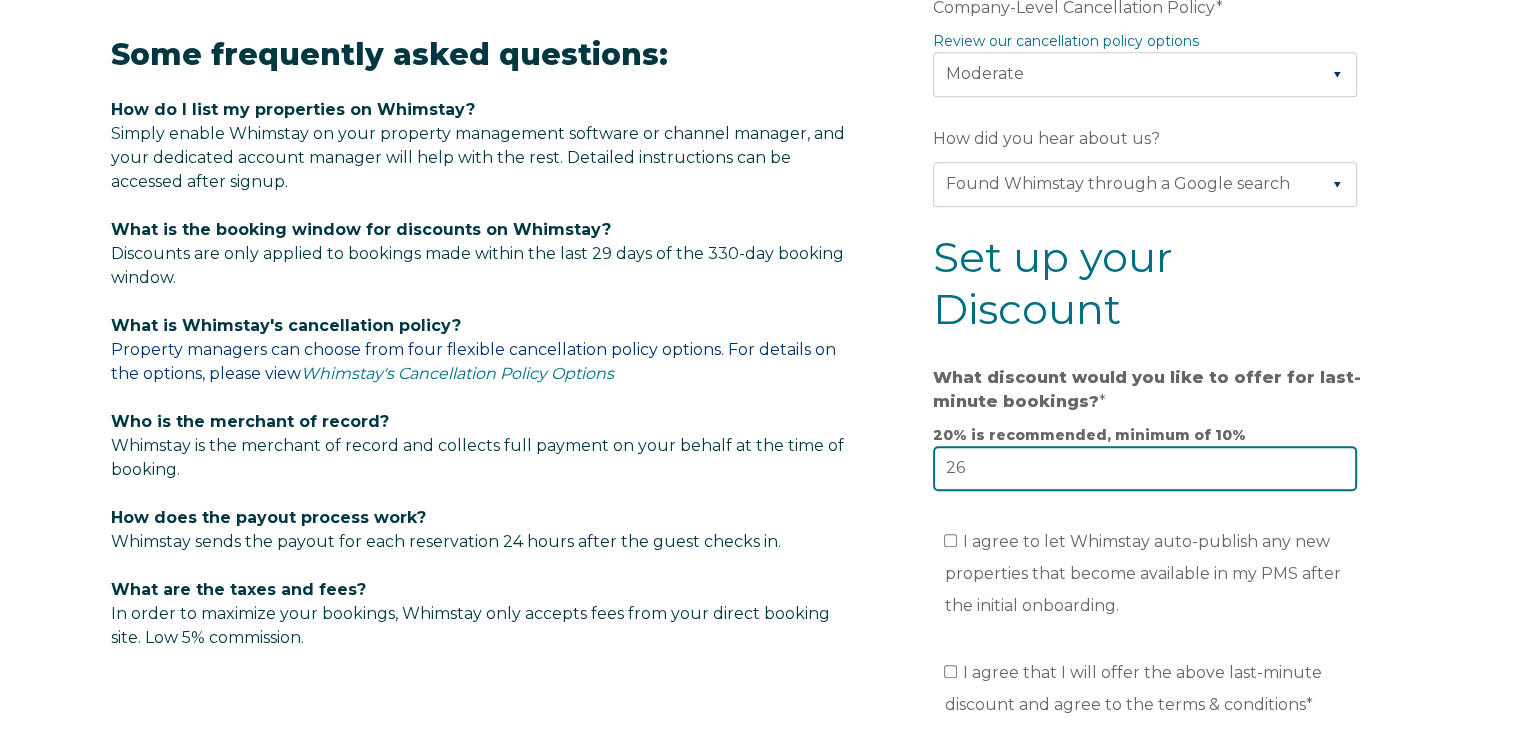 click on "26" at bounding box center (1145, 468) 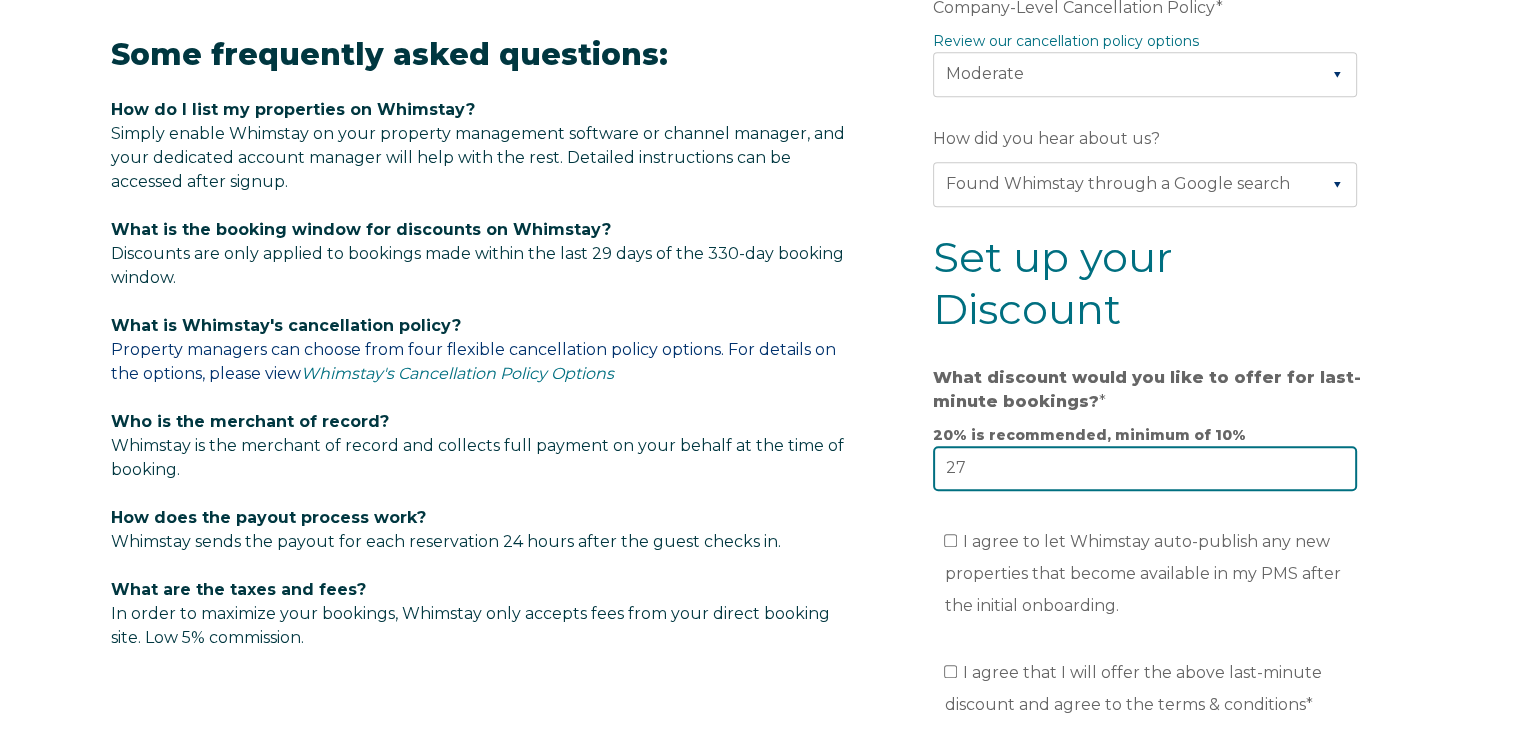 click on "27" at bounding box center [1145, 468] 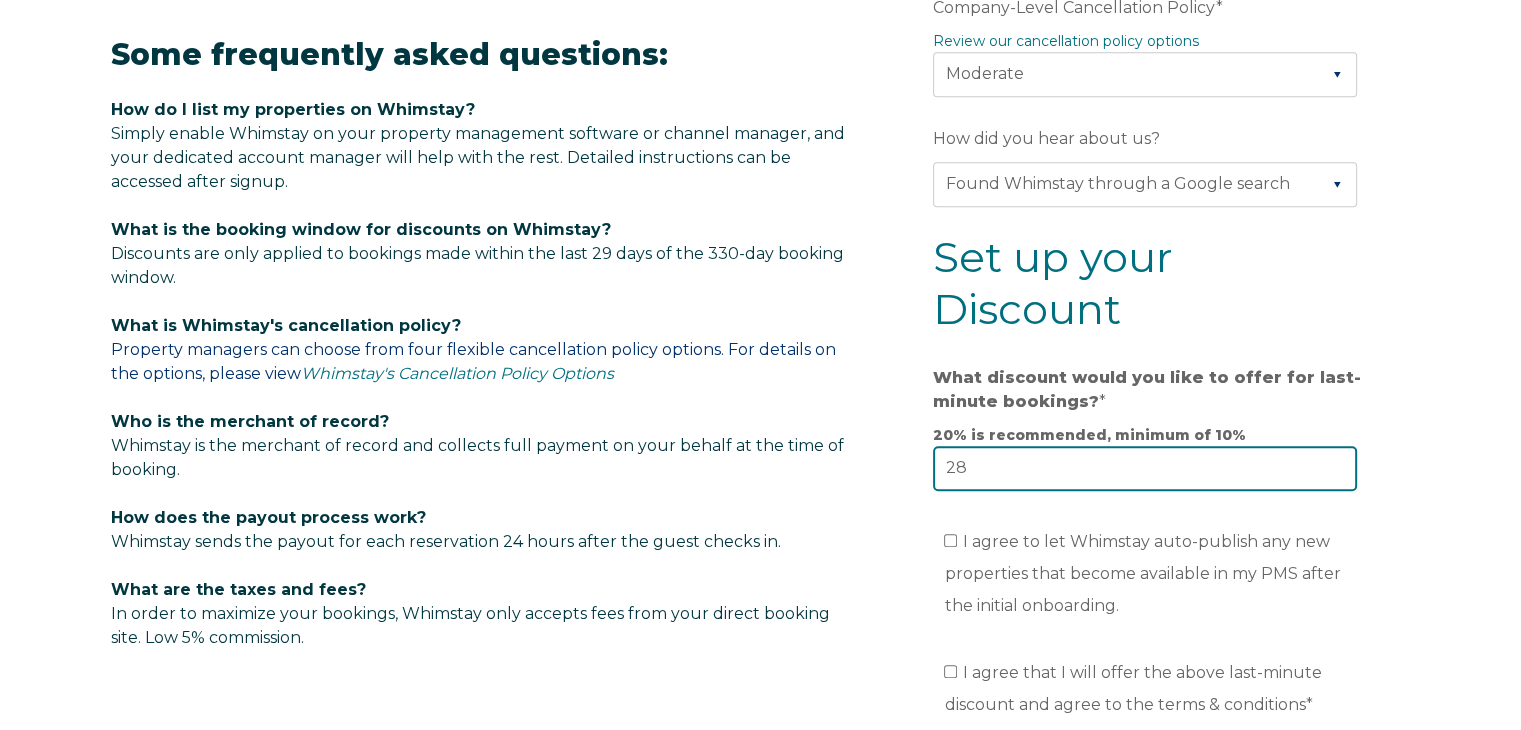 click on "28" at bounding box center (1145, 468) 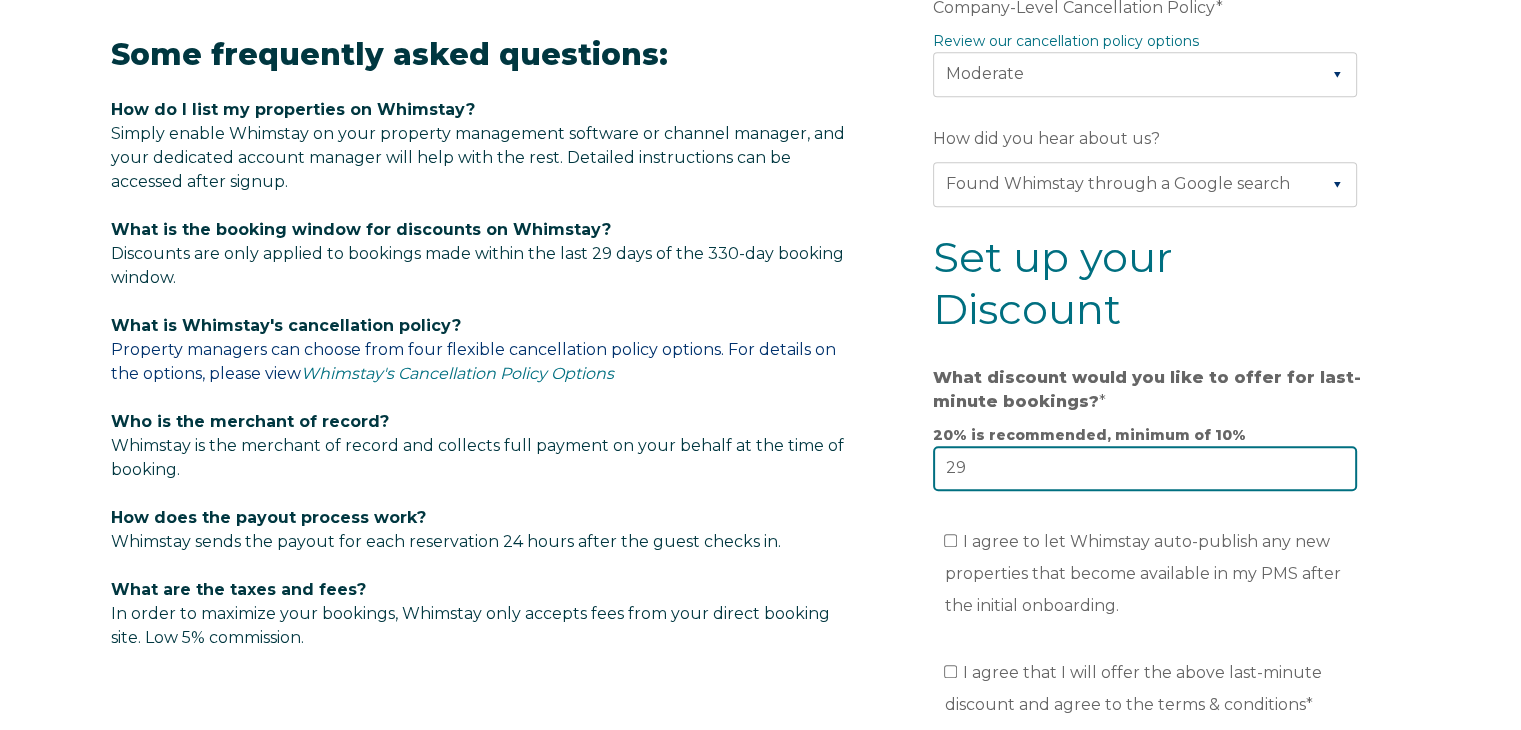 click on "29" at bounding box center [1145, 468] 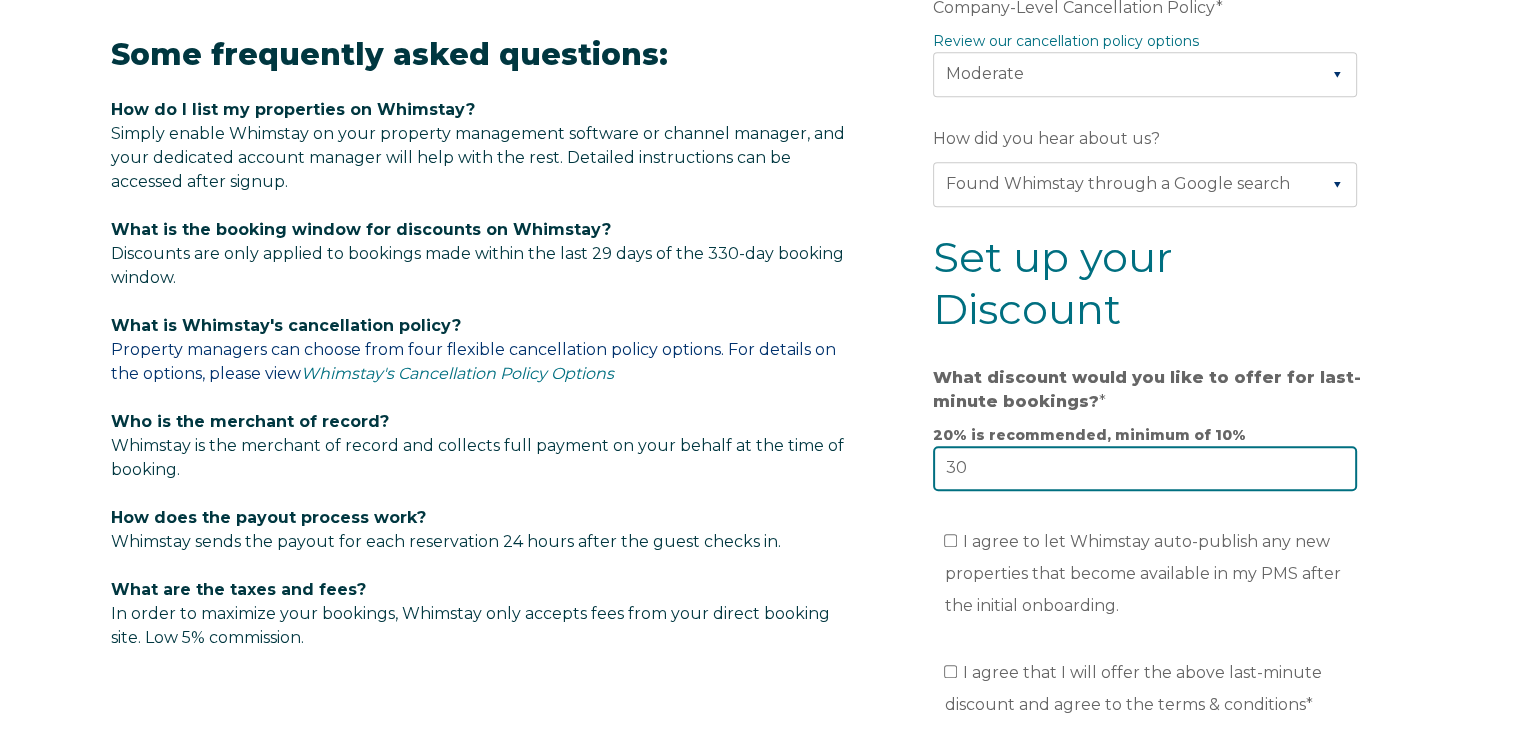 type on "30" 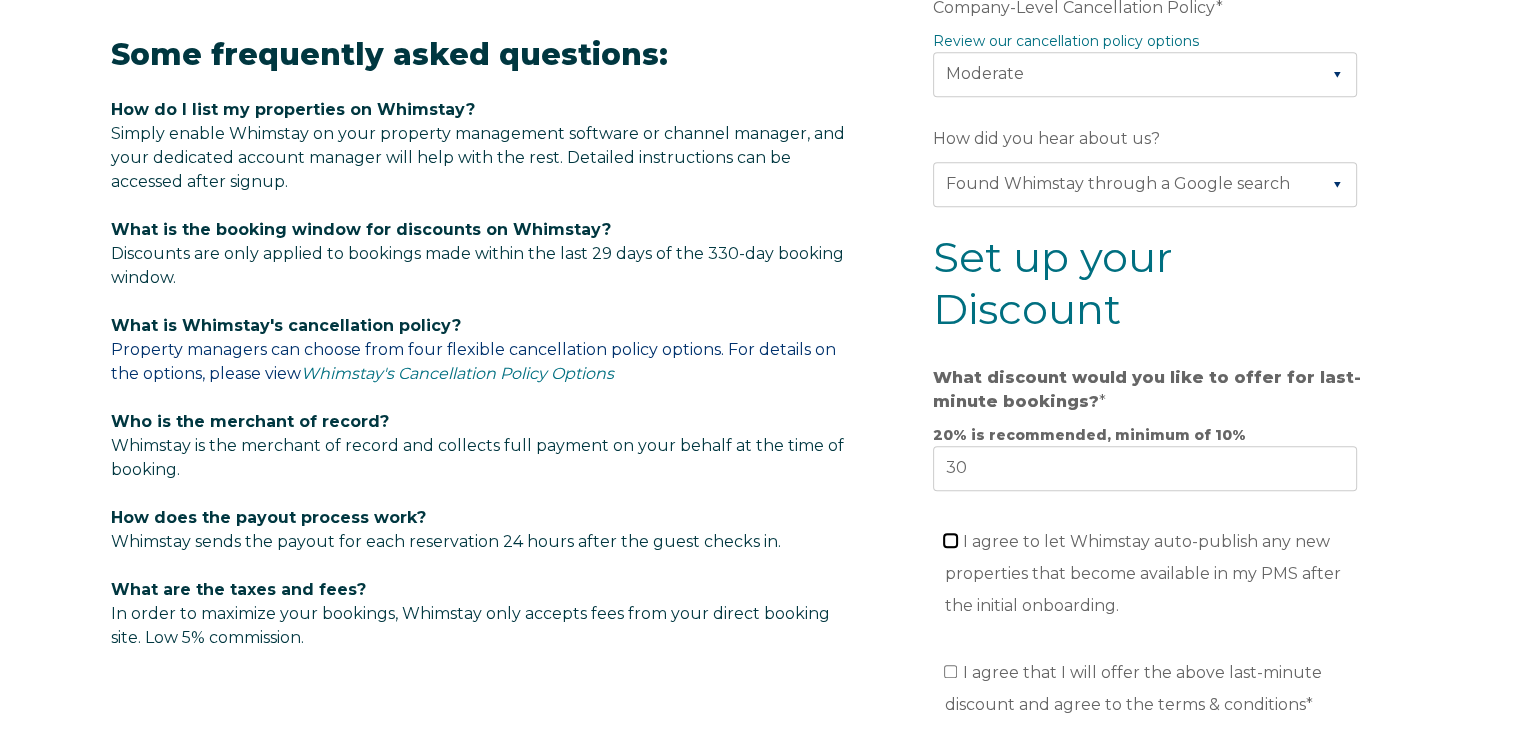 click on "I agree to let Whimstay auto-publish any new properties that become available in my PMS after the initial onboarding." at bounding box center (950, 540) 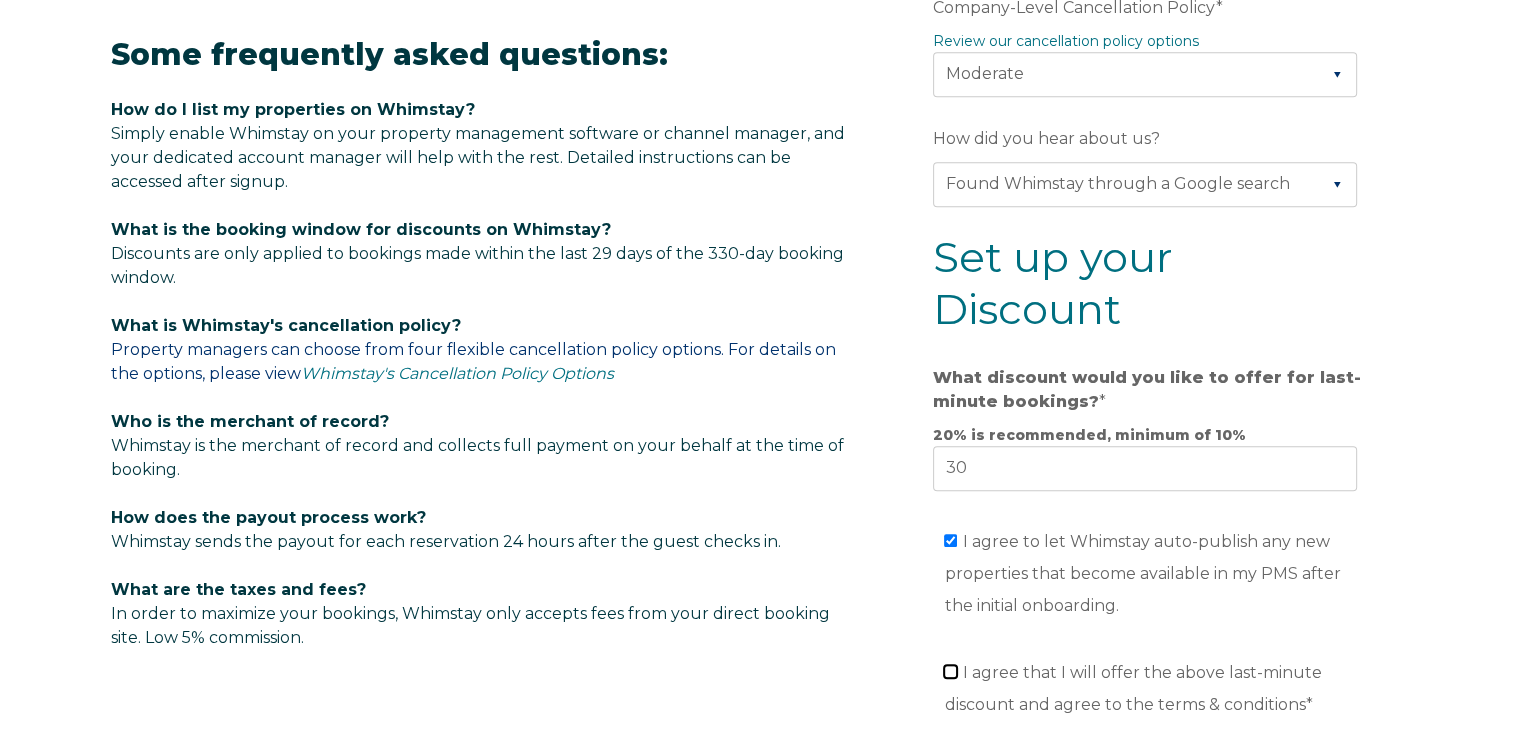 click on "I agree that I will offer the above last-minute discount and agree to the terms & conditions *" at bounding box center [950, 671] 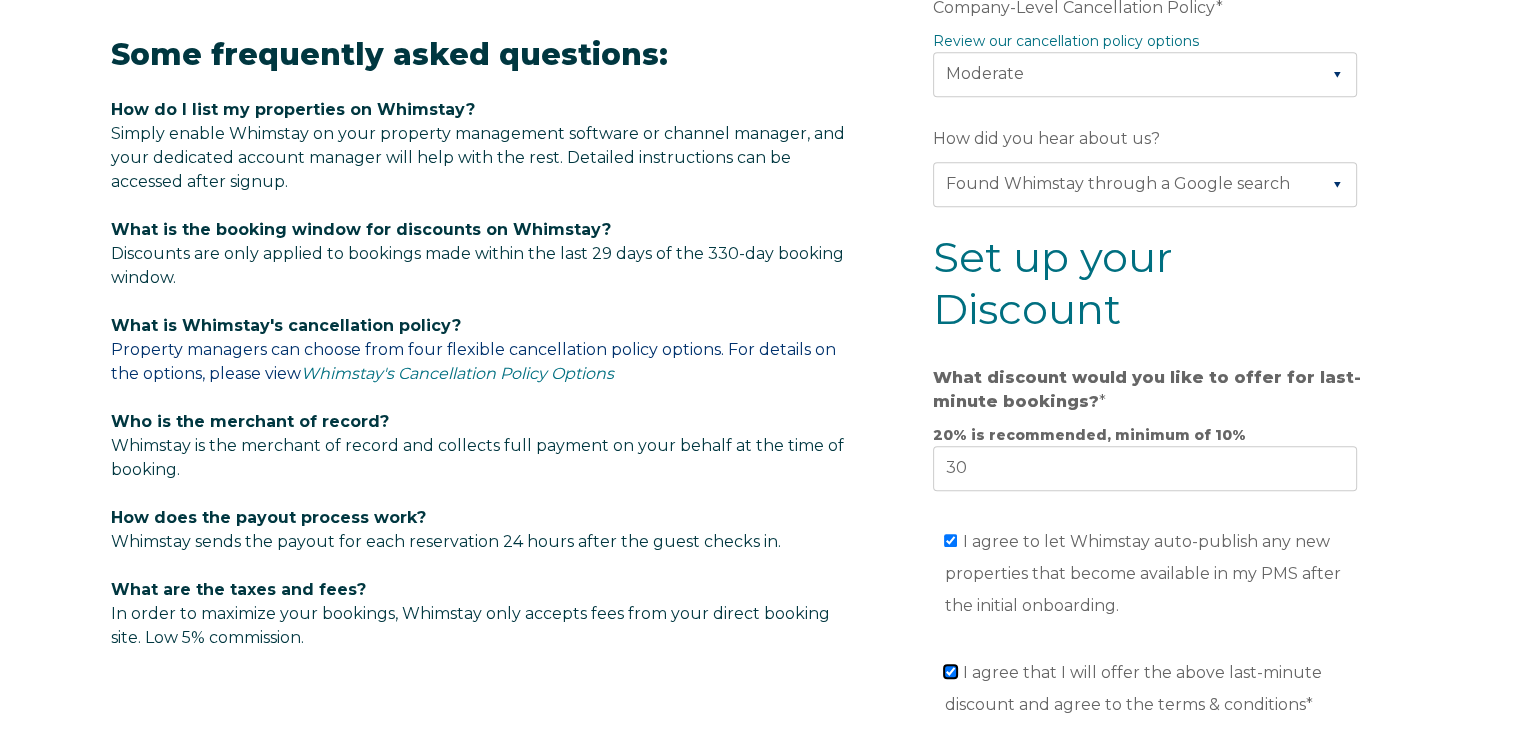 checkbox on "true" 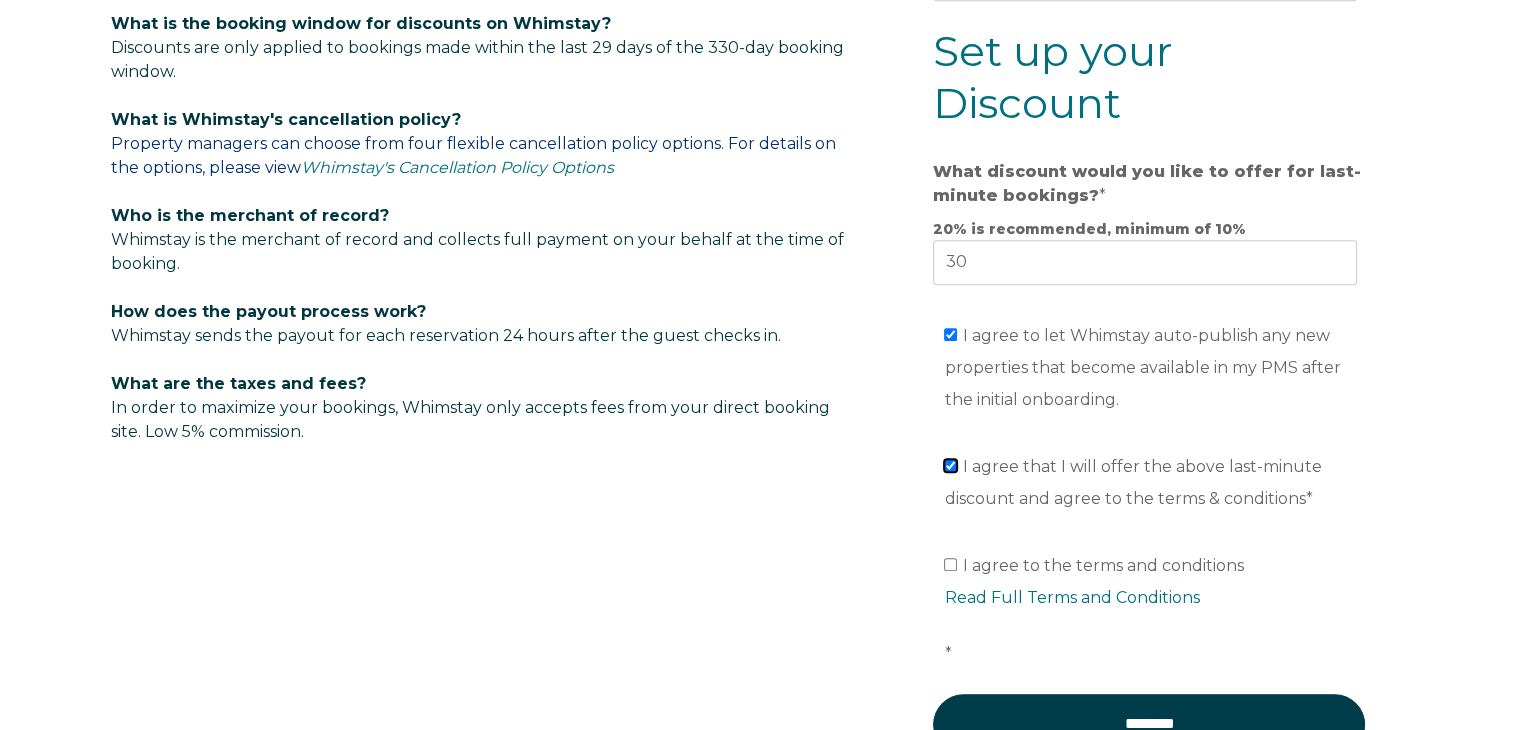 scroll, scrollTop: 1313, scrollLeft: 0, axis: vertical 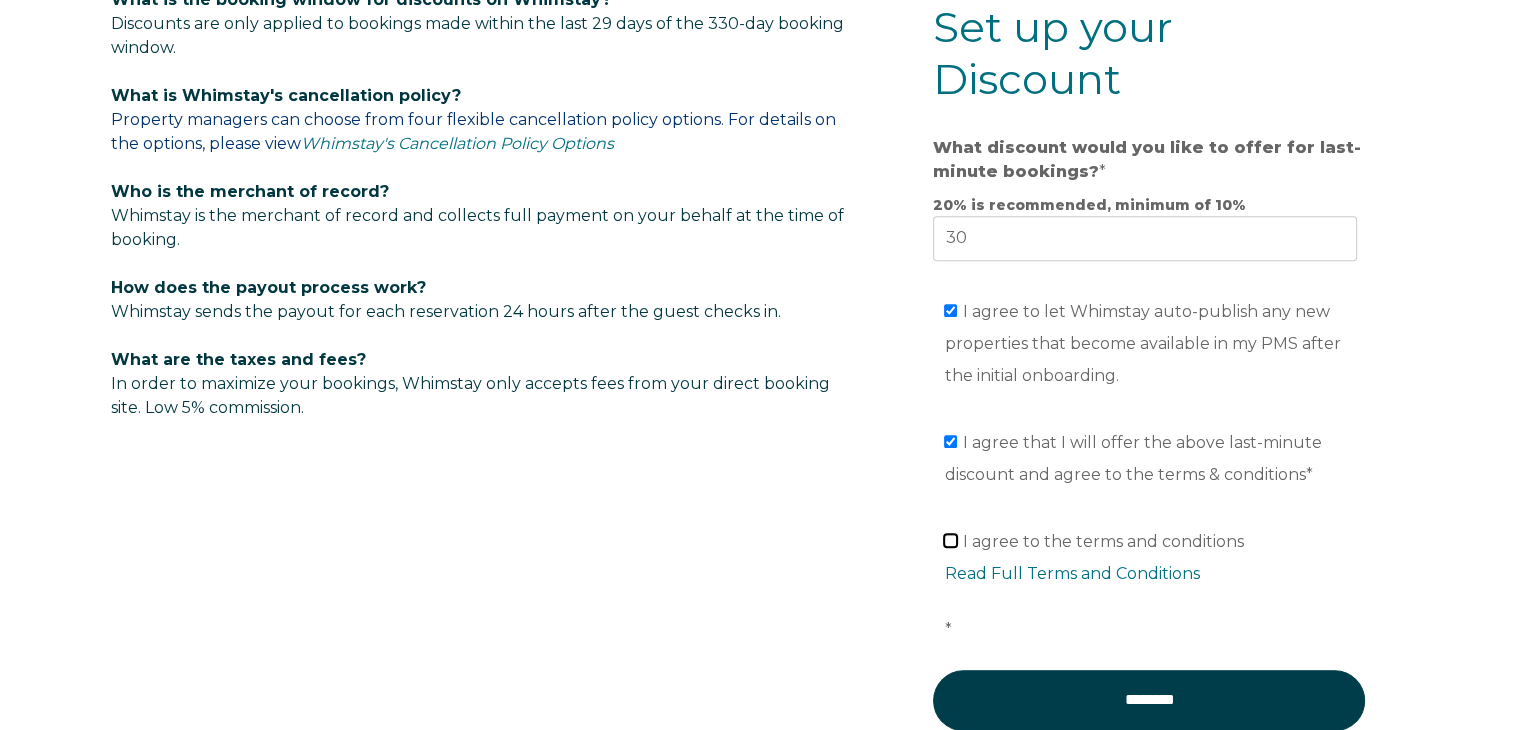 click on "I agree to the terms and conditions Read Full Terms and Conditions  *" at bounding box center [950, 540] 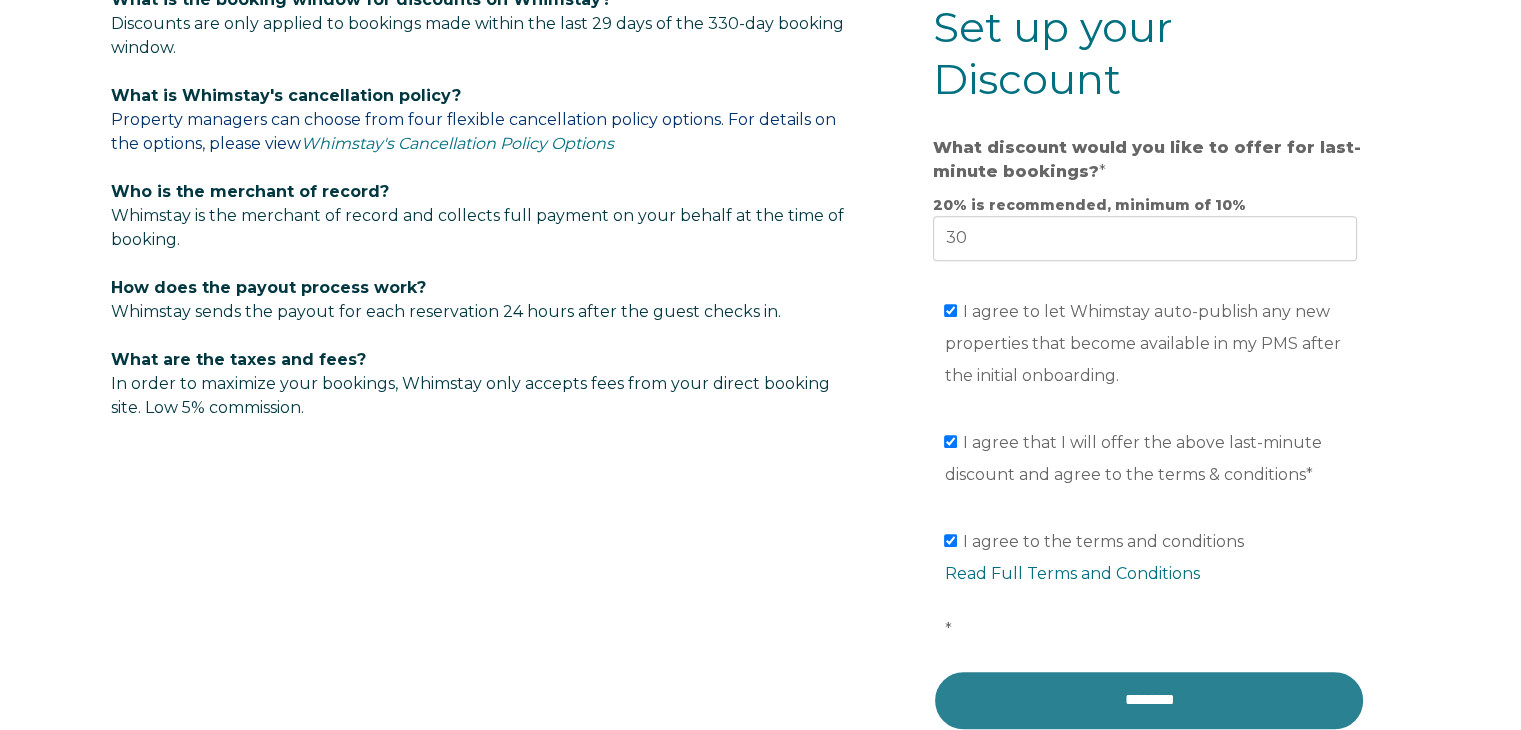 click on "********" at bounding box center (1149, 700) 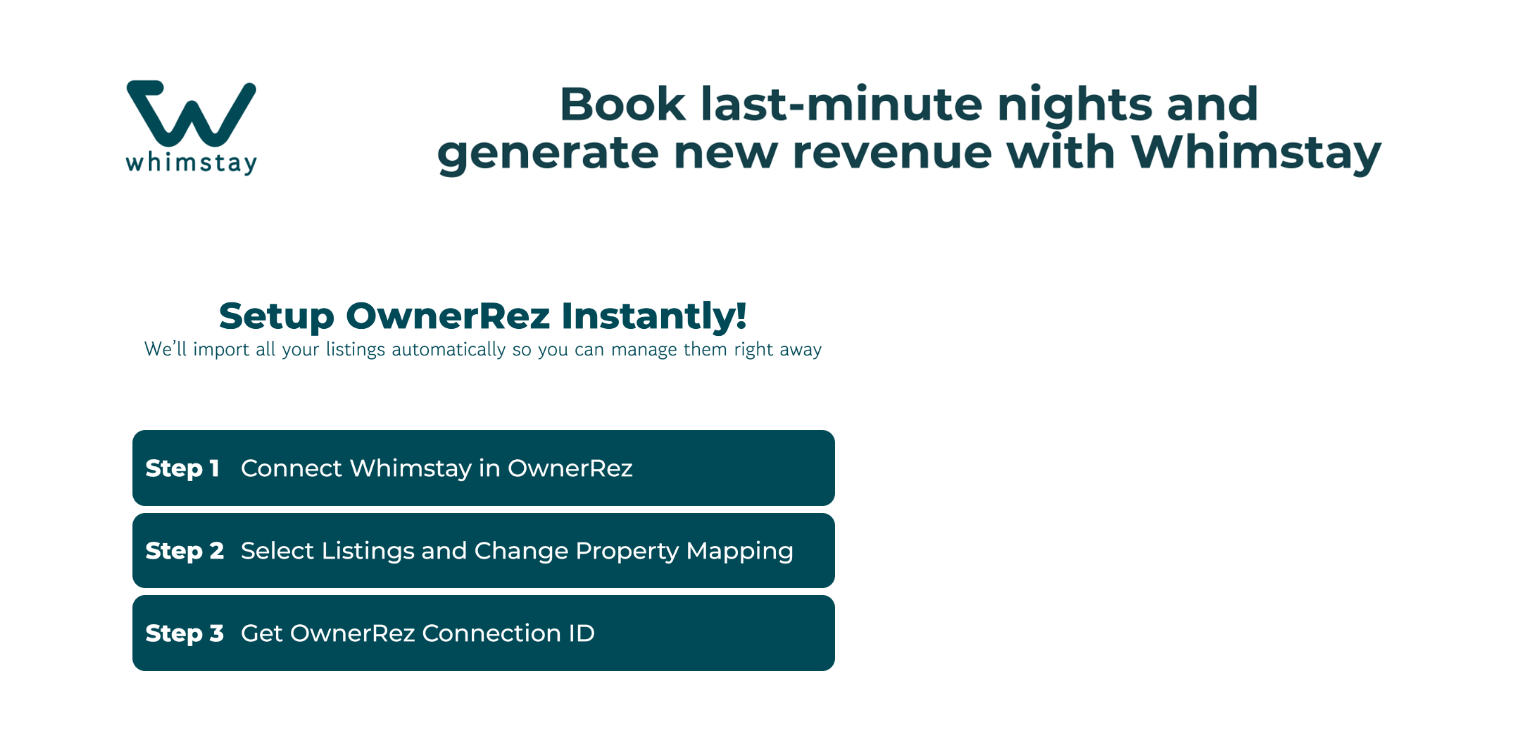 scroll, scrollTop: 0, scrollLeft: 0, axis: both 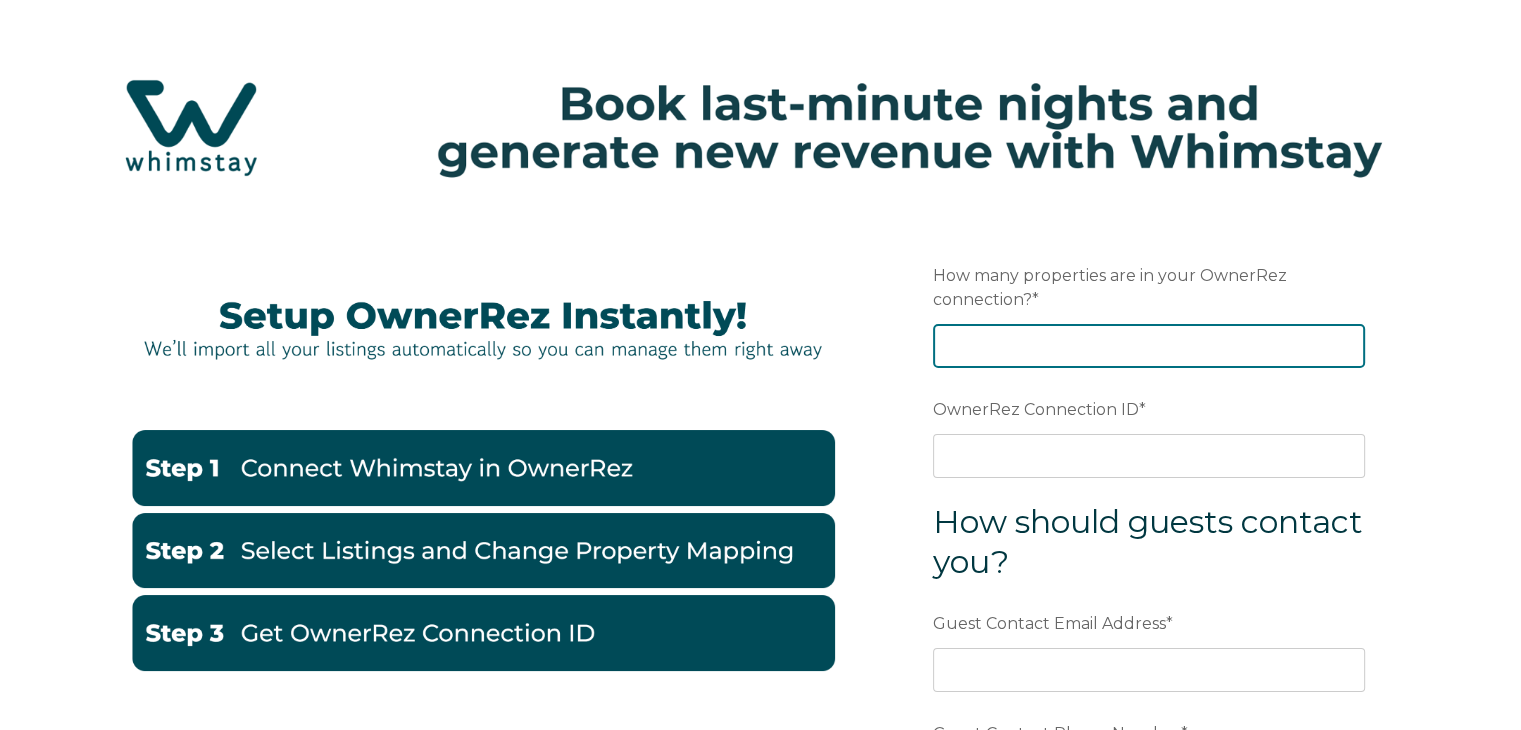 click on "How many properties are in your OwnerRez connection? *" at bounding box center (1149, 346) 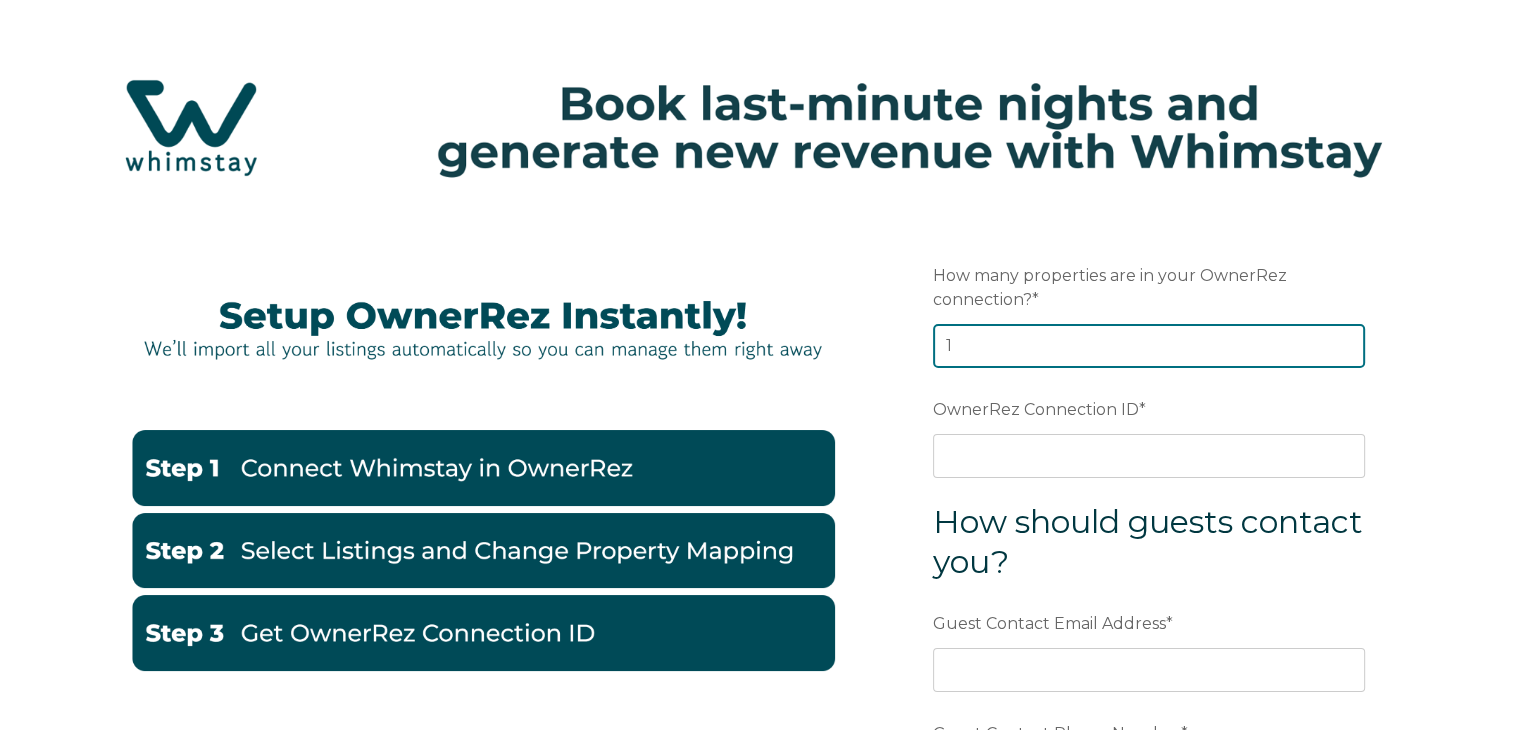 type on "1" 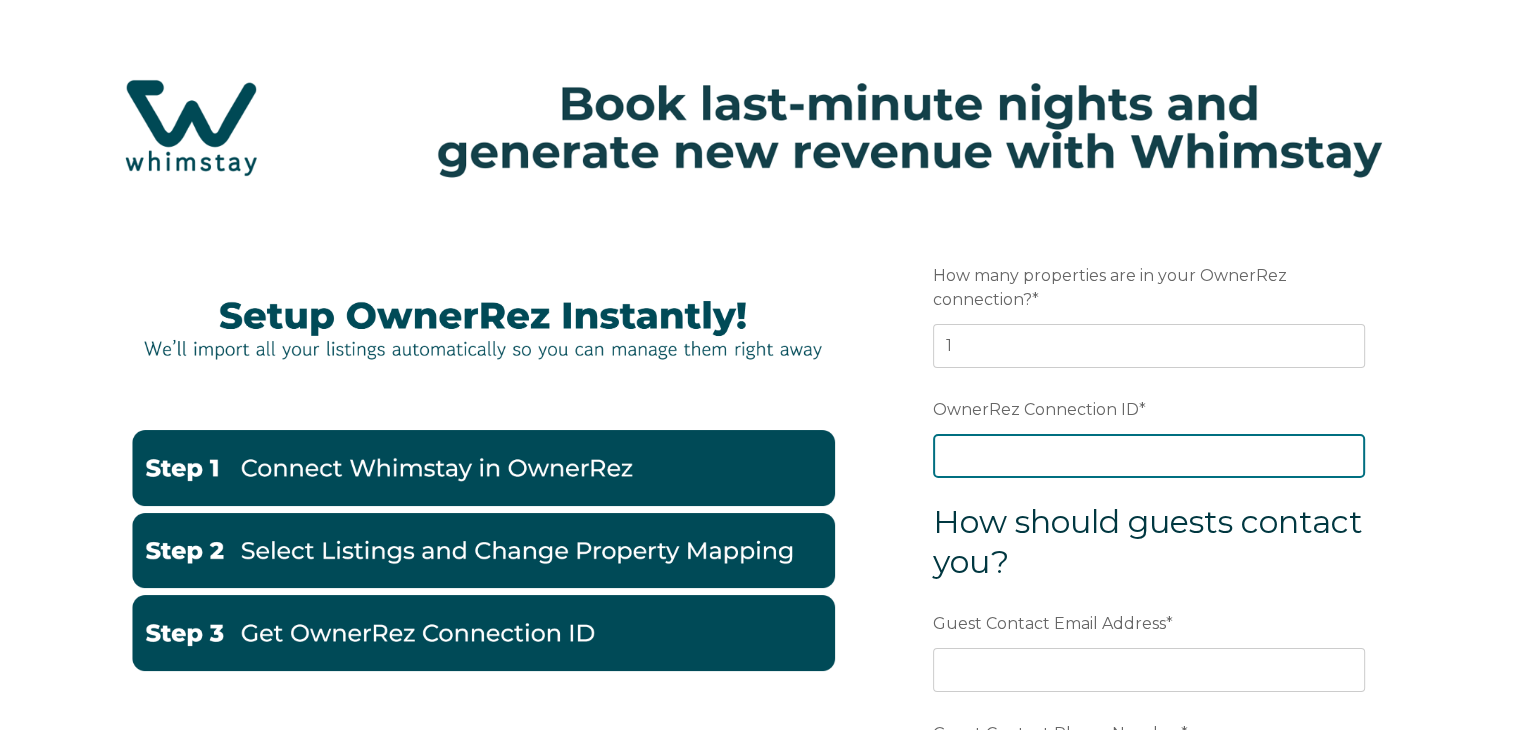 click on "OwnerRez Connection ID *" at bounding box center (1149, 456) 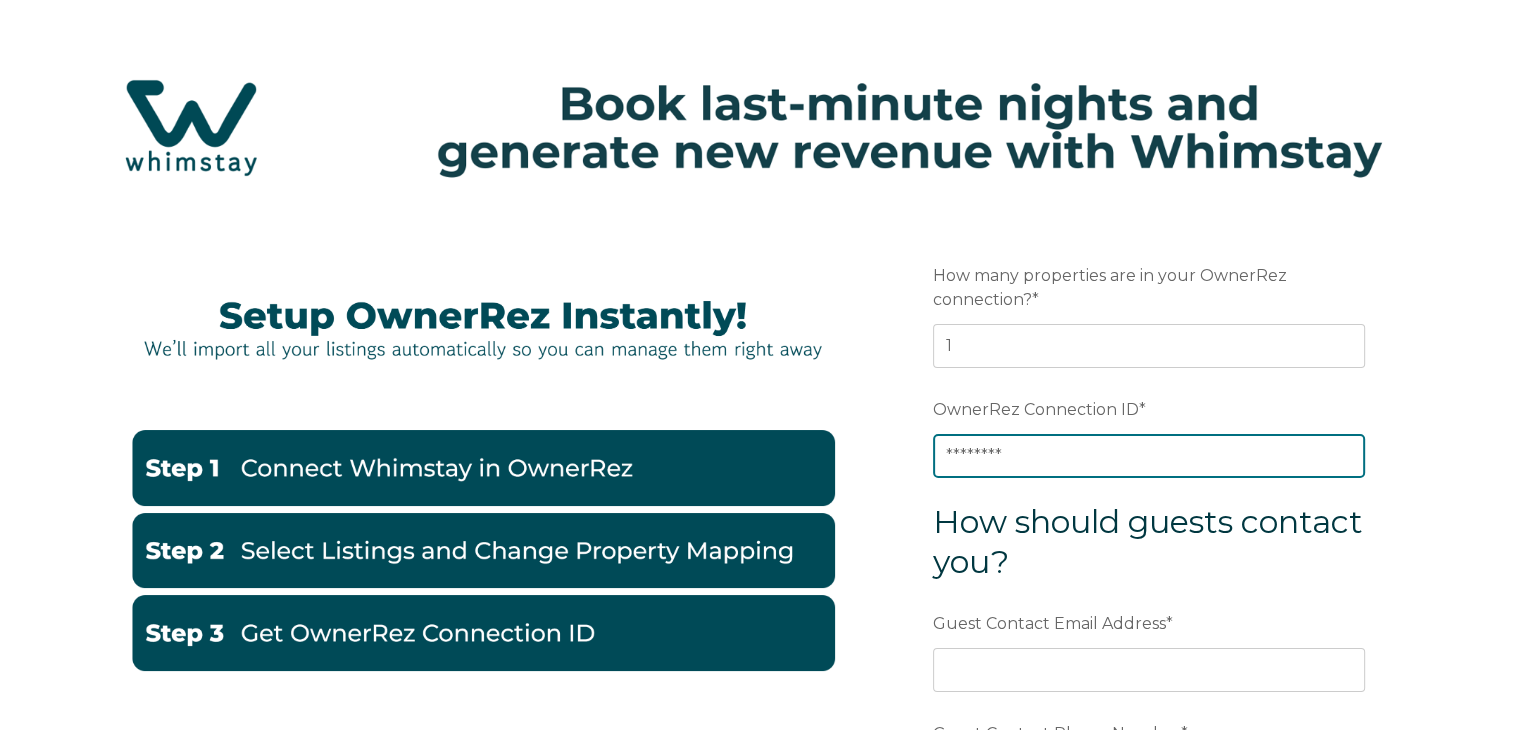 type on "ORP152204" 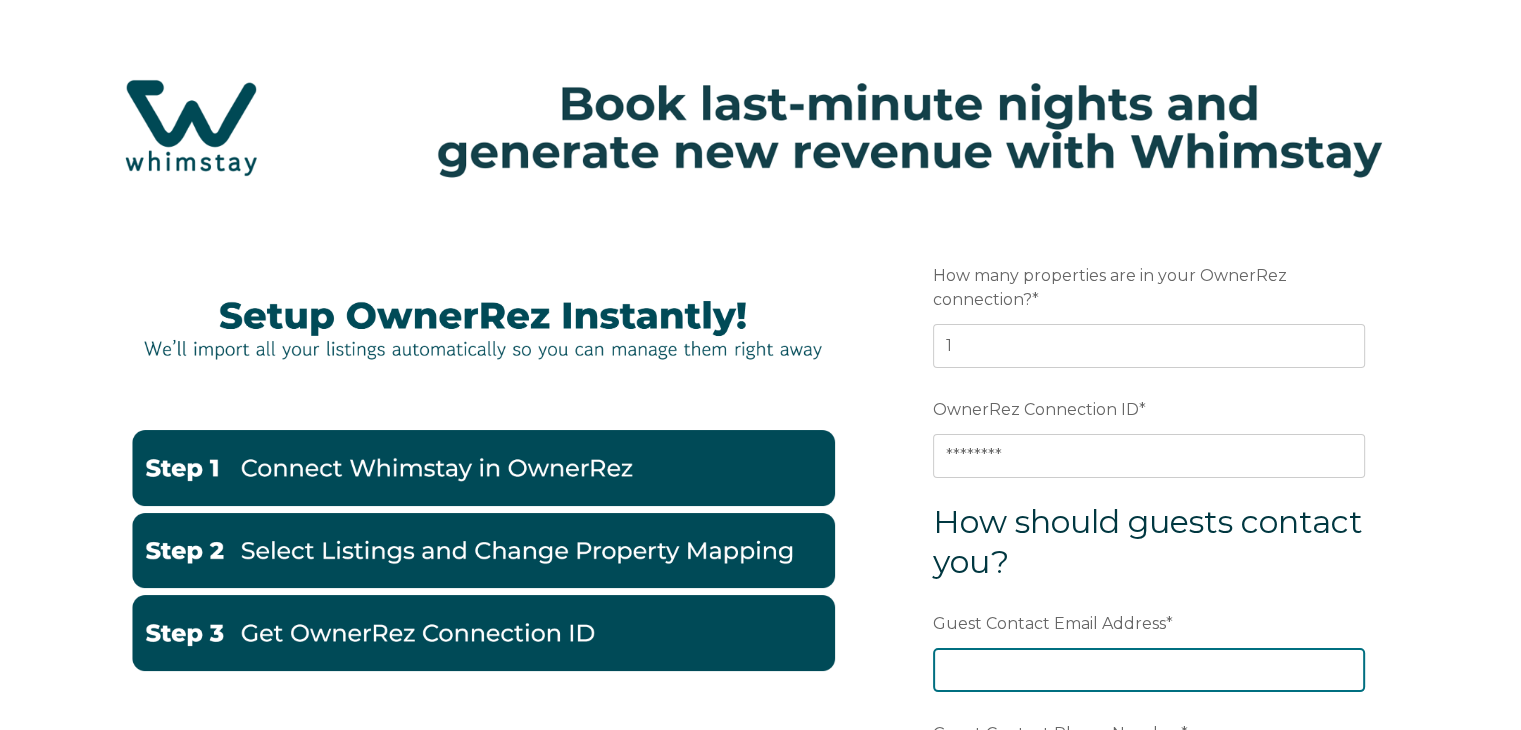 click on "Guest Contact Email Address *" at bounding box center (1149, 670) 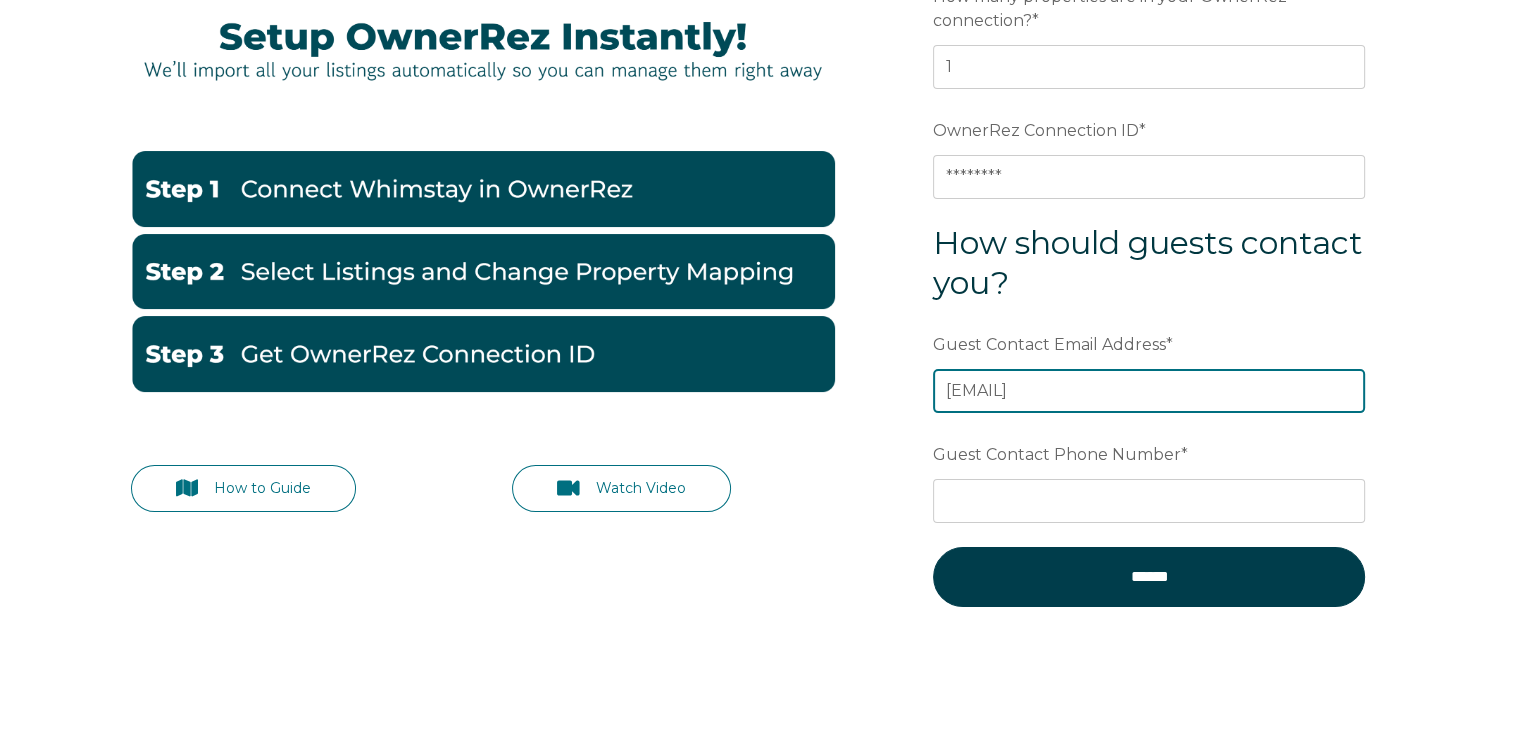 scroll, scrollTop: 300, scrollLeft: 0, axis: vertical 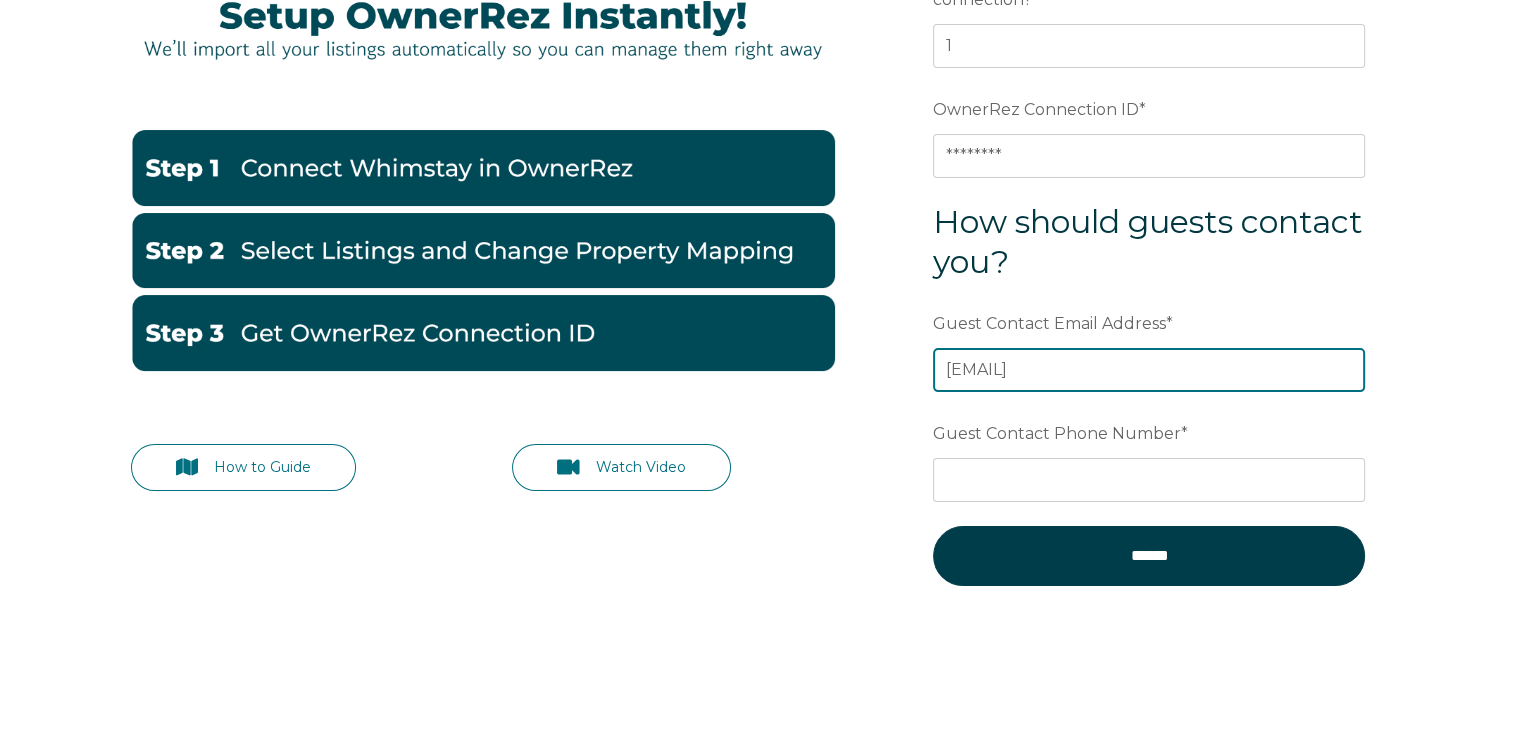 type on "chantale@chantalesbeachcondospcb.com" 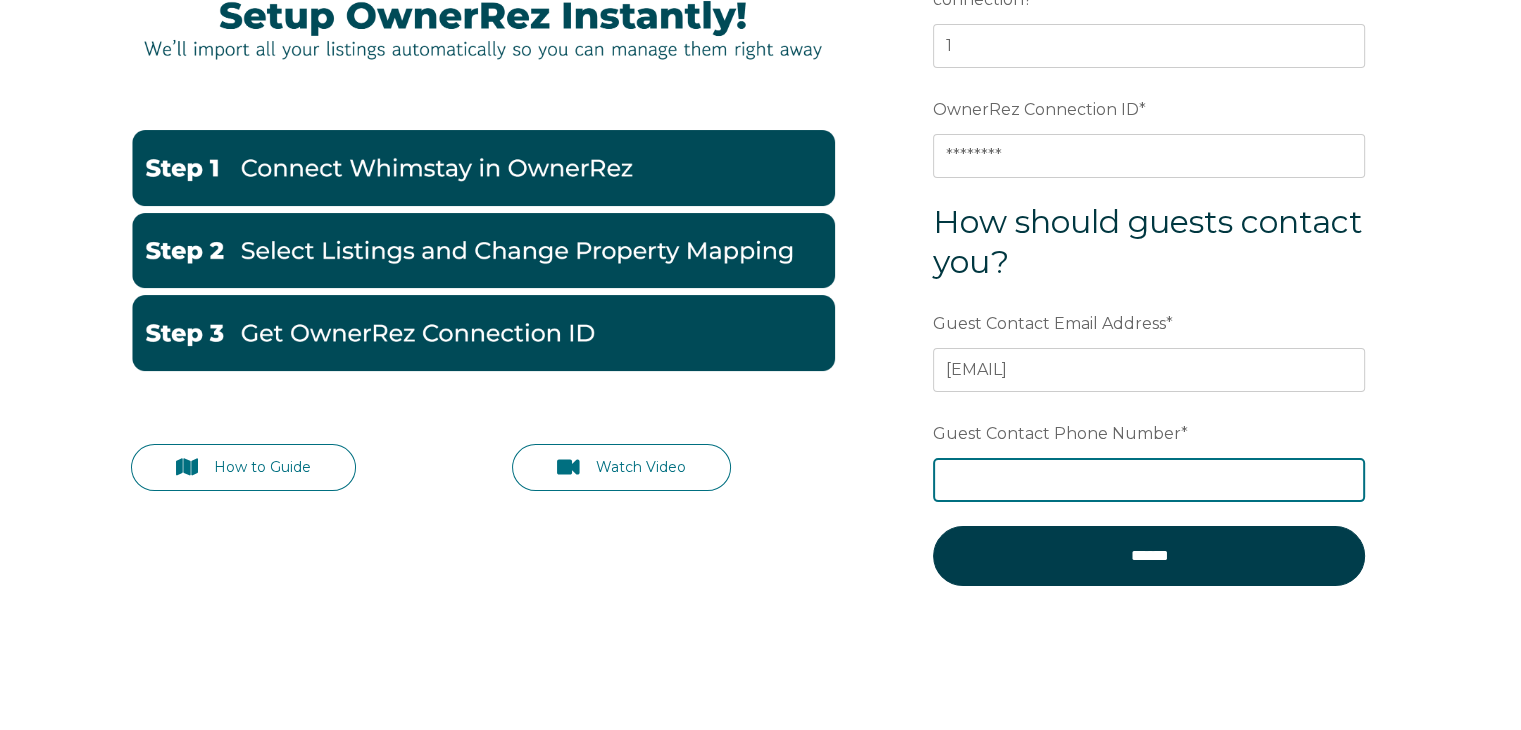 click on "Guest Contact Phone Number *" at bounding box center (1149, 480) 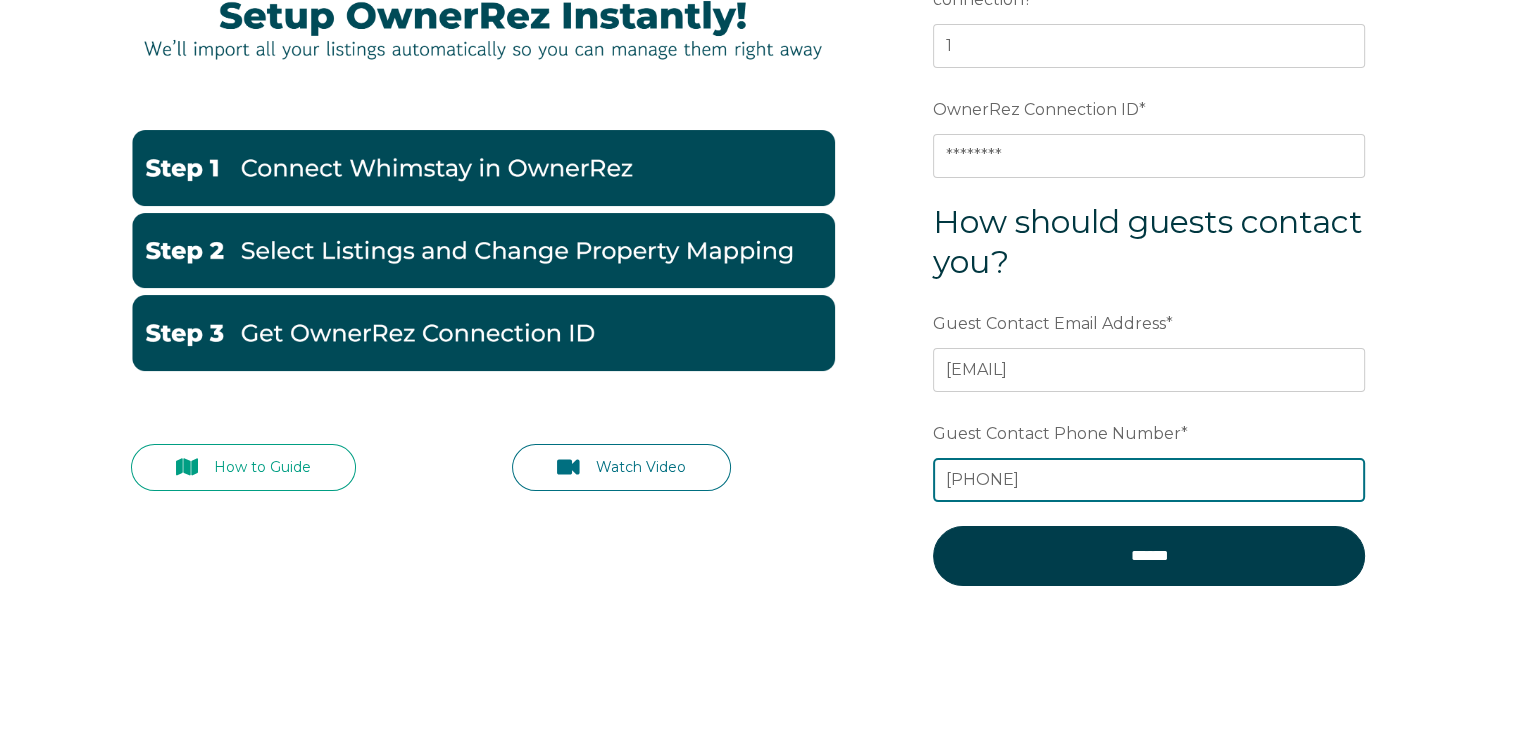 type on "229-400-4014" 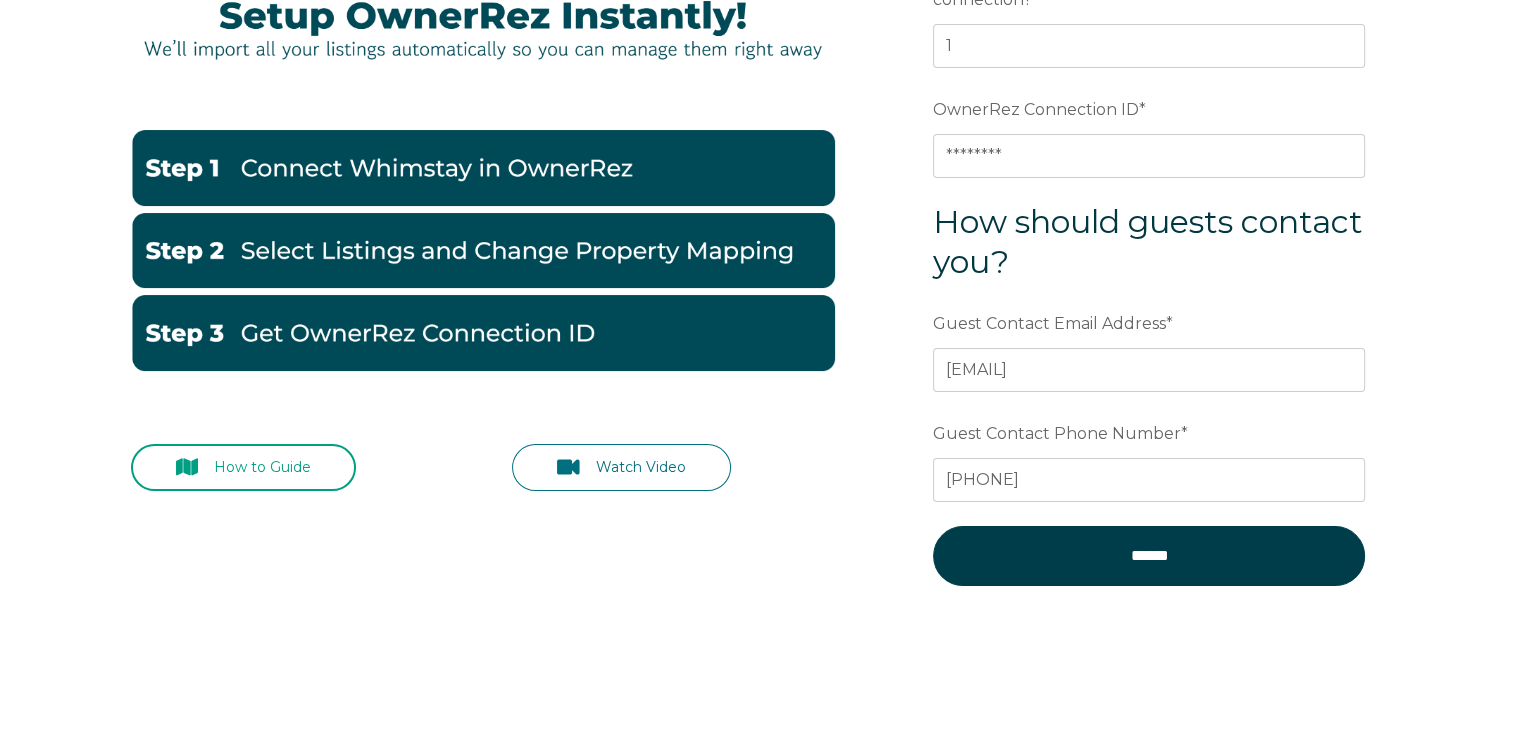 click on "How to Guide" at bounding box center (244, 467) 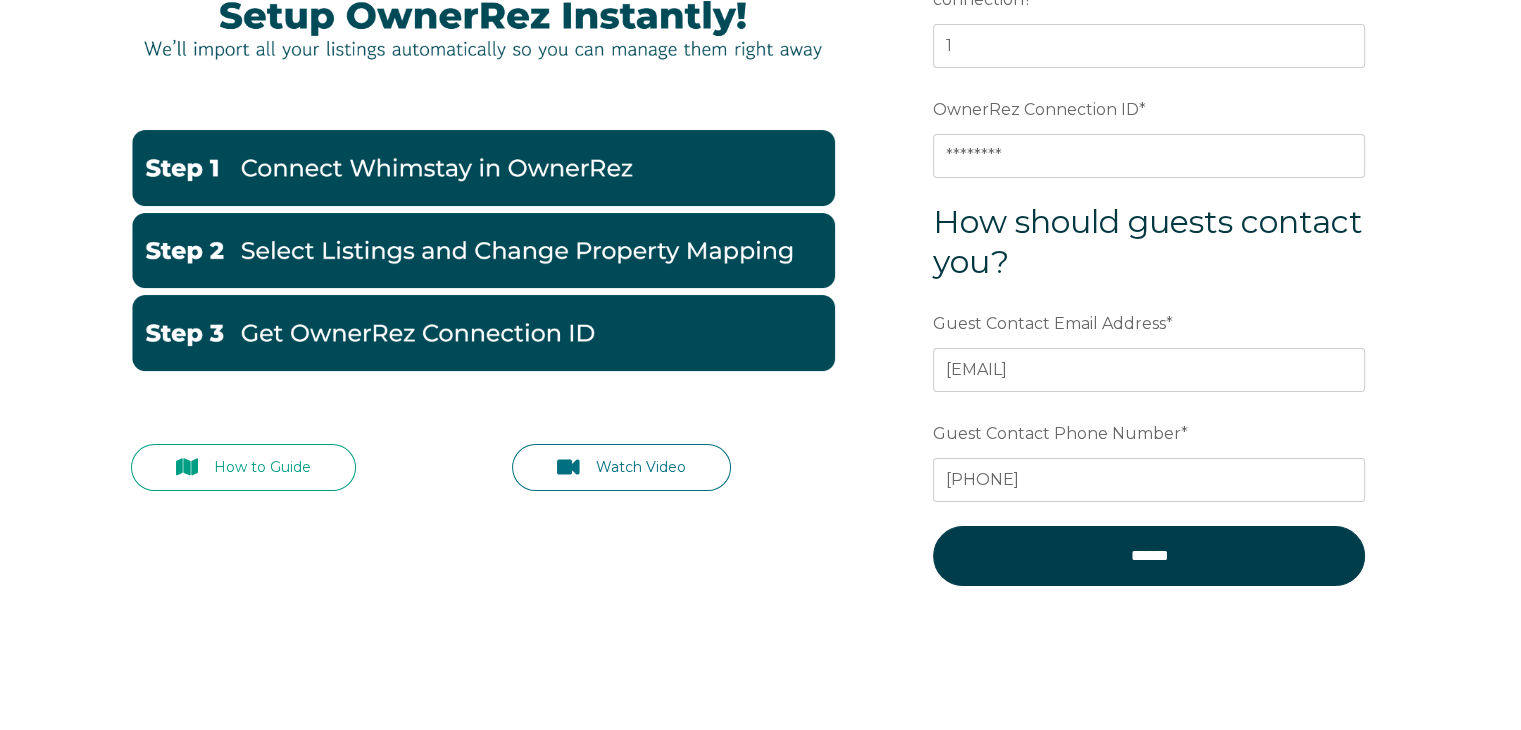 scroll, scrollTop: 298, scrollLeft: 0, axis: vertical 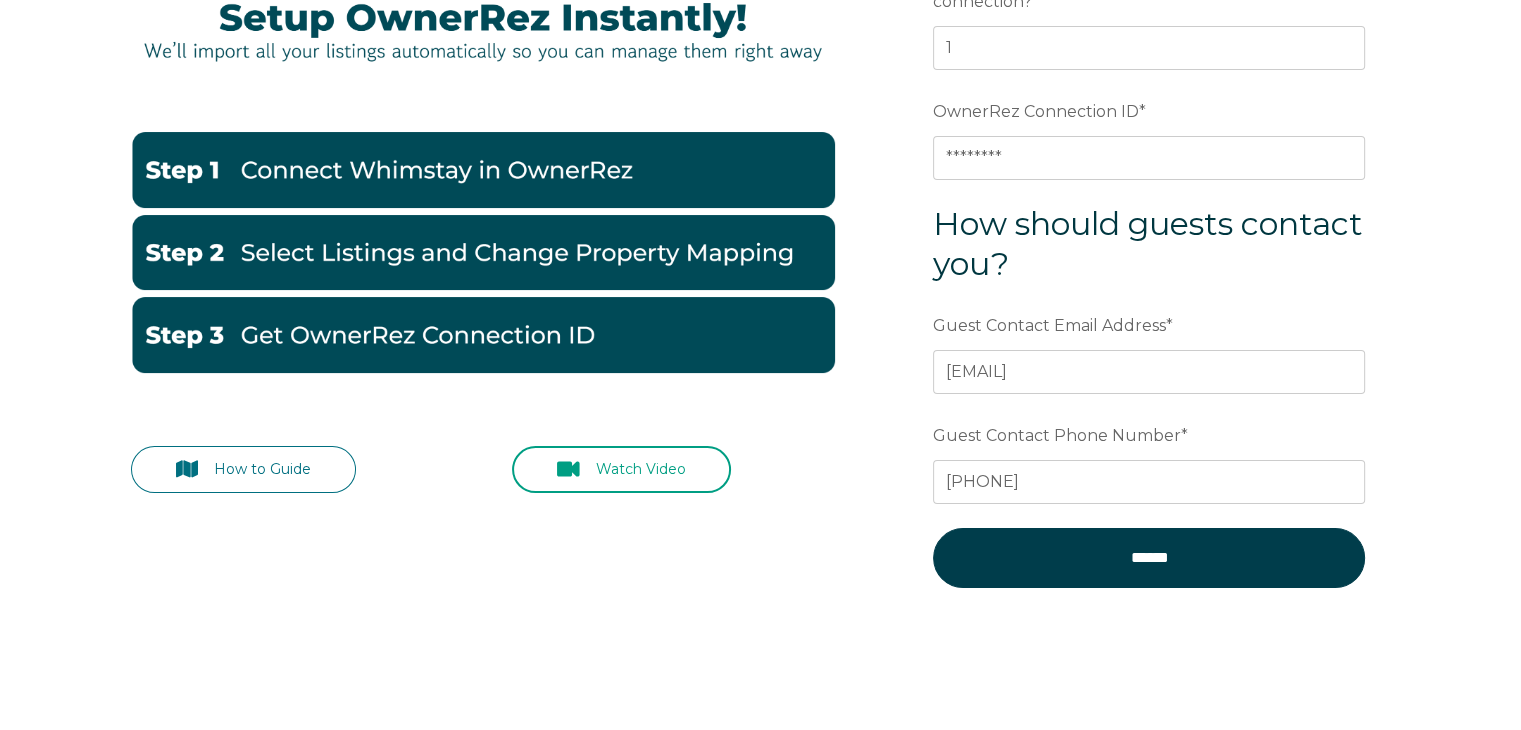 click on "Watch Video" at bounding box center [621, 469] 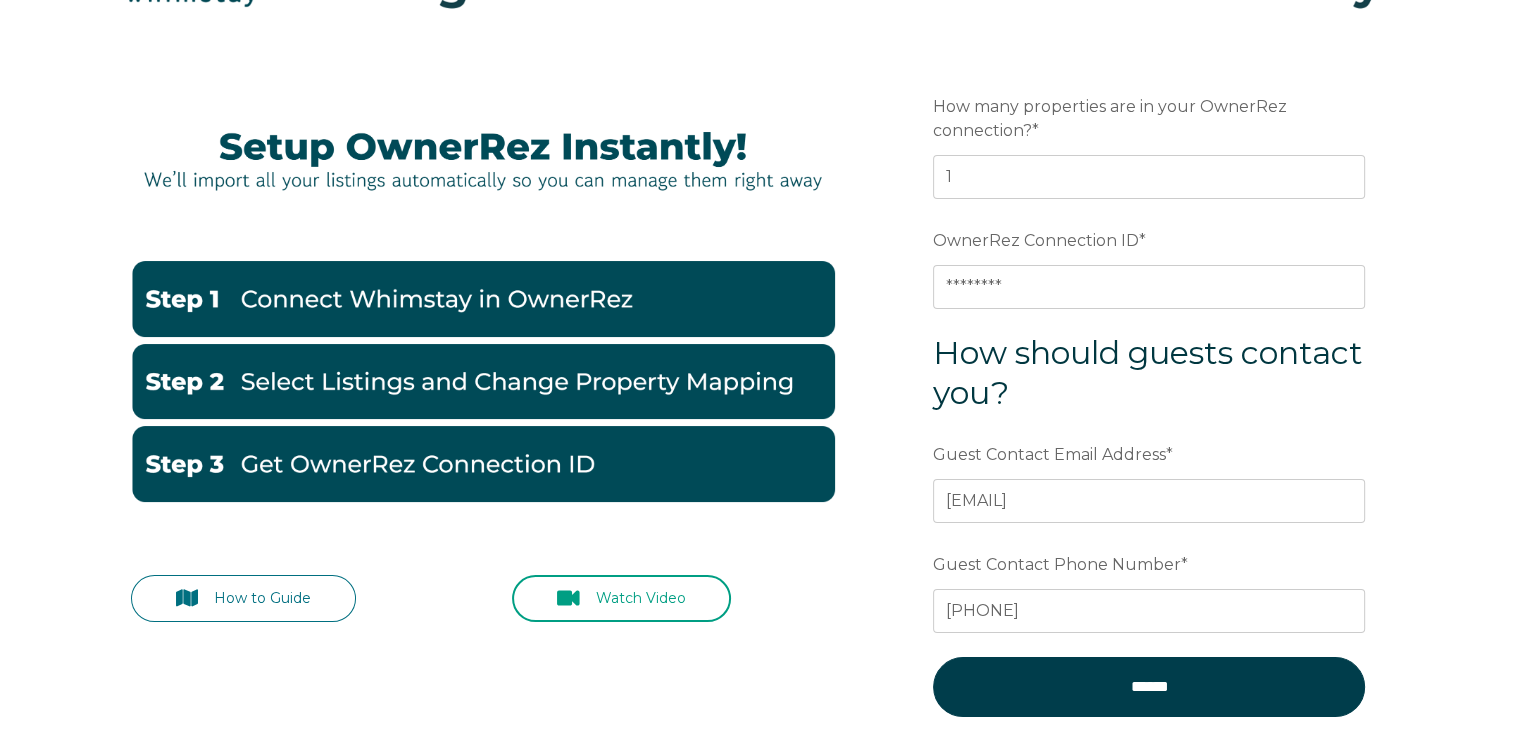 scroll, scrollTop: 150, scrollLeft: 0, axis: vertical 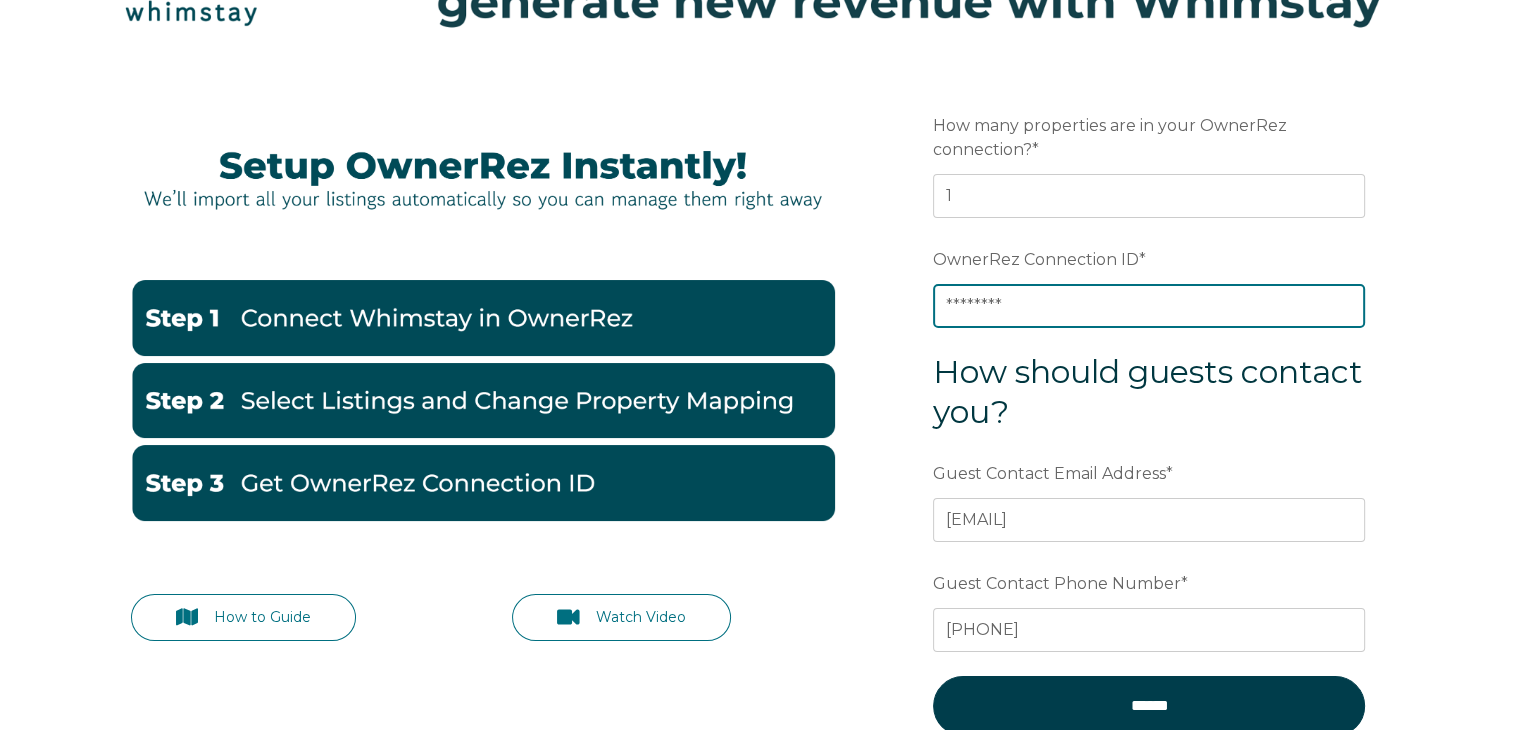 drag, startPoint x: 1055, startPoint y: 301, endPoint x: 852, endPoint y: 301, distance: 203 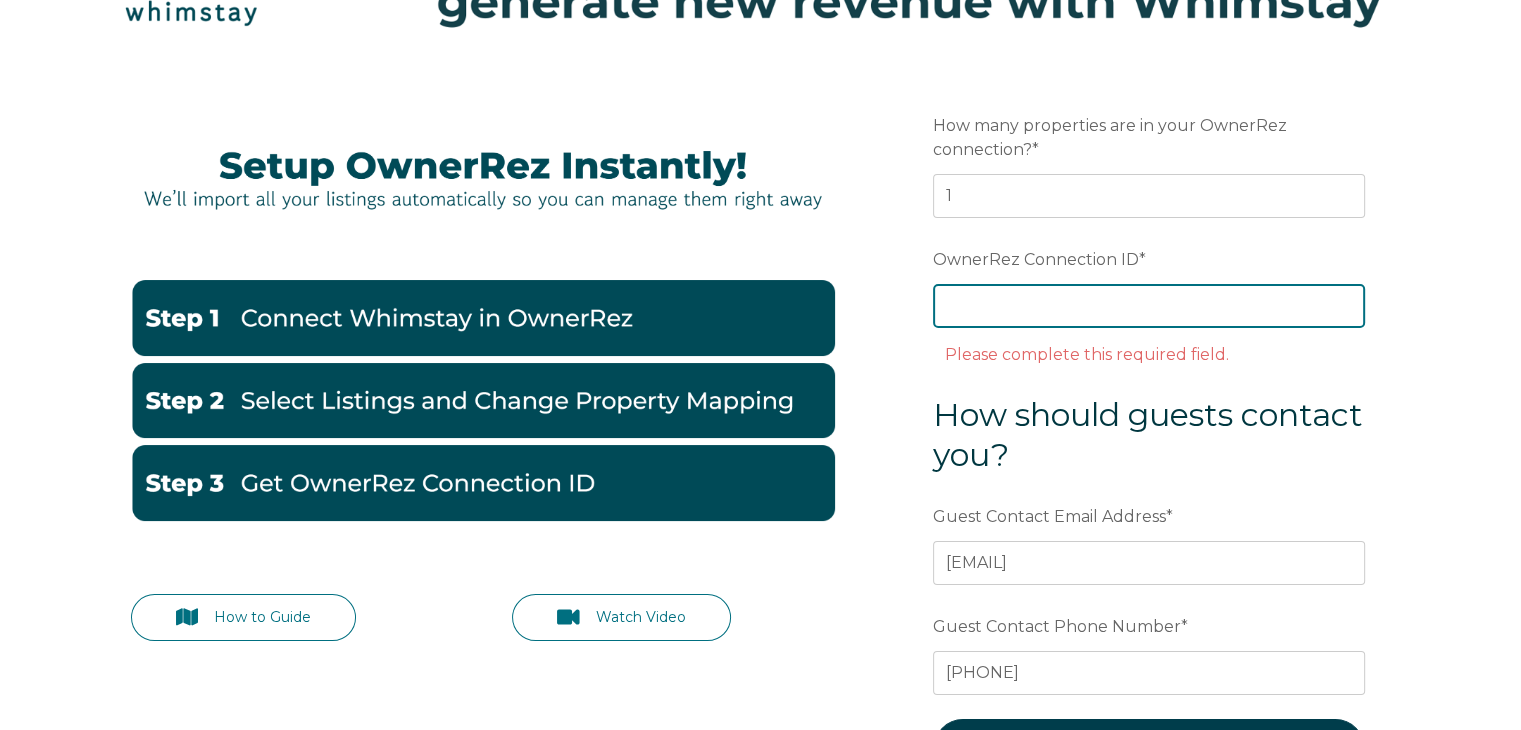 paste on "ora7ccddf465x)" 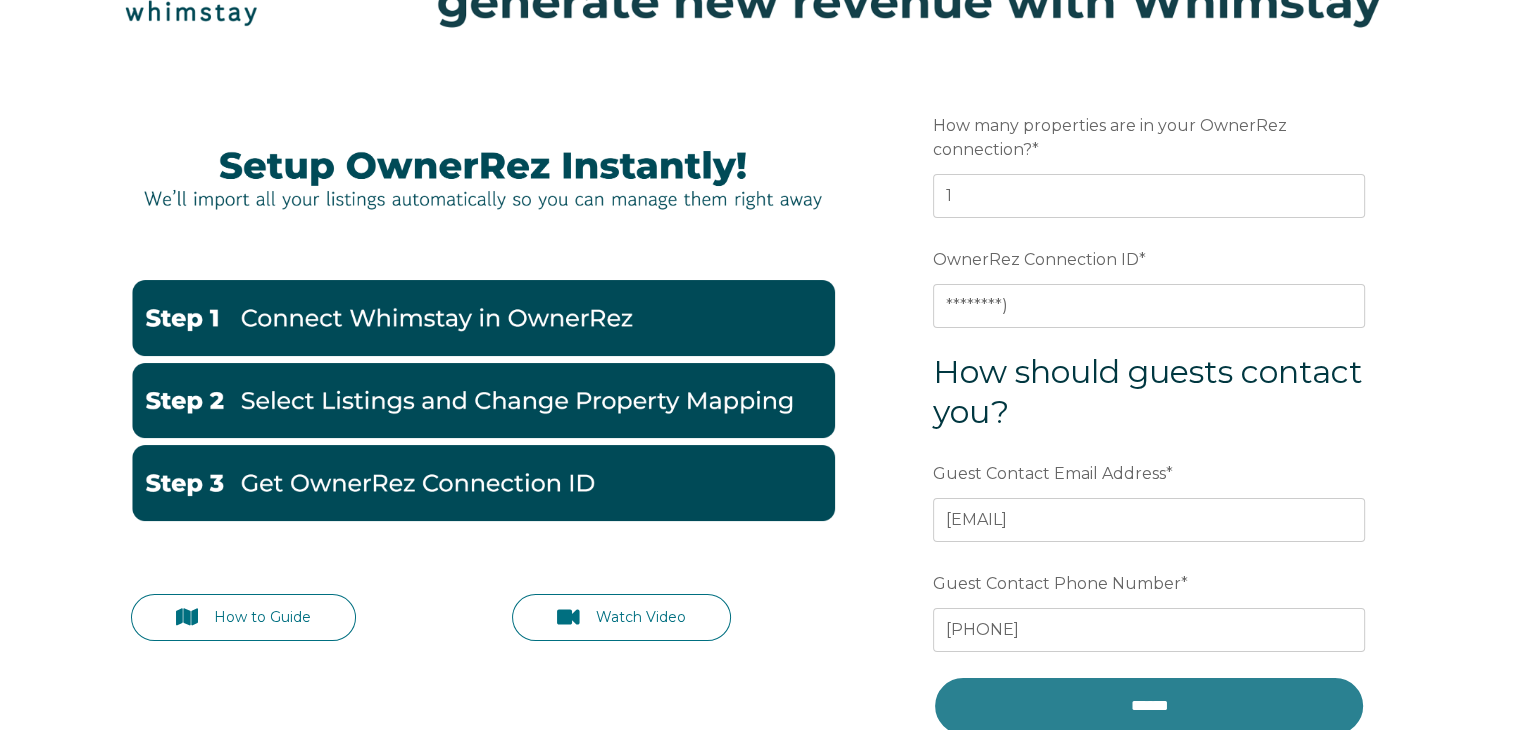 click on "******" at bounding box center (1149, 706) 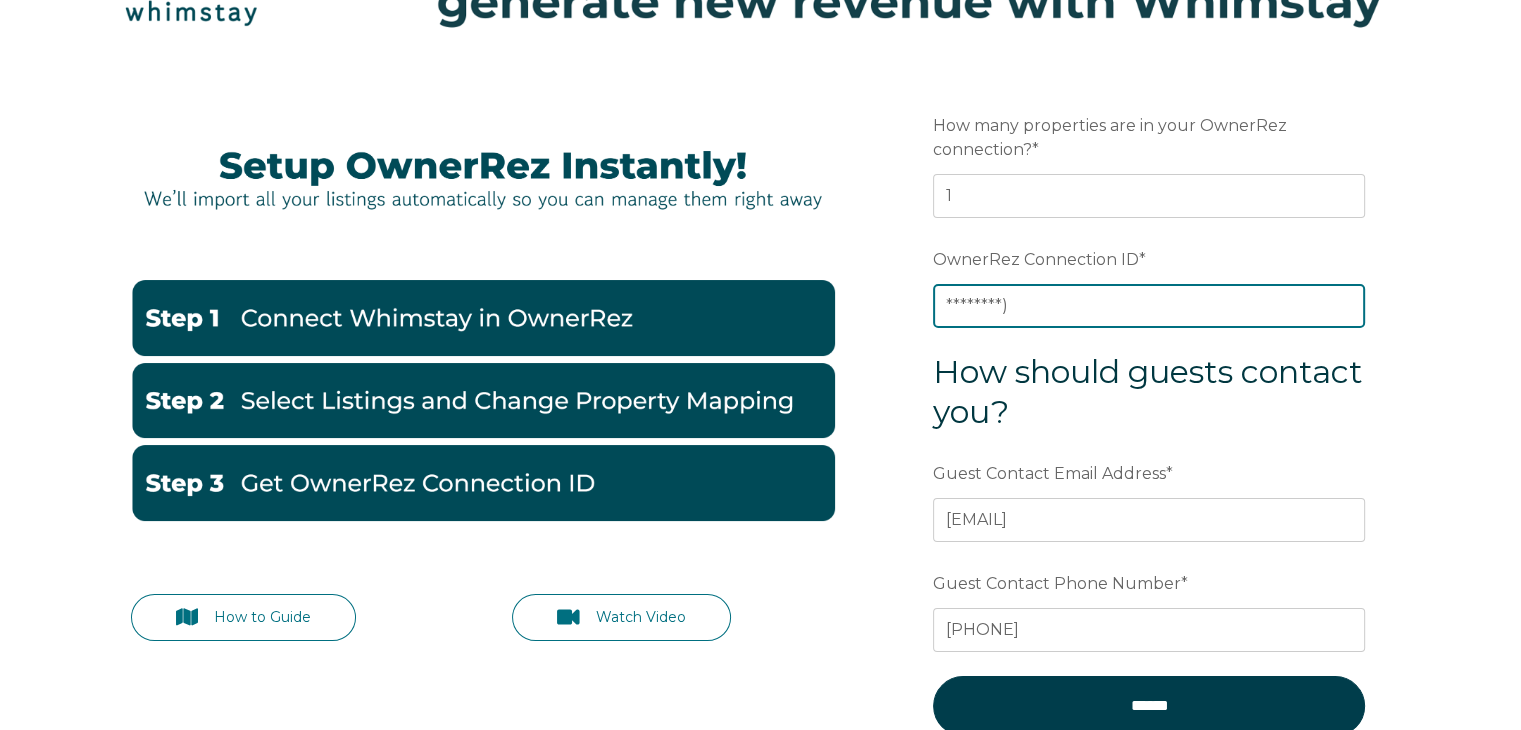 click on "ora7ccddf465x)" at bounding box center (1149, 306) 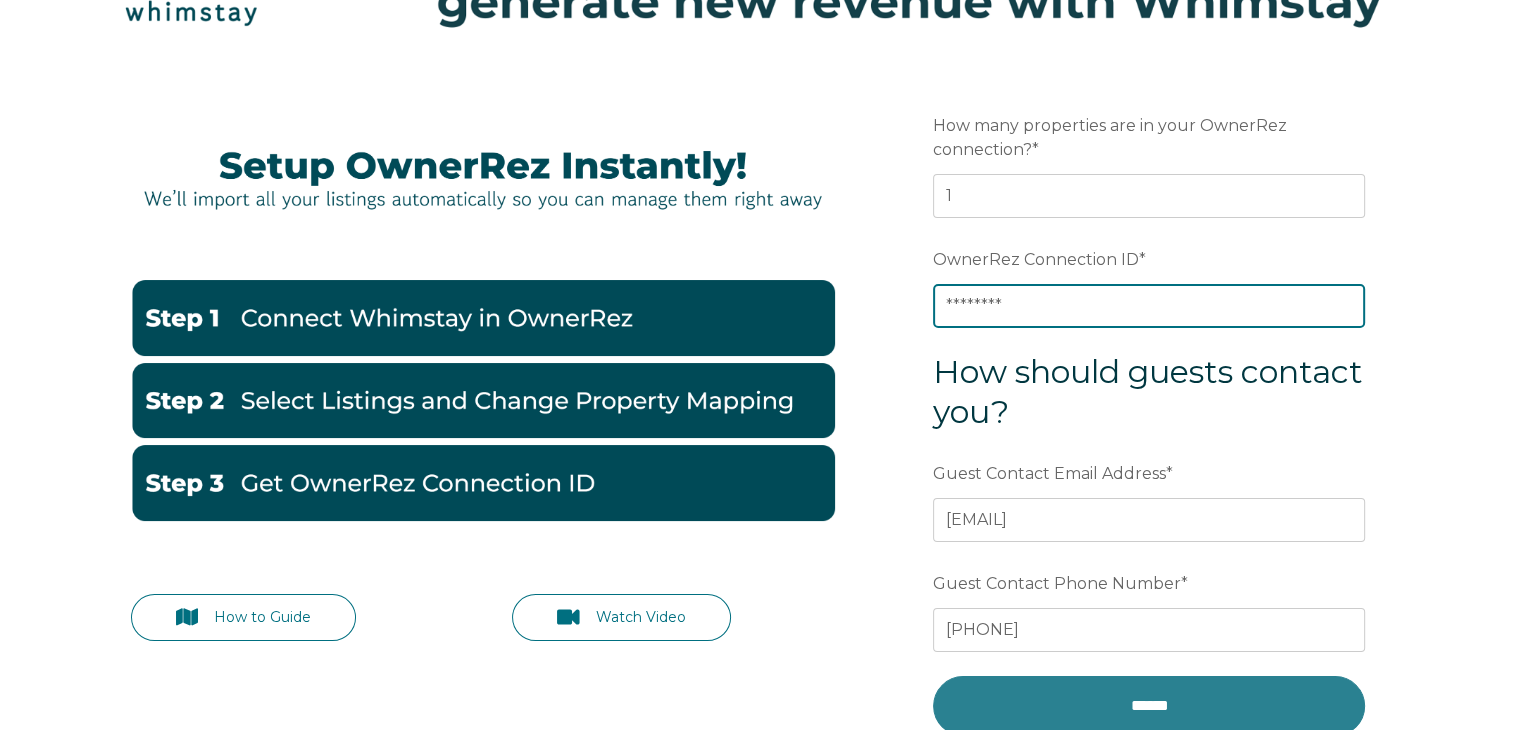 type on "ora7ccddf465x" 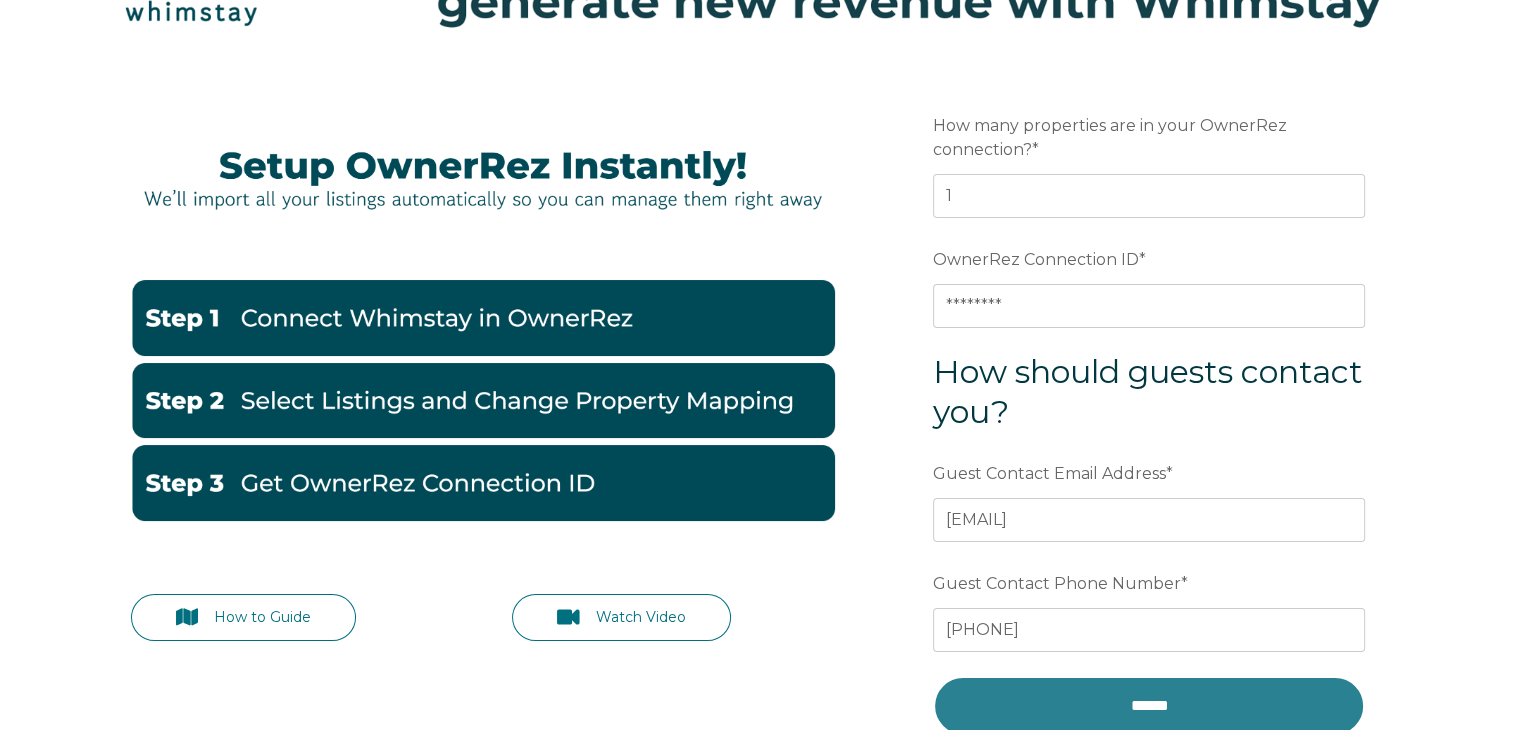 click on "******" at bounding box center [1149, 706] 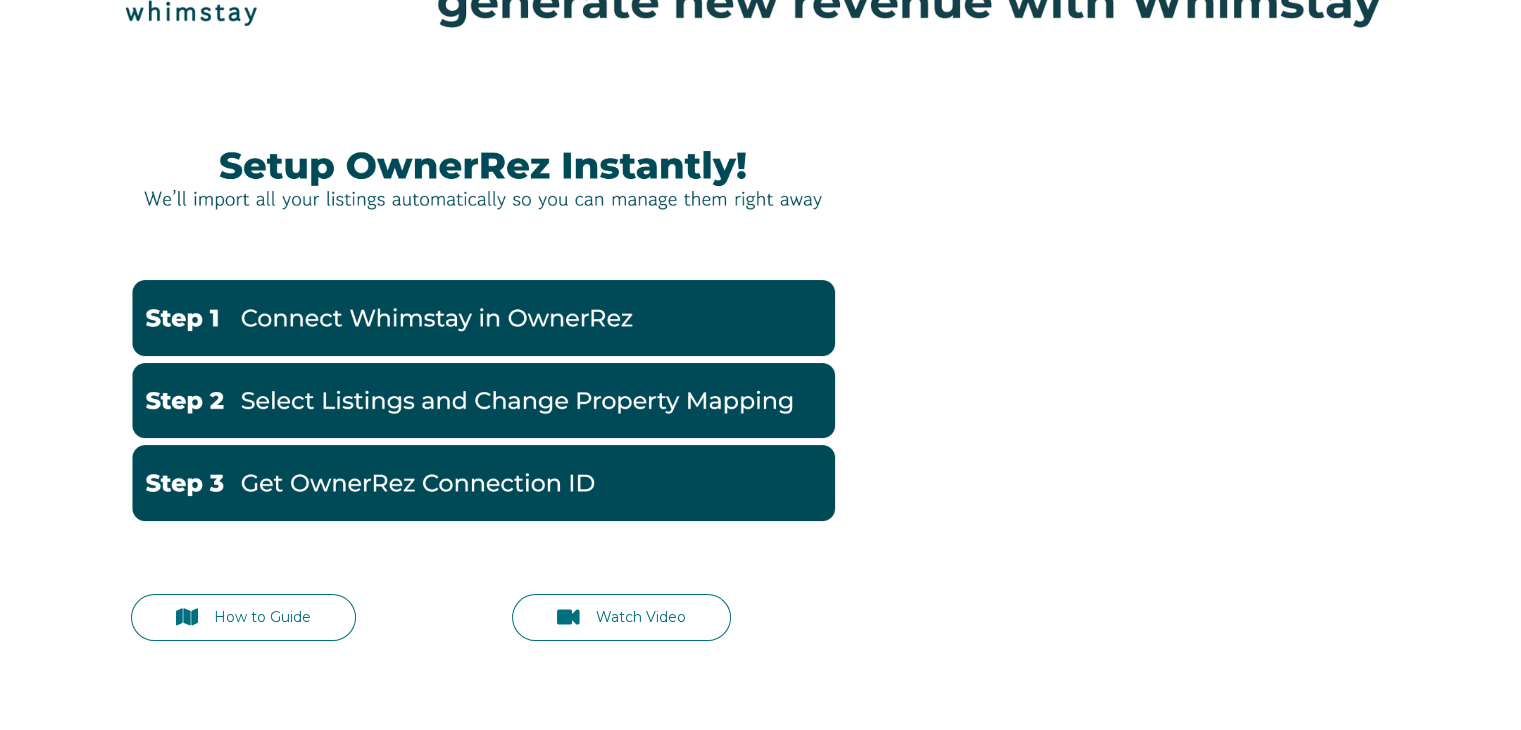 scroll, scrollTop: 150, scrollLeft: 0, axis: vertical 